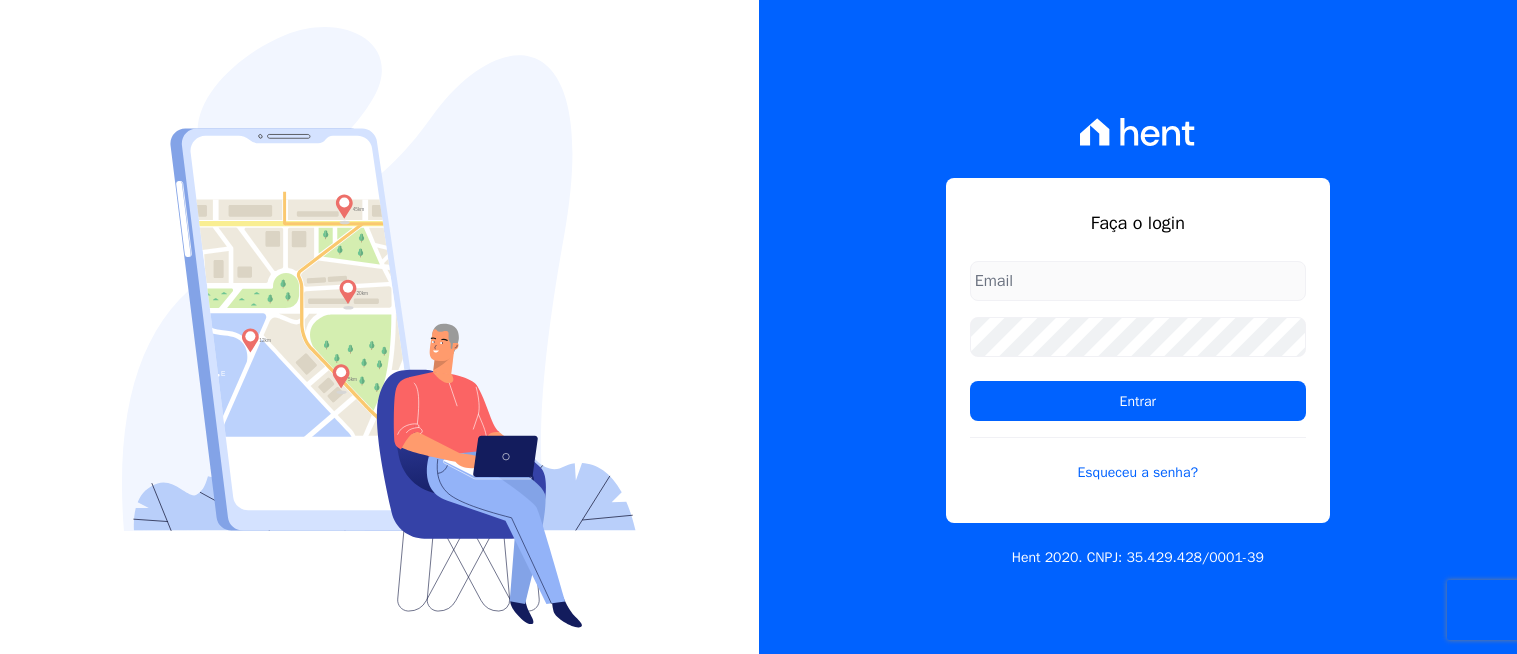 scroll, scrollTop: 0, scrollLeft: 0, axis: both 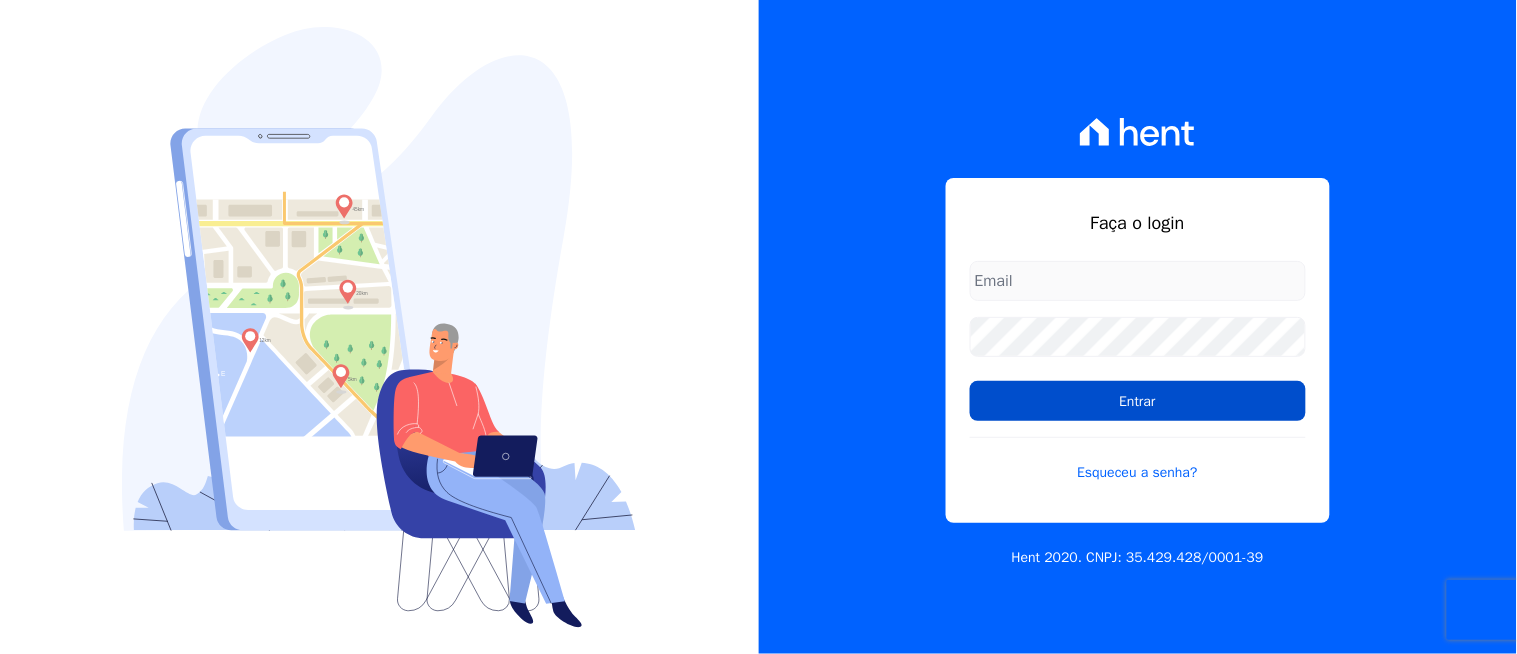 type on "renato.rodrigues@[EMAIL]" 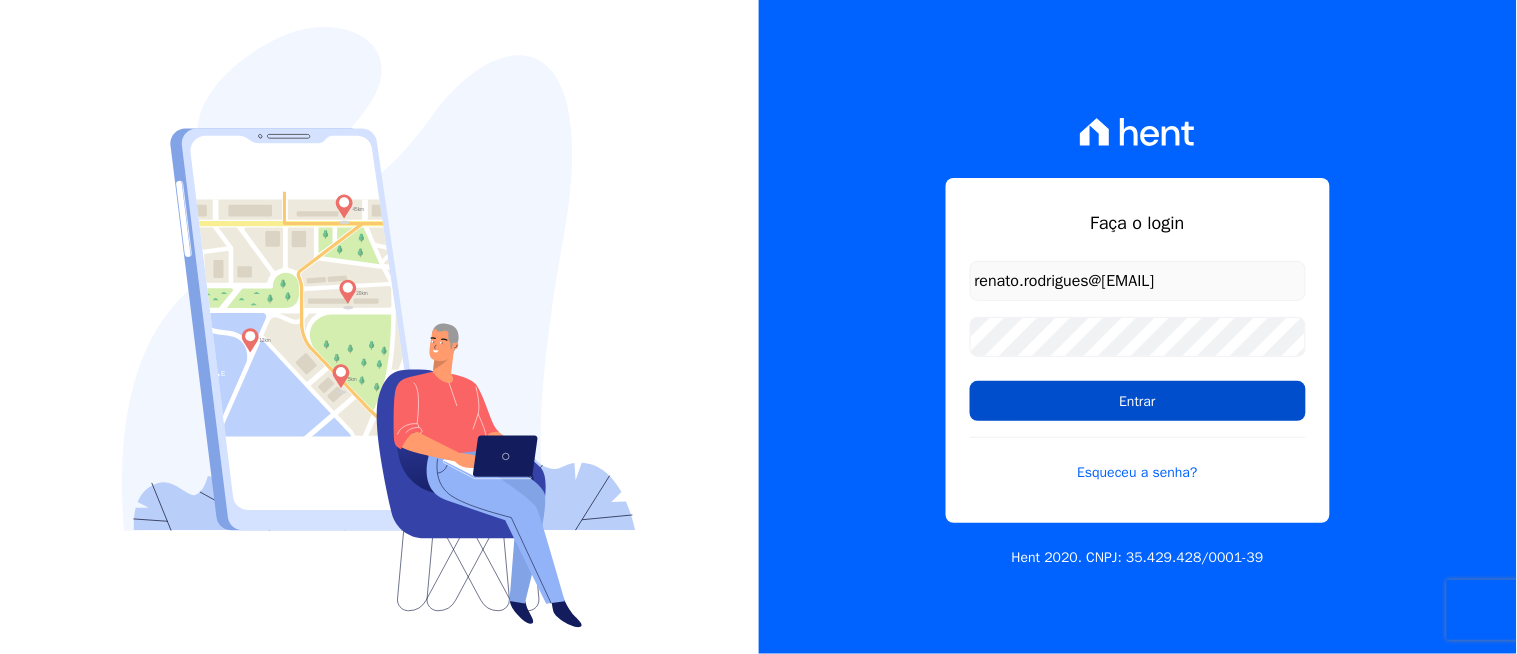 click on "Entrar" at bounding box center [1138, 401] 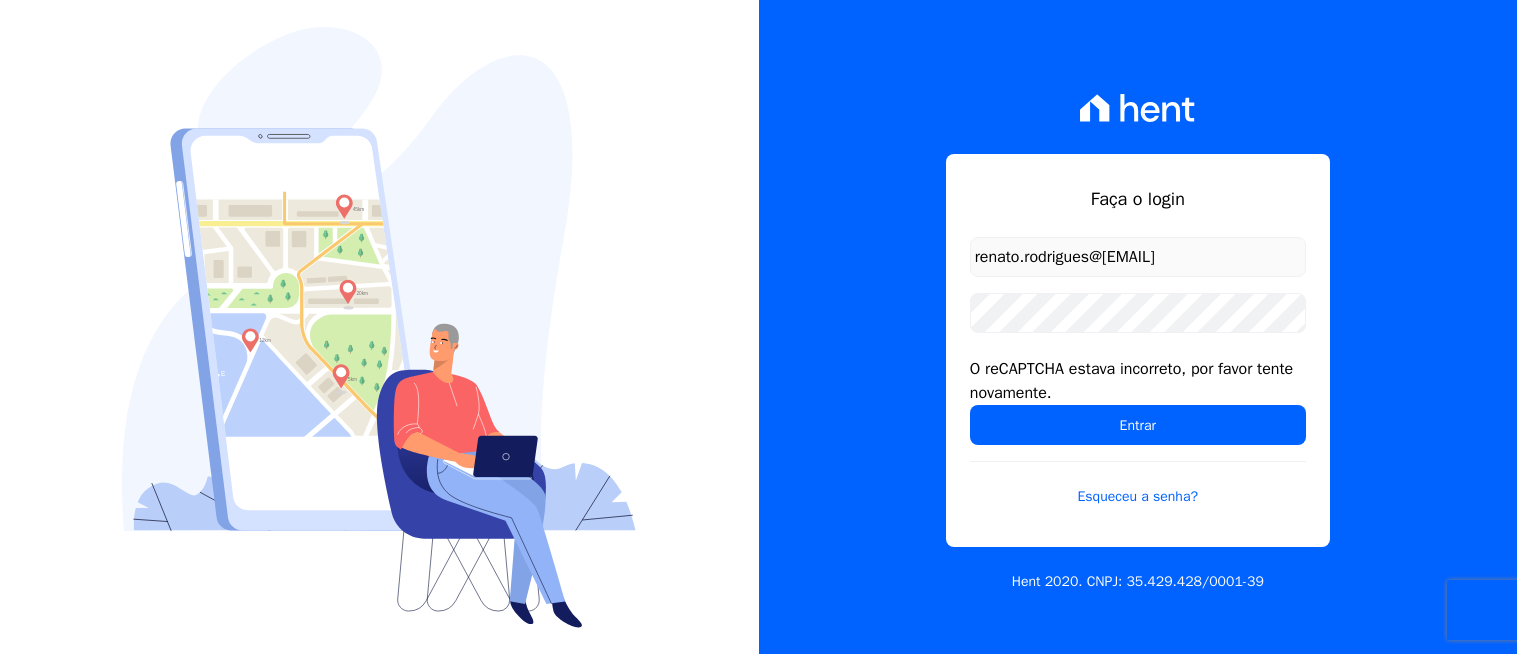 scroll, scrollTop: 0, scrollLeft: 0, axis: both 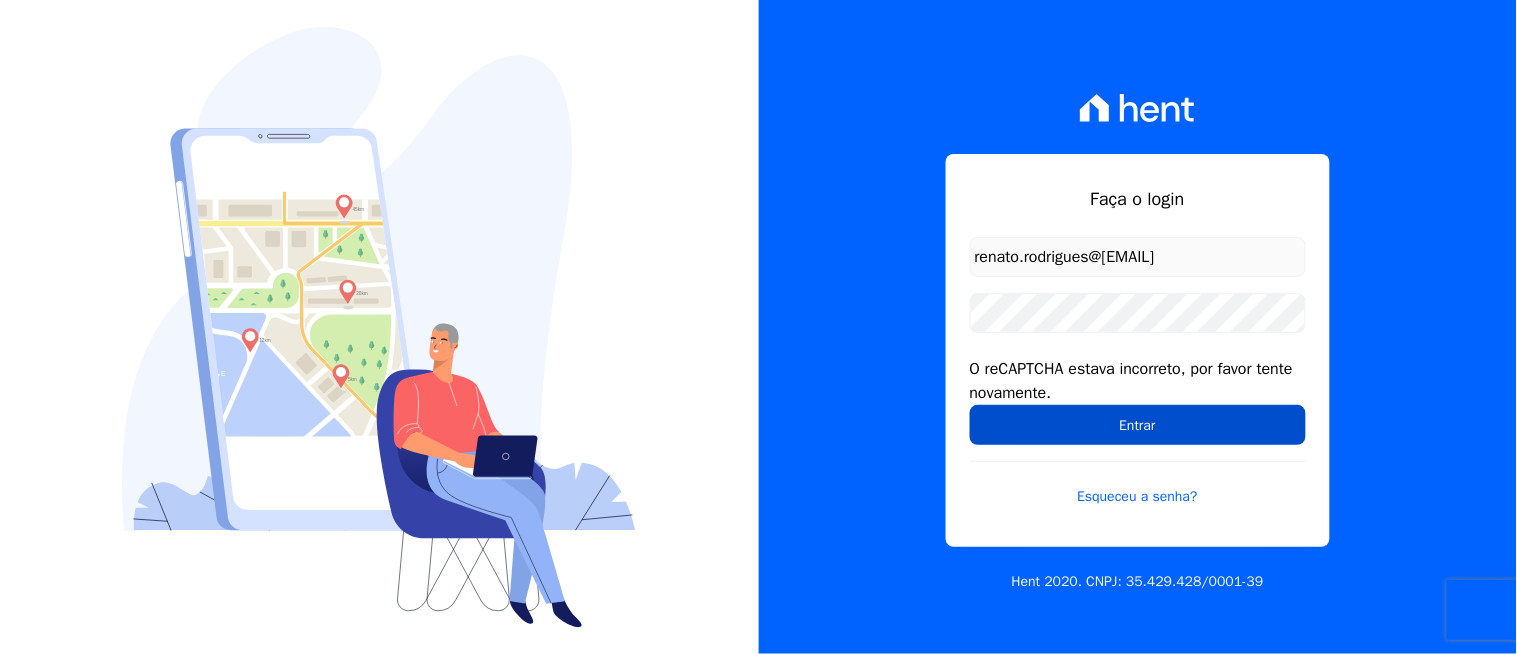 click on "Entrar" at bounding box center (1138, 425) 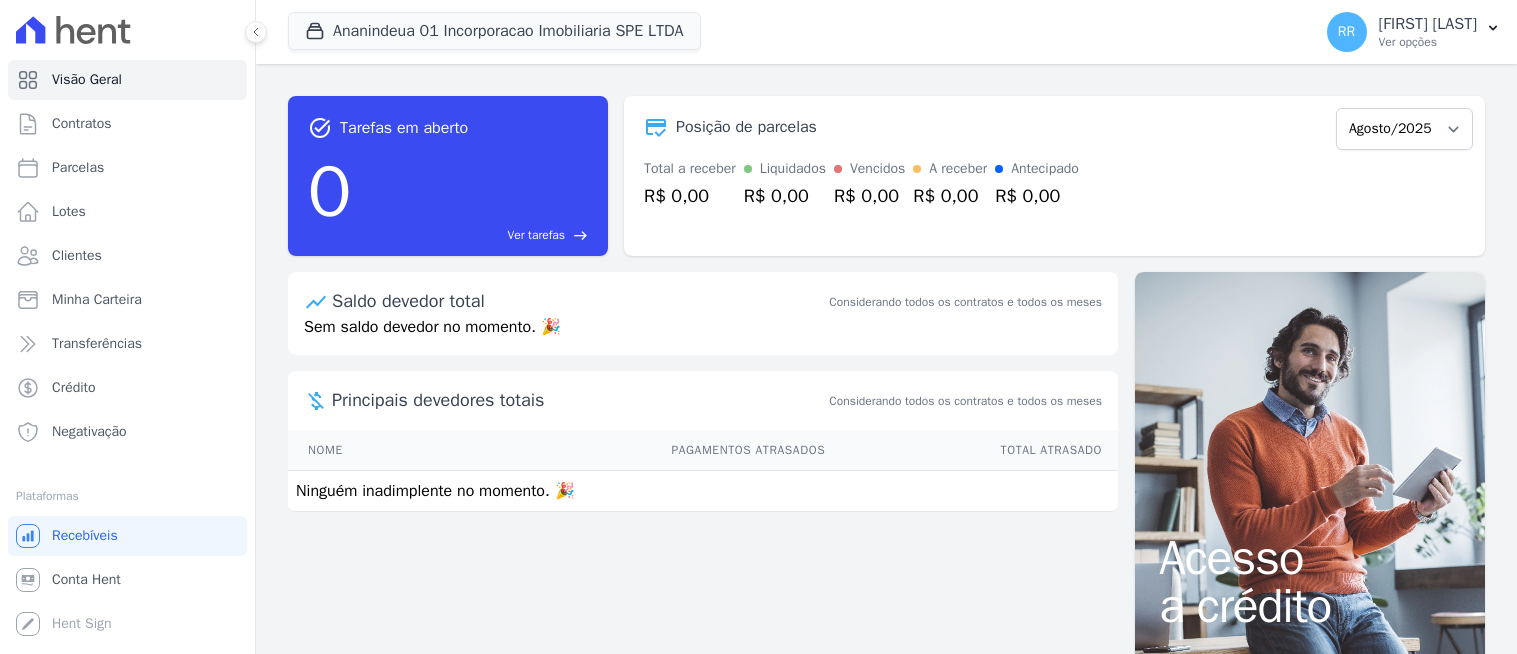 scroll, scrollTop: 0, scrollLeft: 0, axis: both 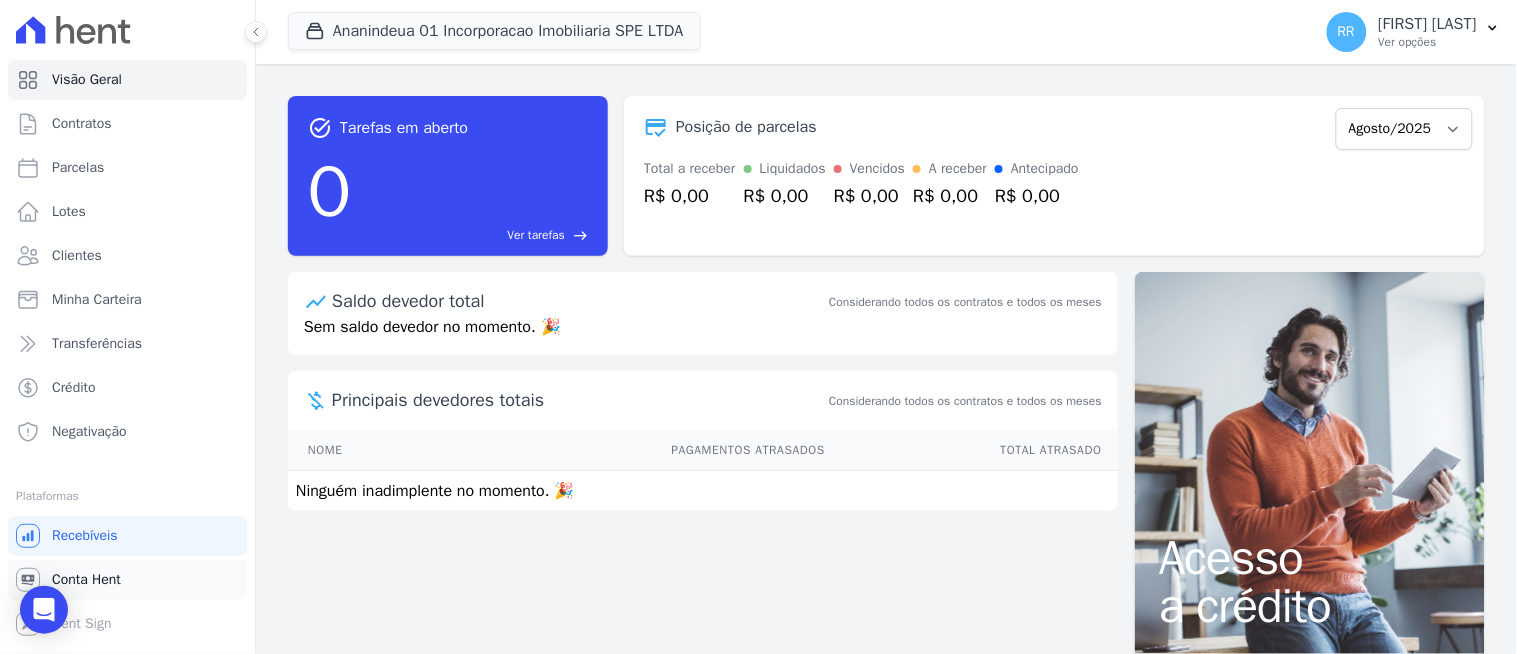 click on "Conta Hent" at bounding box center (86, 580) 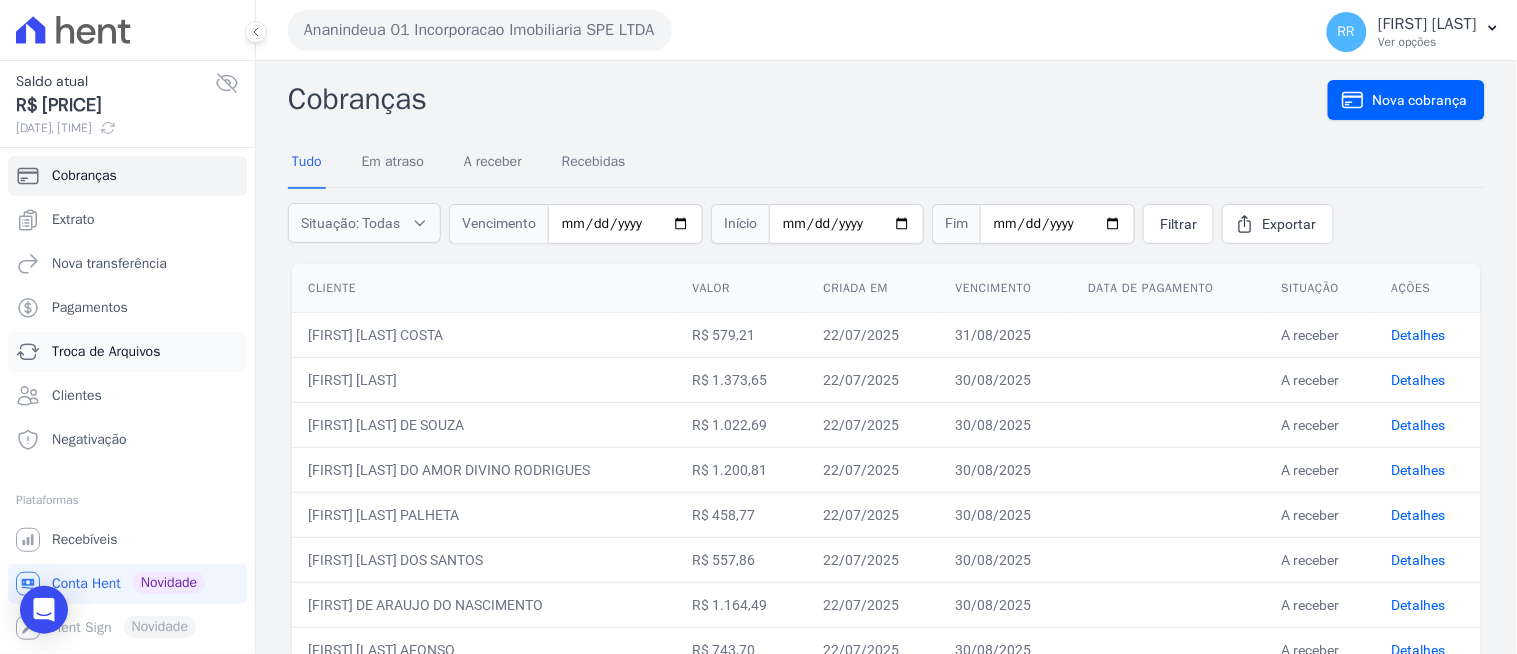 click on "Troca de Arquivos" at bounding box center (106, 352) 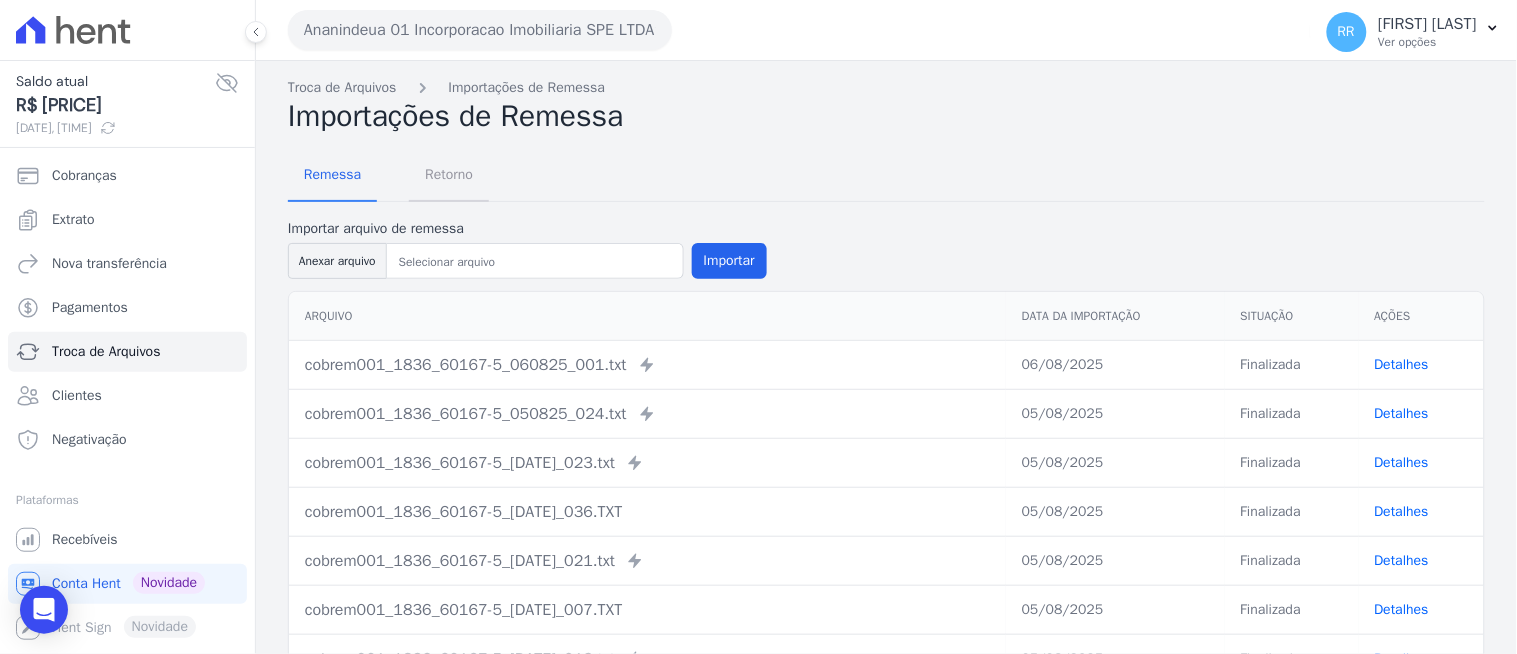 click on "Retorno" at bounding box center [449, 174] 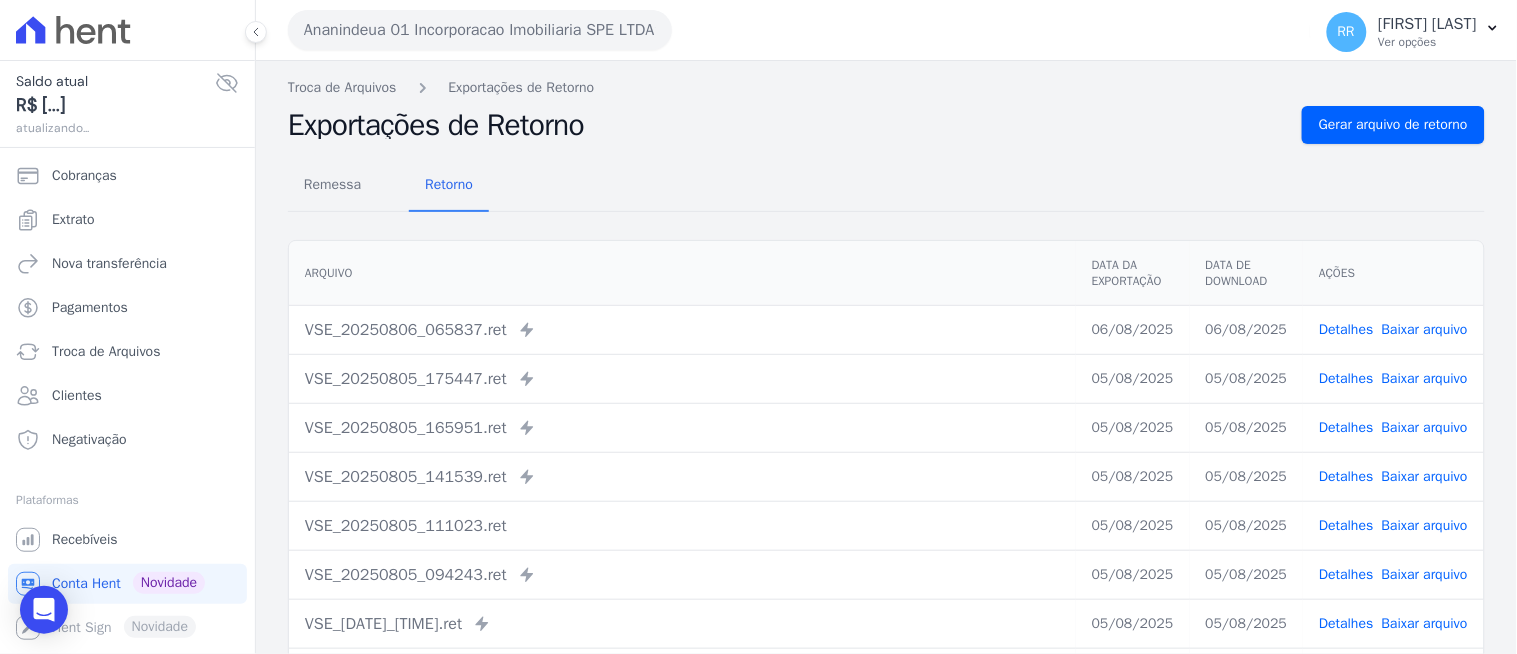 click on "Ananindeua 01 Incorporacao Imobiliaria SPE LTDA" at bounding box center [480, 30] 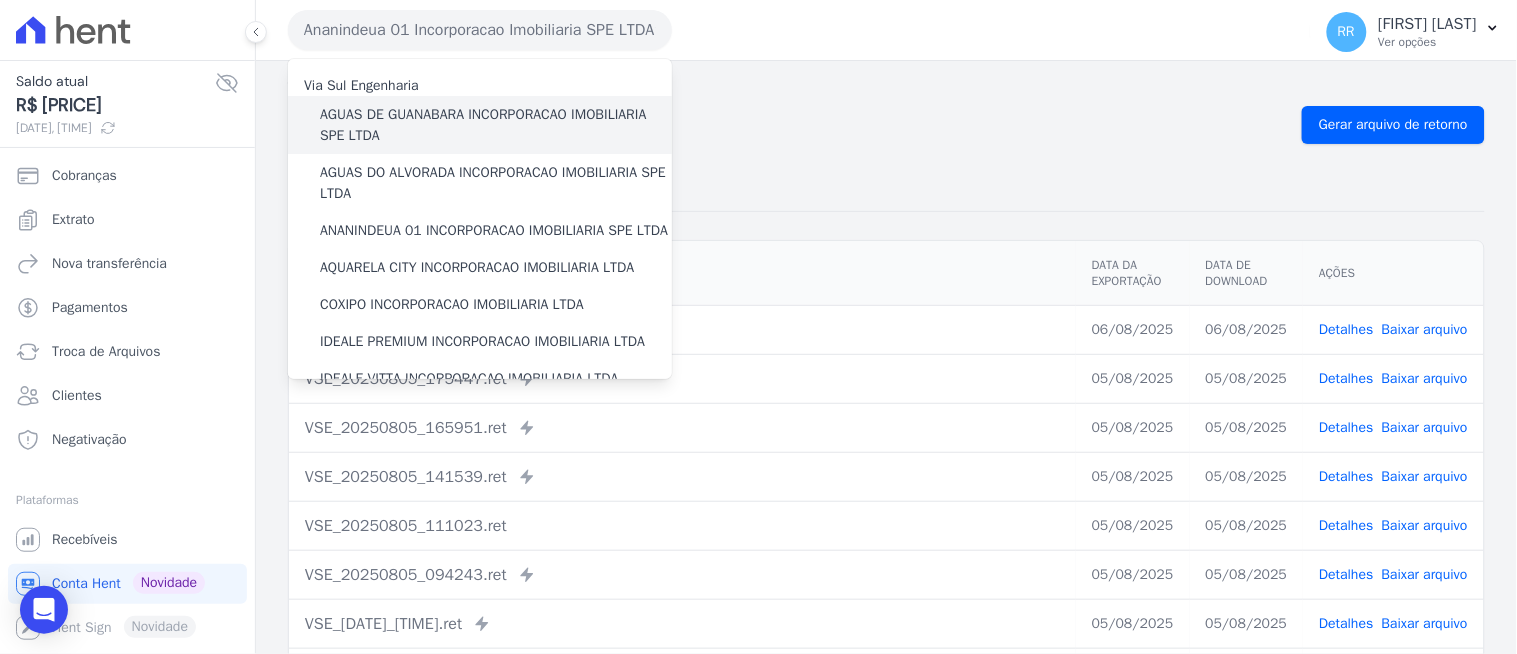 click on "AGUAS DE GUANABARA INCORPORACAO IMOBILIARIA SPE LTDA" at bounding box center [496, 125] 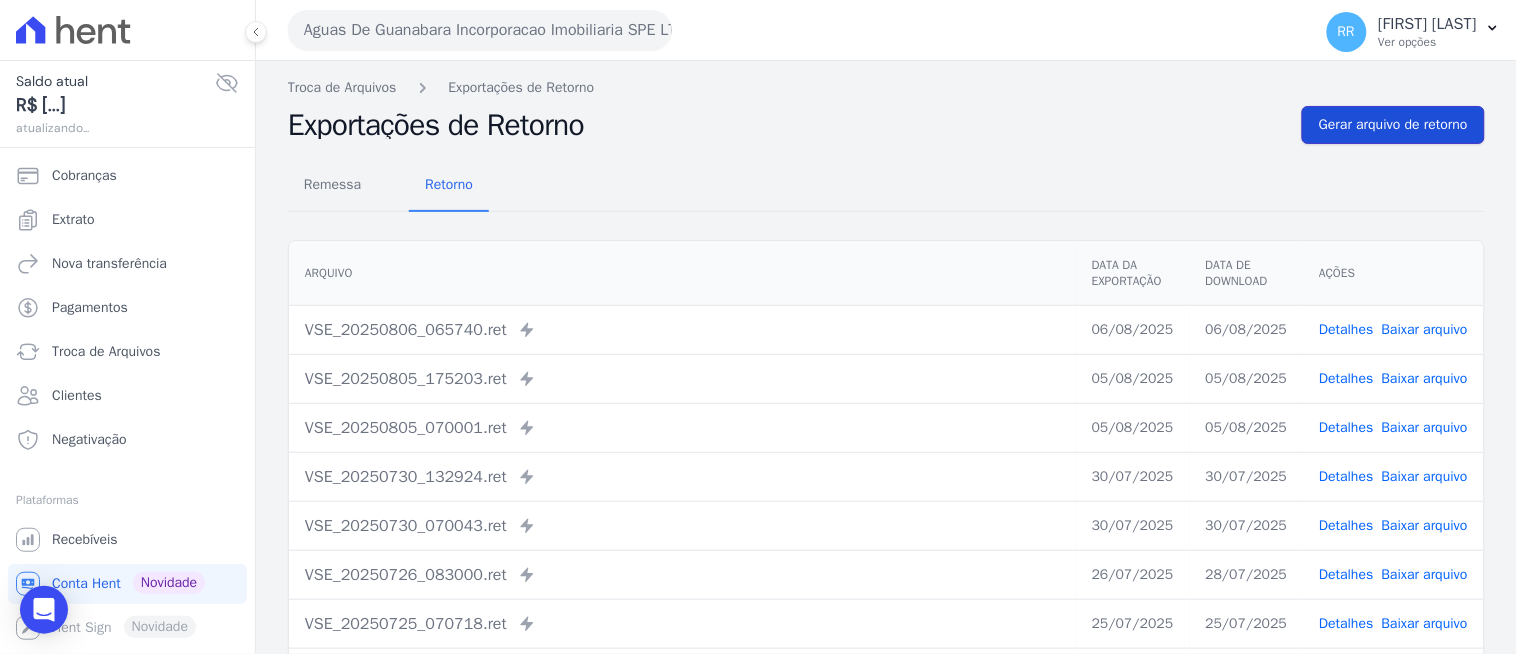 click on "Gerar arquivo de retorno" at bounding box center (1393, 125) 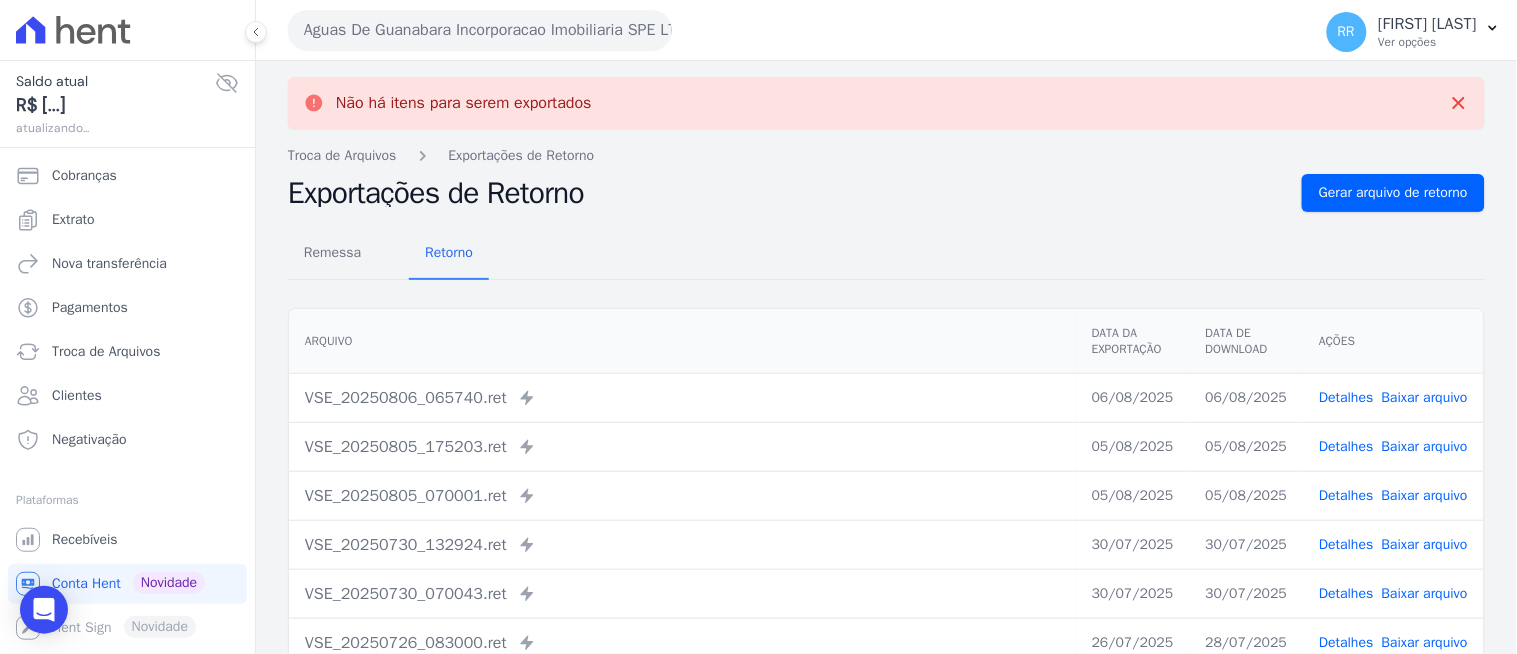click on "Aguas De Guanabara Incorporacao Imobiliaria SPE LTDA" at bounding box center (480, 30) 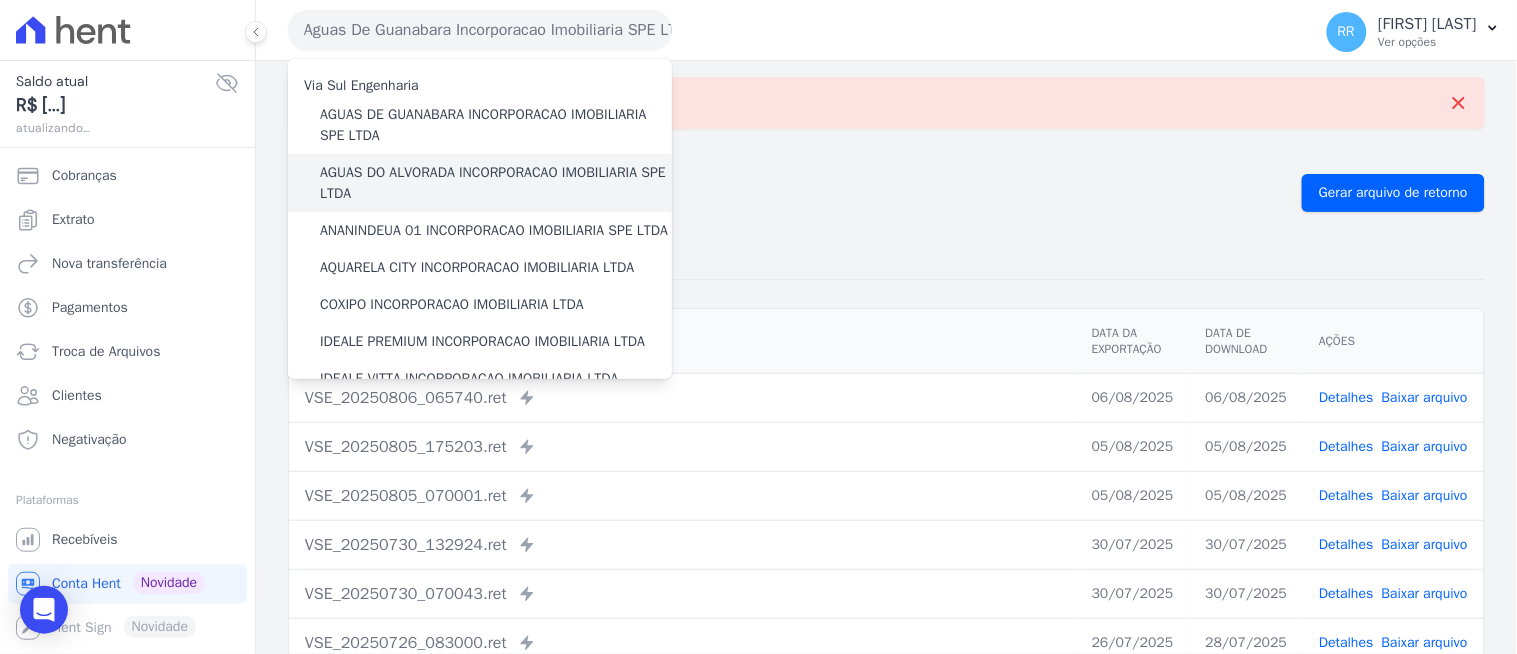 click on "AGUAS DO ALVORADA INCORPORACAO IMOBILIARIA SPE LTDA" at bounding box center (496, 183) 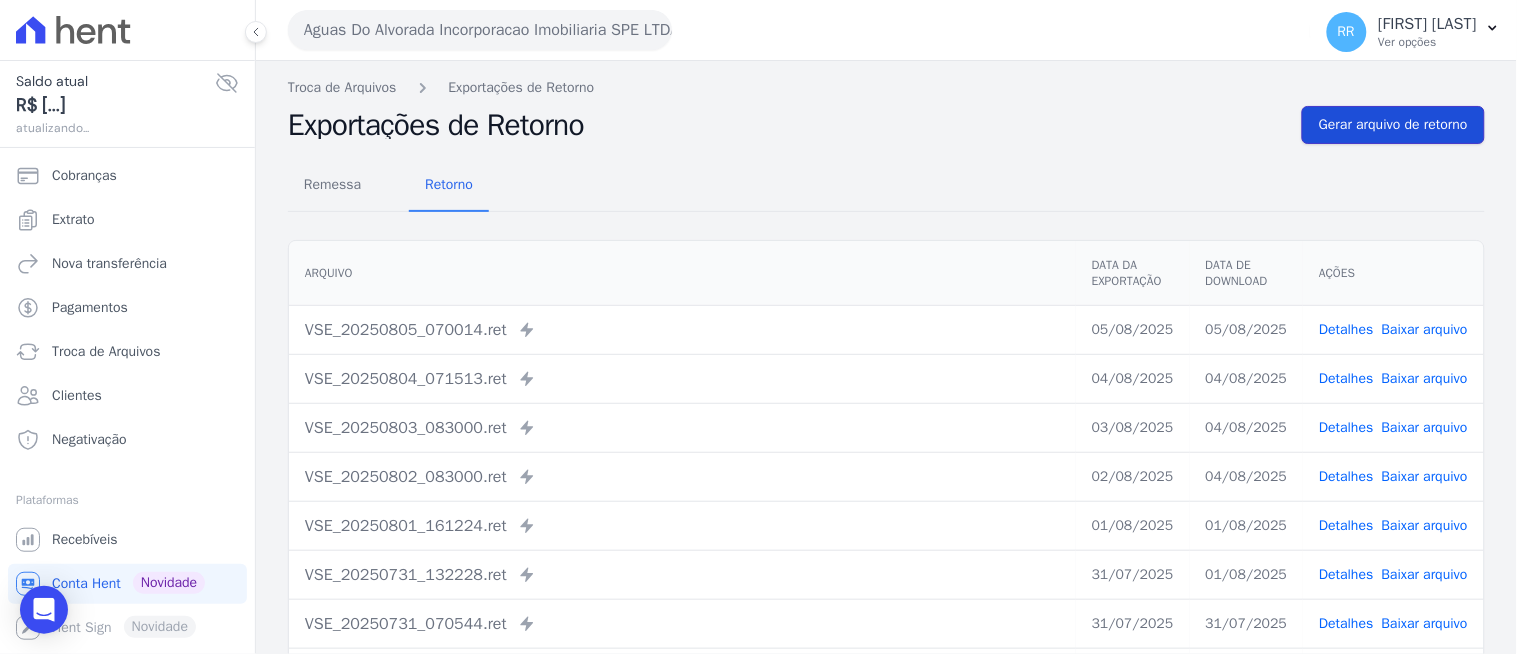 click on "Gerar arquivo de retorno" at bounding box center [1393, 125] 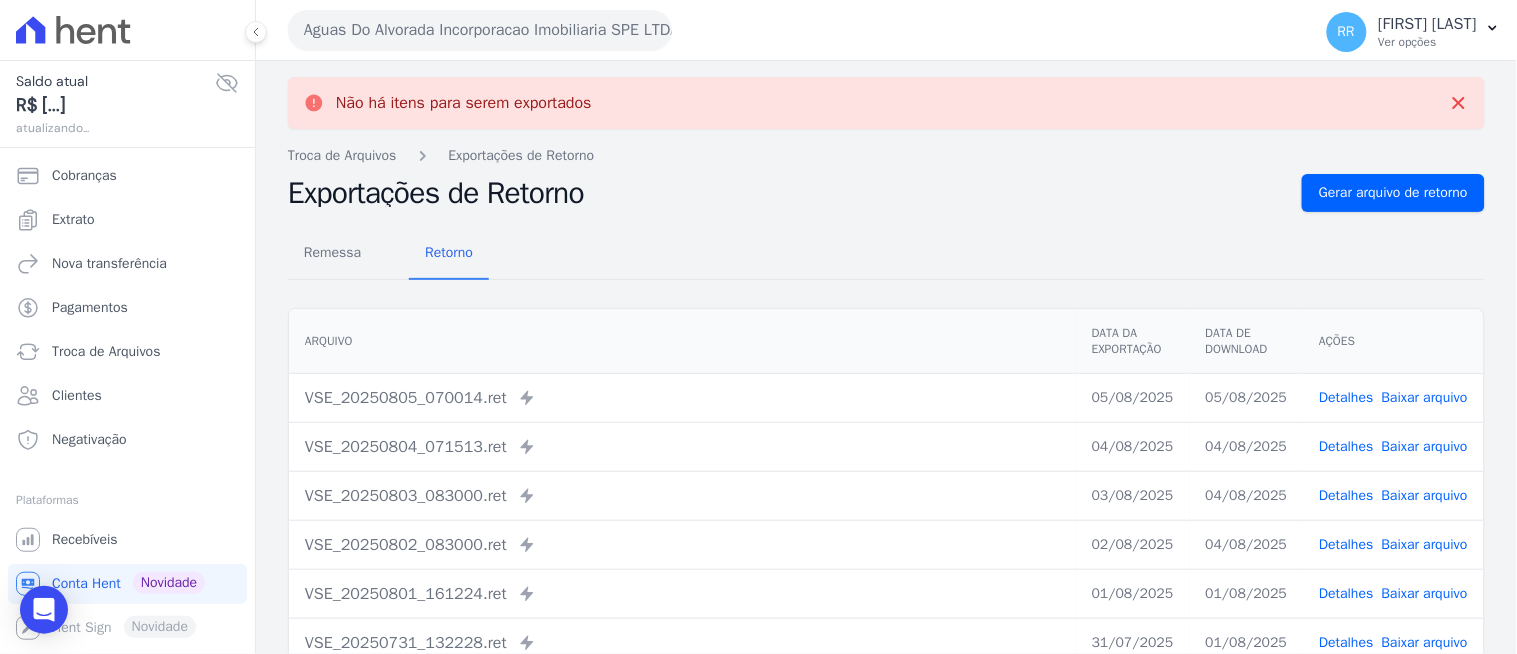 click on "Aguas Do Alvorada Incorporacao Imobiliaria SPE LTDA" at bounding box center (480, 30) 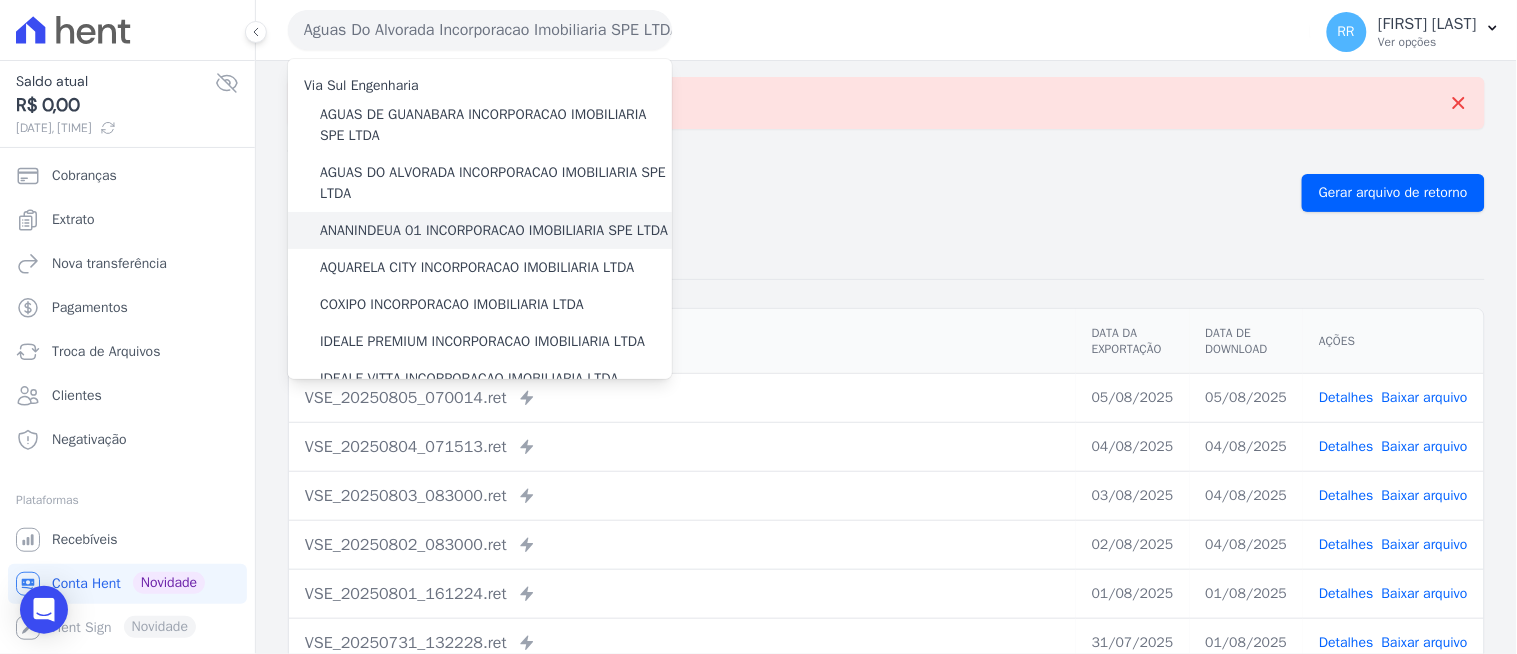 click on "ANANINDEUA 01 INCORPORACAO IMOBILIARIA SPE LTDA" at bounding box center [494, 230] 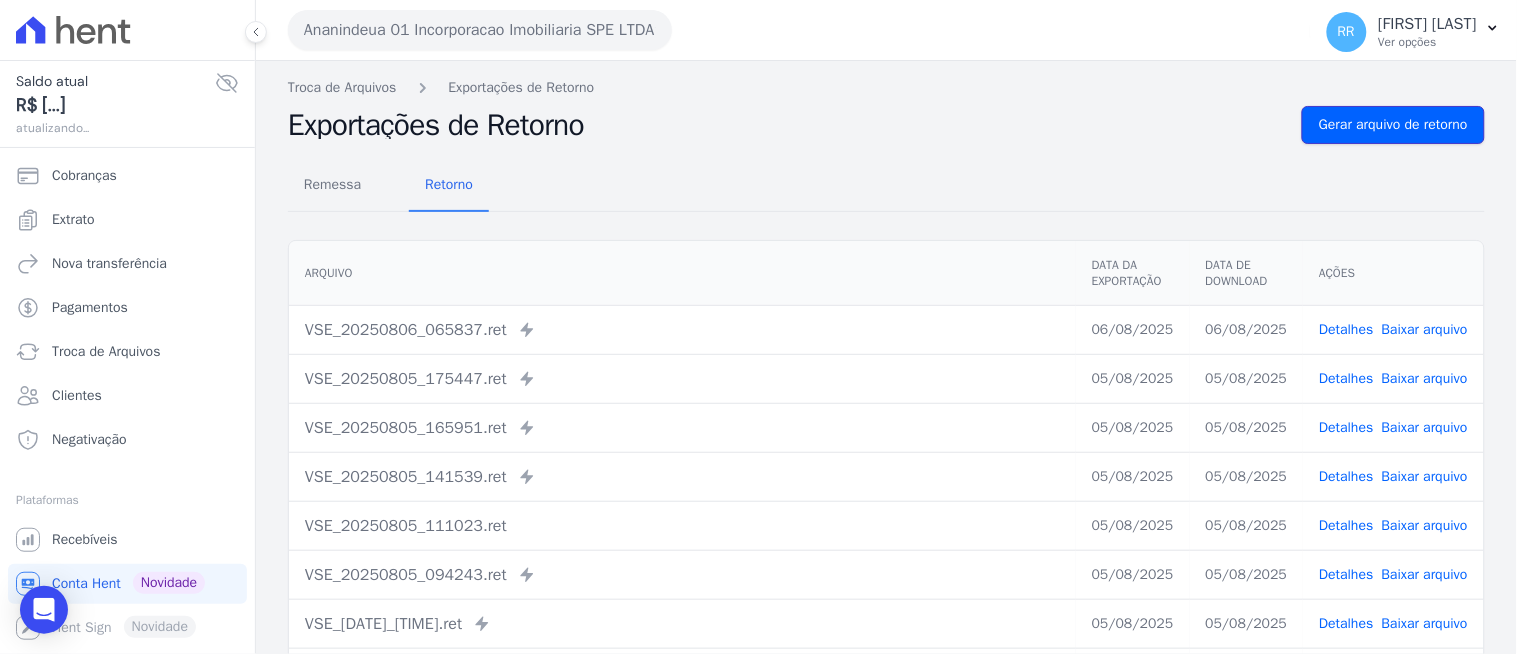 click on "Gerar arquivo de retorno" at bounding box center (1393, 125) 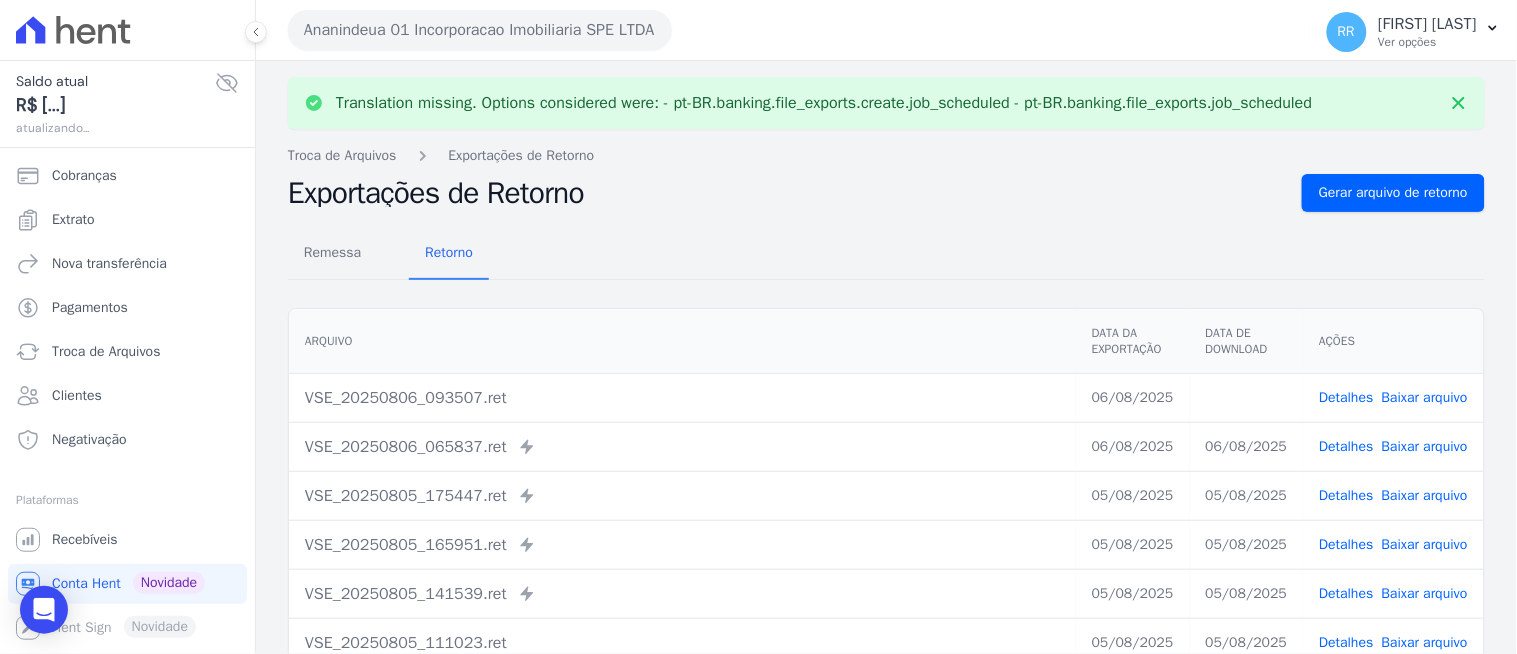 click on "Baixar arquivo" at bounding box center [1425, 397] 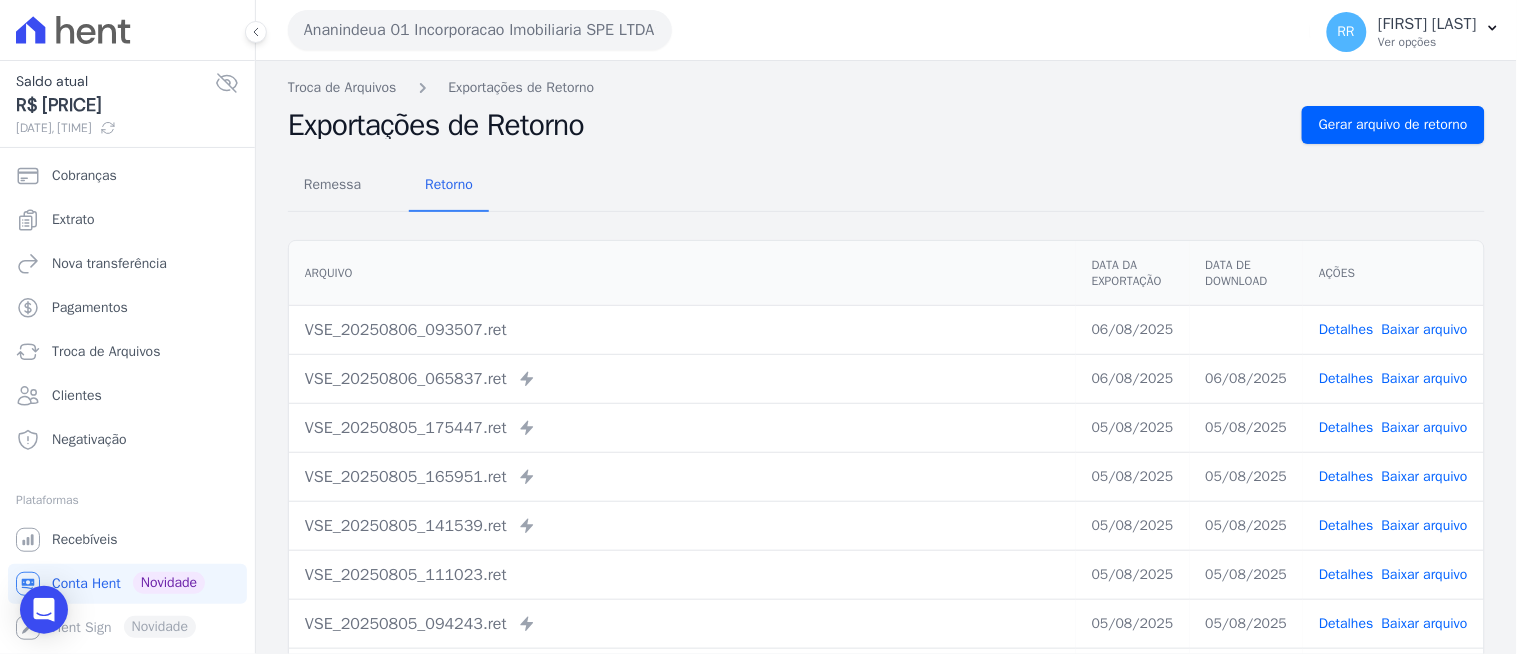 click on "Ananindeua 01 Incorporacao Imobiliaria SPE LTDA" at bounding box center [480, 30] 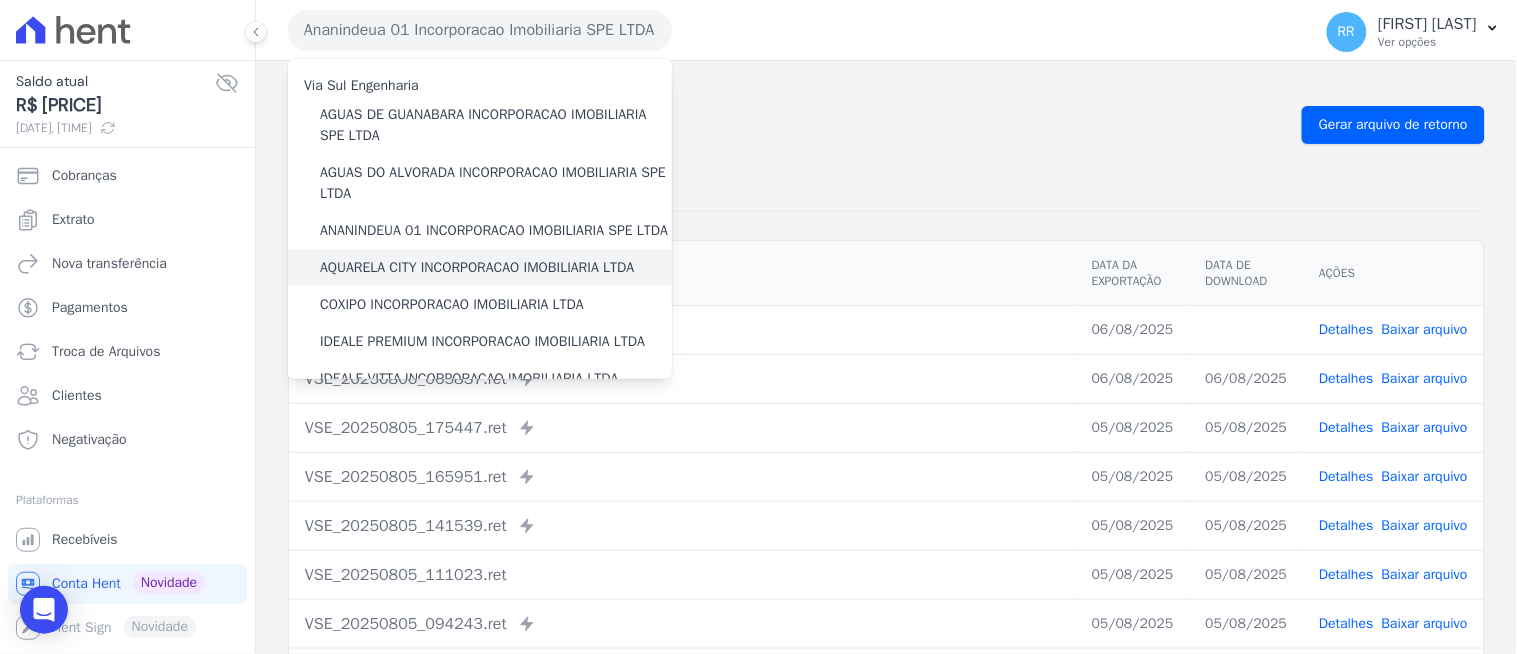 click on "AQUARELA CITY INCORPORACAO IMOBILIARIA LTDA" at bounding box center (477, 267) 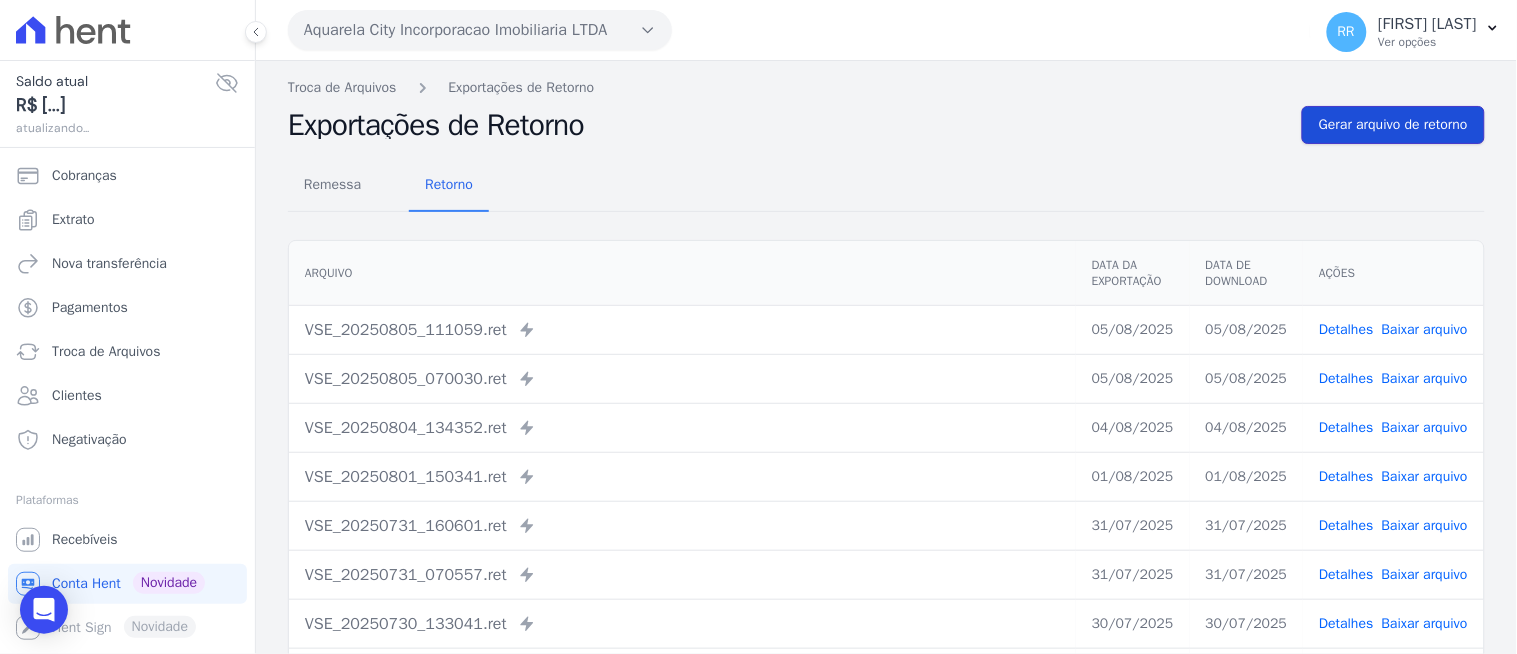 click on "Gerar arquivo de retorno" at bounding box center [1393, 125] 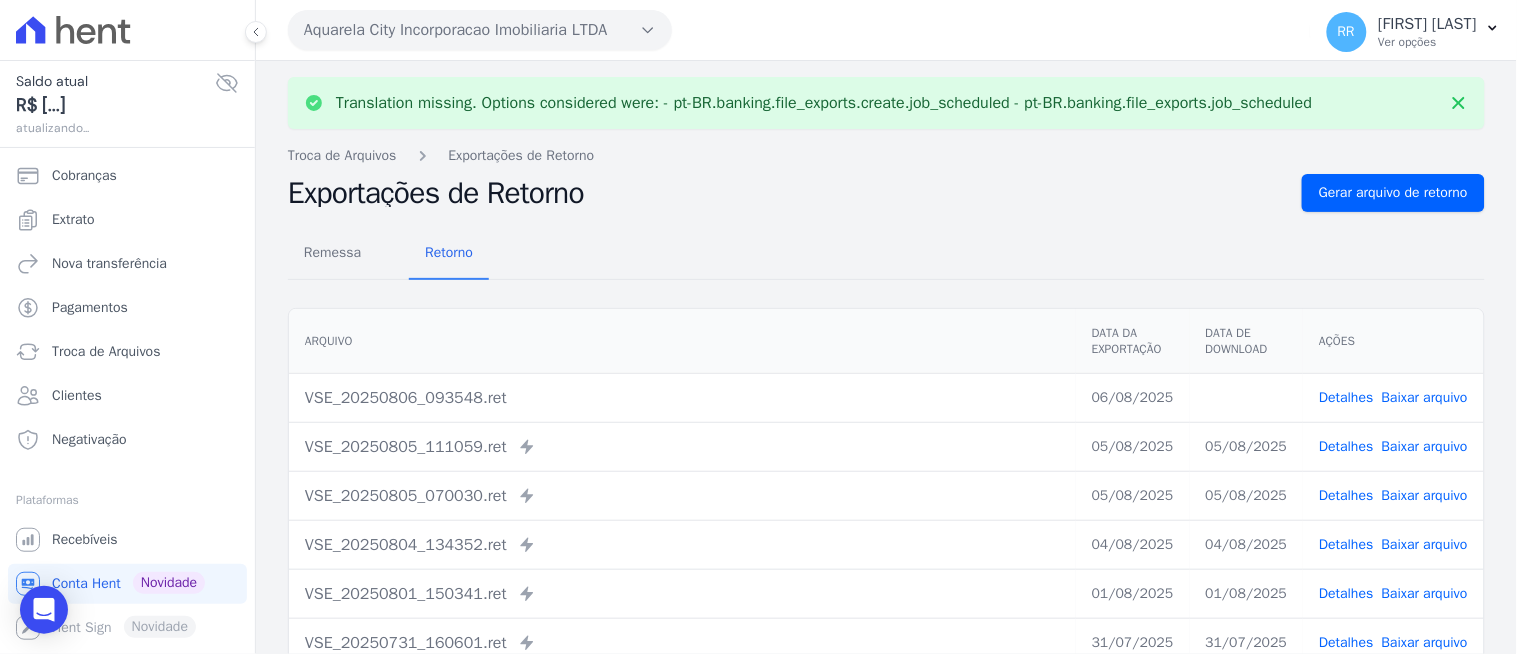 click on "Baixar arquivo" at bounding box center (1425, 397) 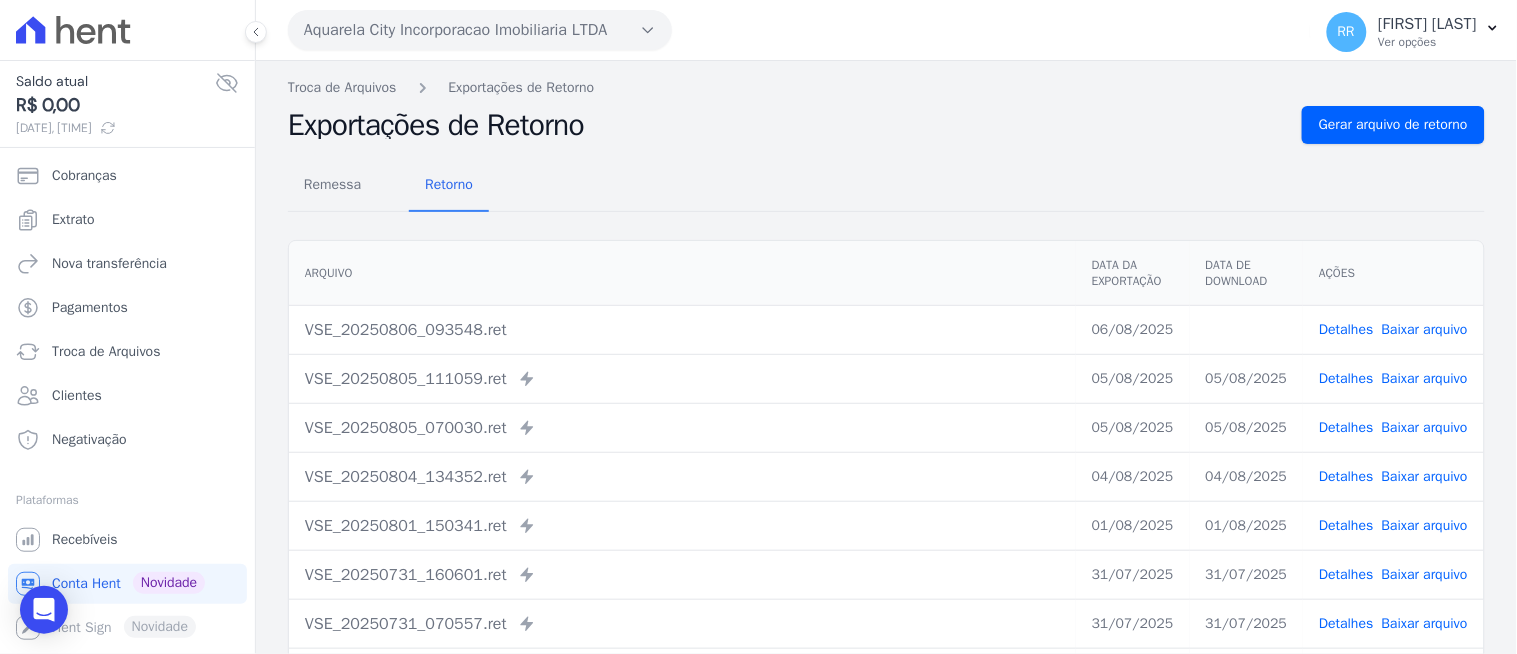 drag, startPoint x: 594, startPoint y: 153, endPoint x: 560, endPoint y: 115, distance: 50.990196 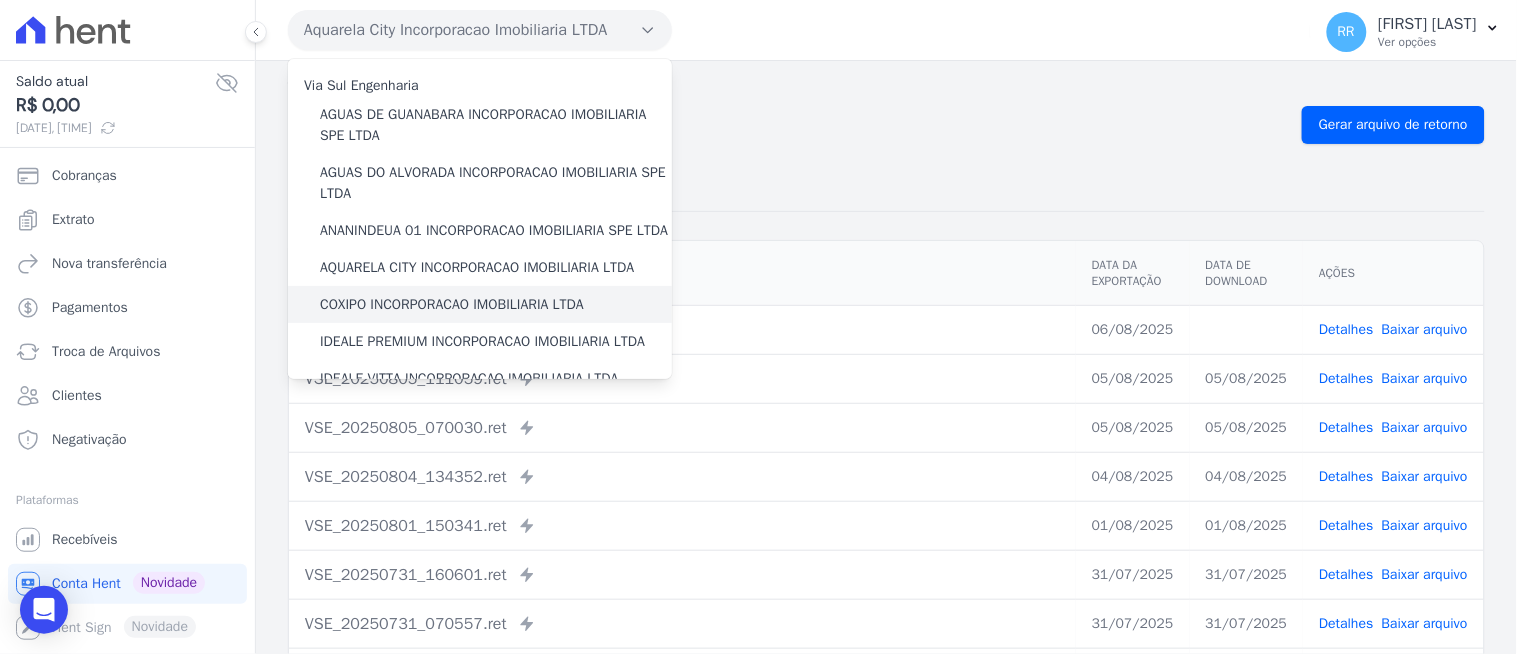 click on "COXIPO INCORPORACAO IMOBILIARIA LTDA" at bounding box center [452, 304] 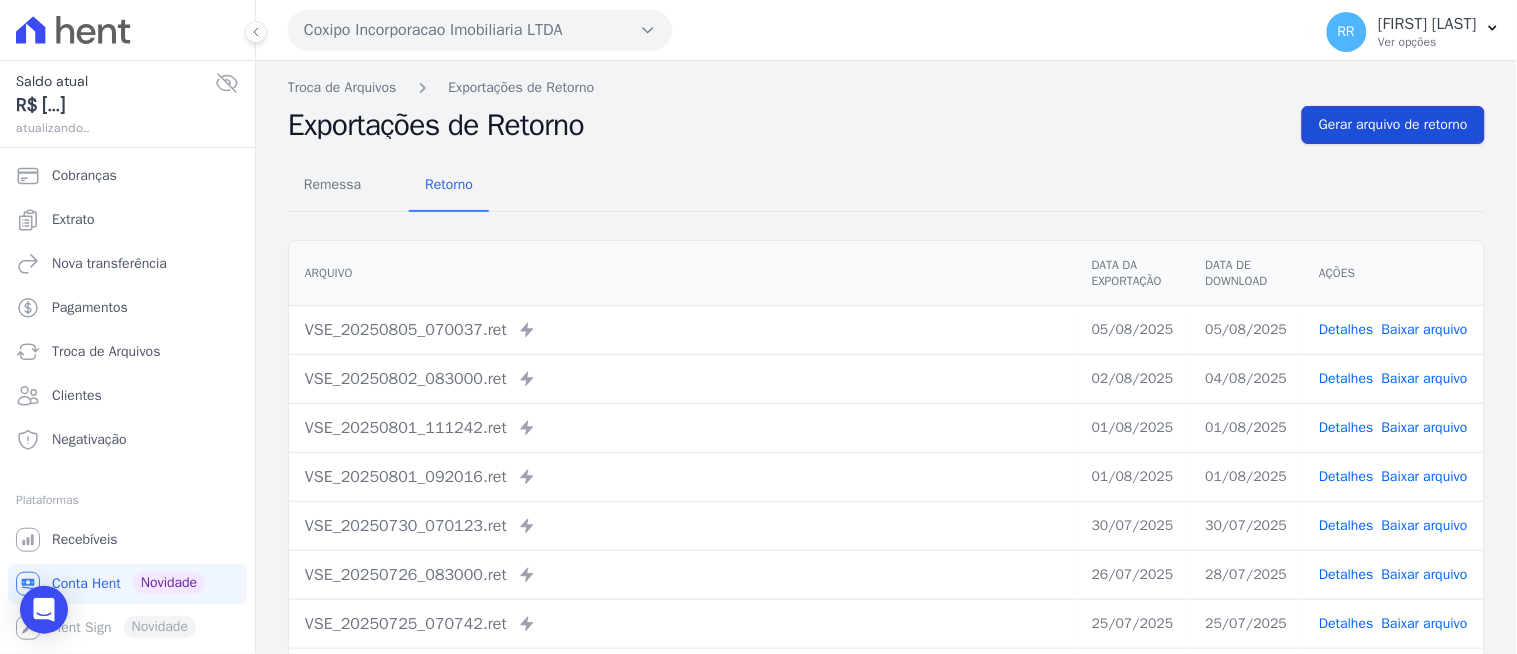 click on "Gerar arquivo de retorno" at bounding box center (1393, 125) 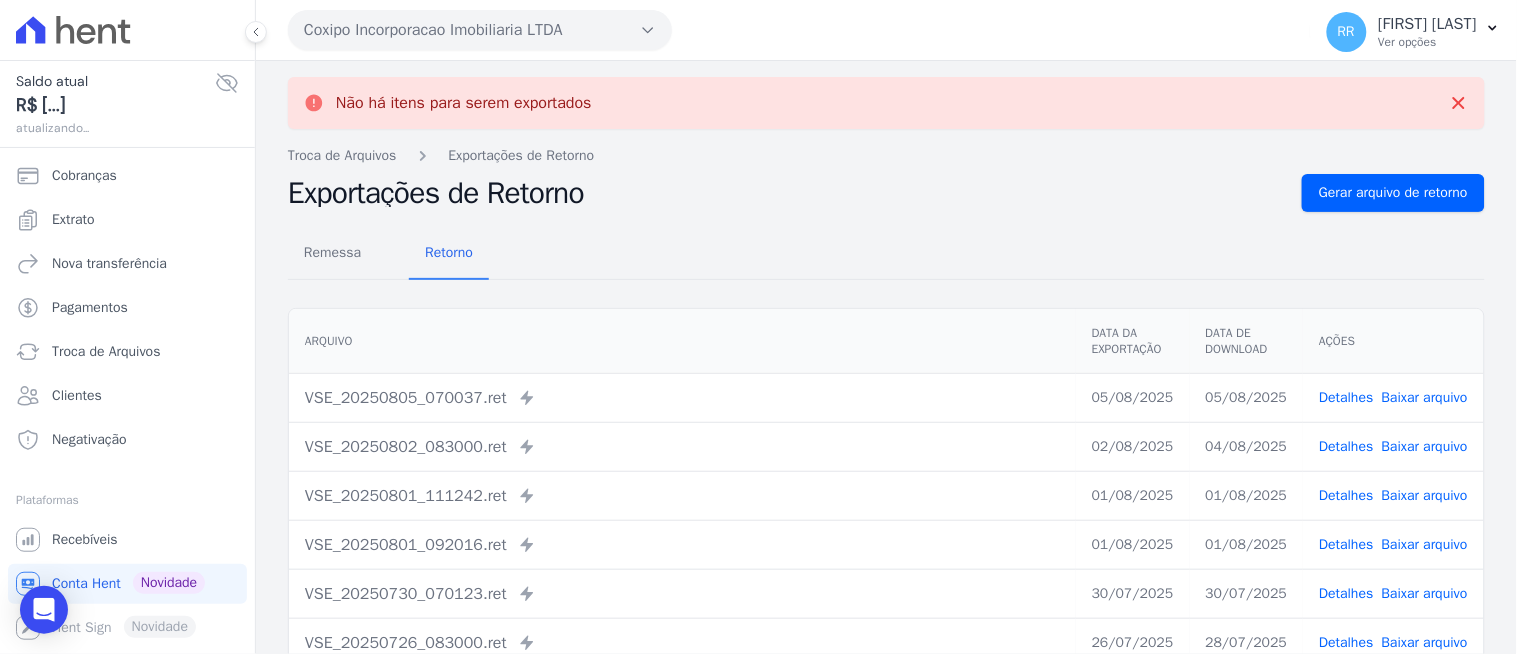 click on "Coxipo Incorporacao Imobiliaria LTDA" at bounding box center [480, 30] 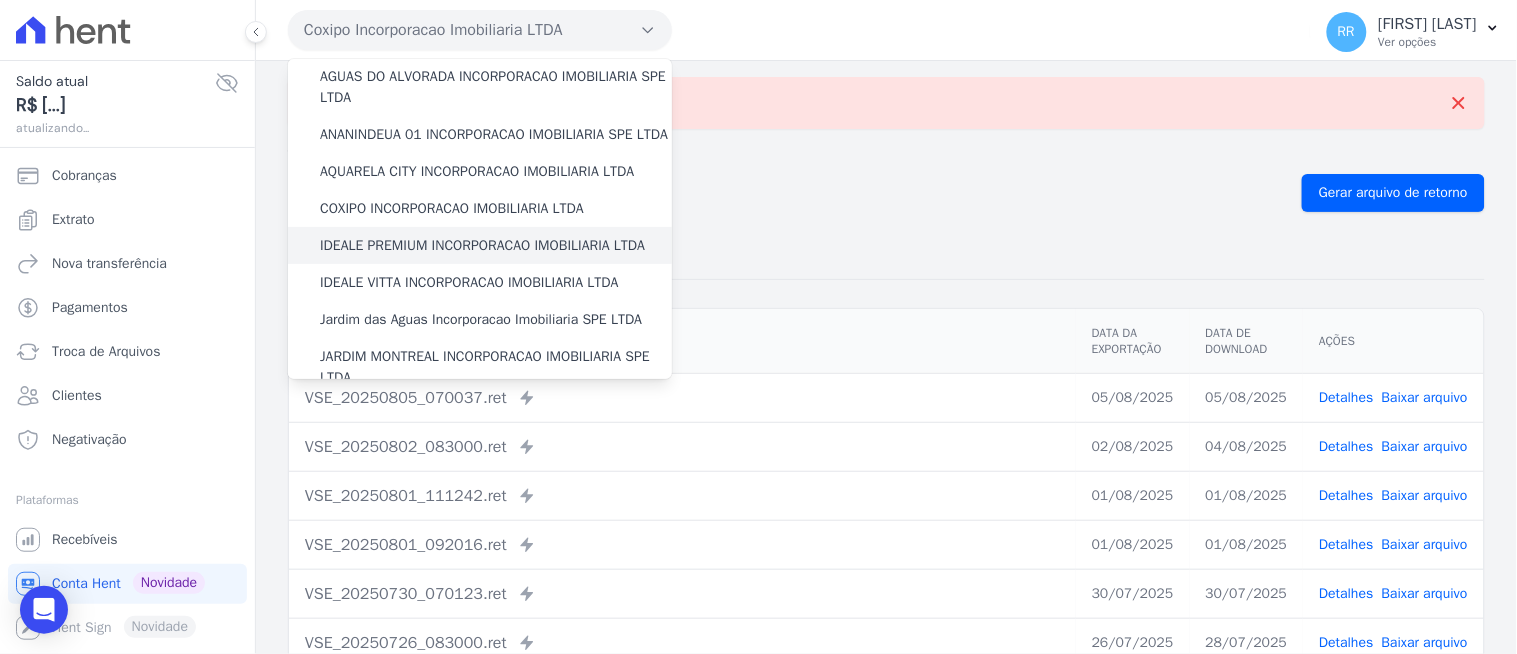 scroll, scrollTop: 111, scrollLeft: 0, axis: vertical 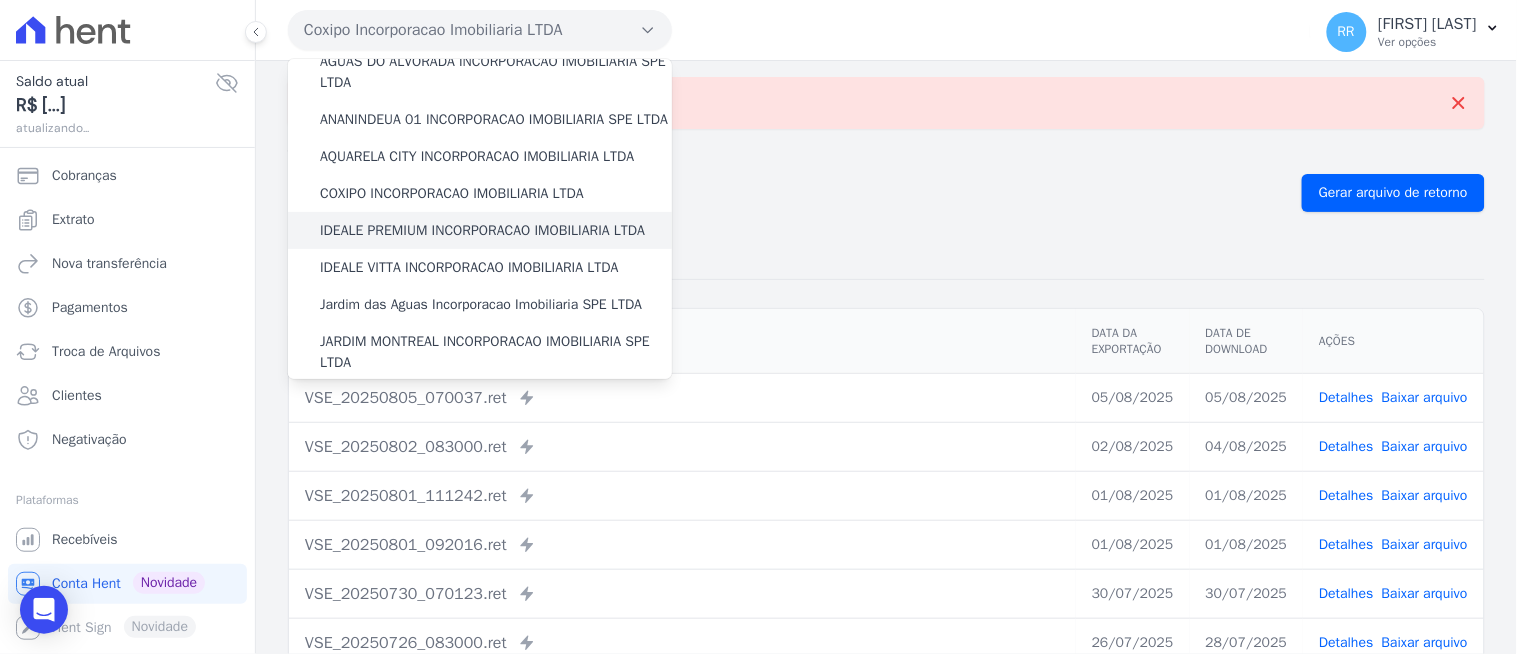 click on "IDEALE PREMIUM INCORPORACAO IMOBILIARIA LTDA" at bounding box center [482, 230] 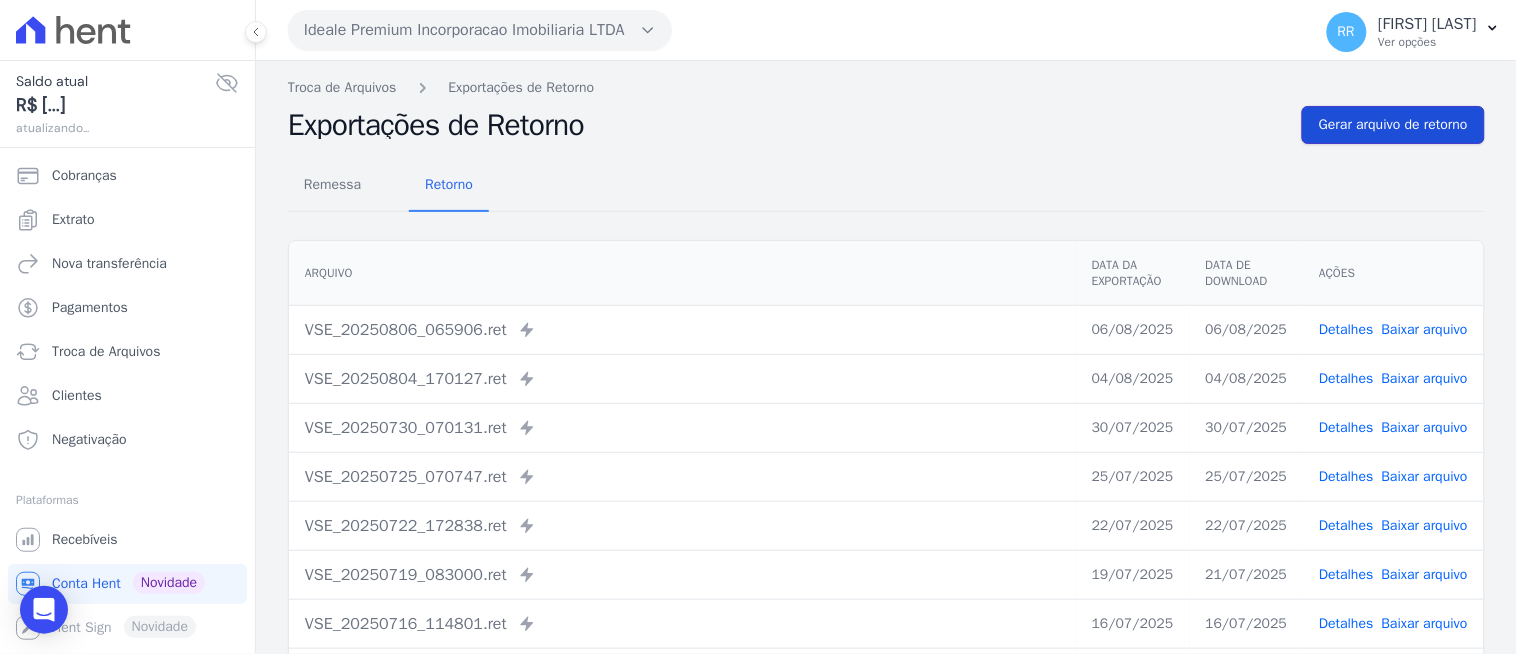 click on "Gerar arquivo de retorno" at bounding box center [1393, 125] 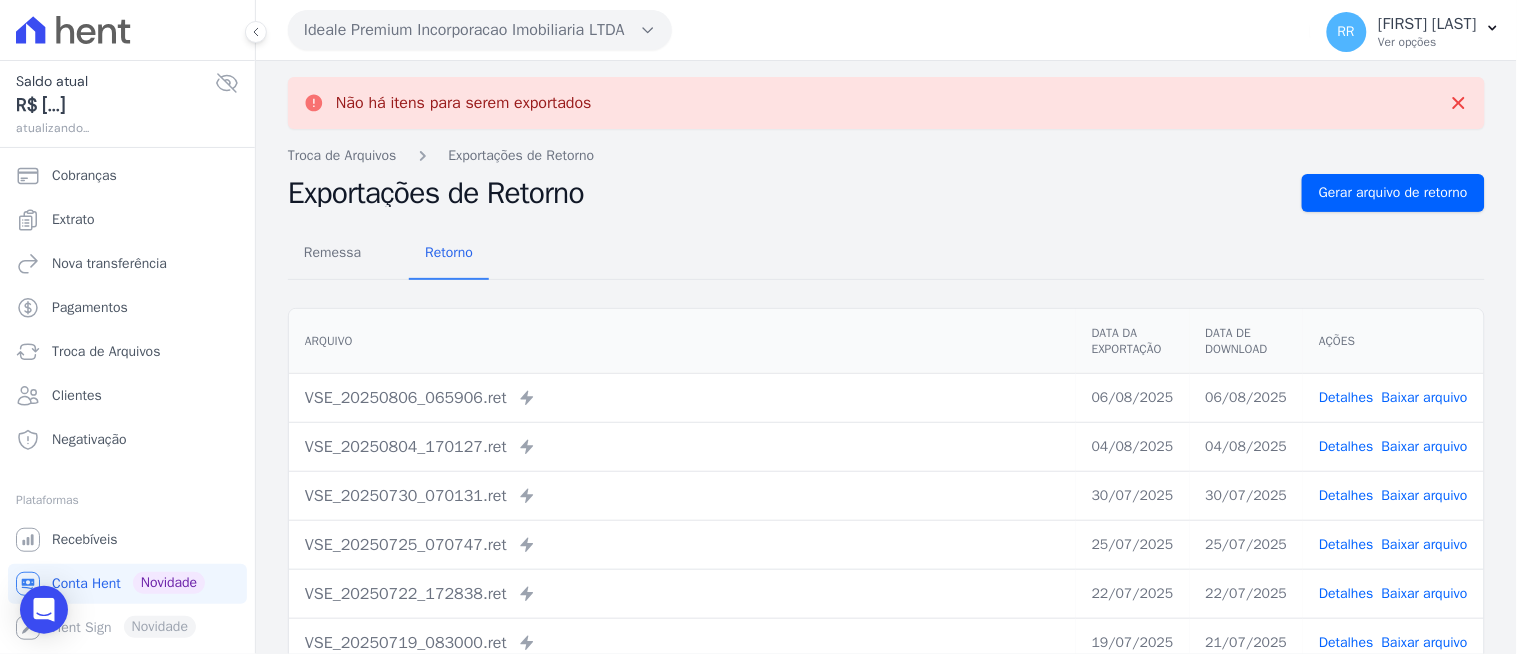 click on "Ideale Premium Incorporacao Imobiliaria LTDA" at bounding box center [480, 30] 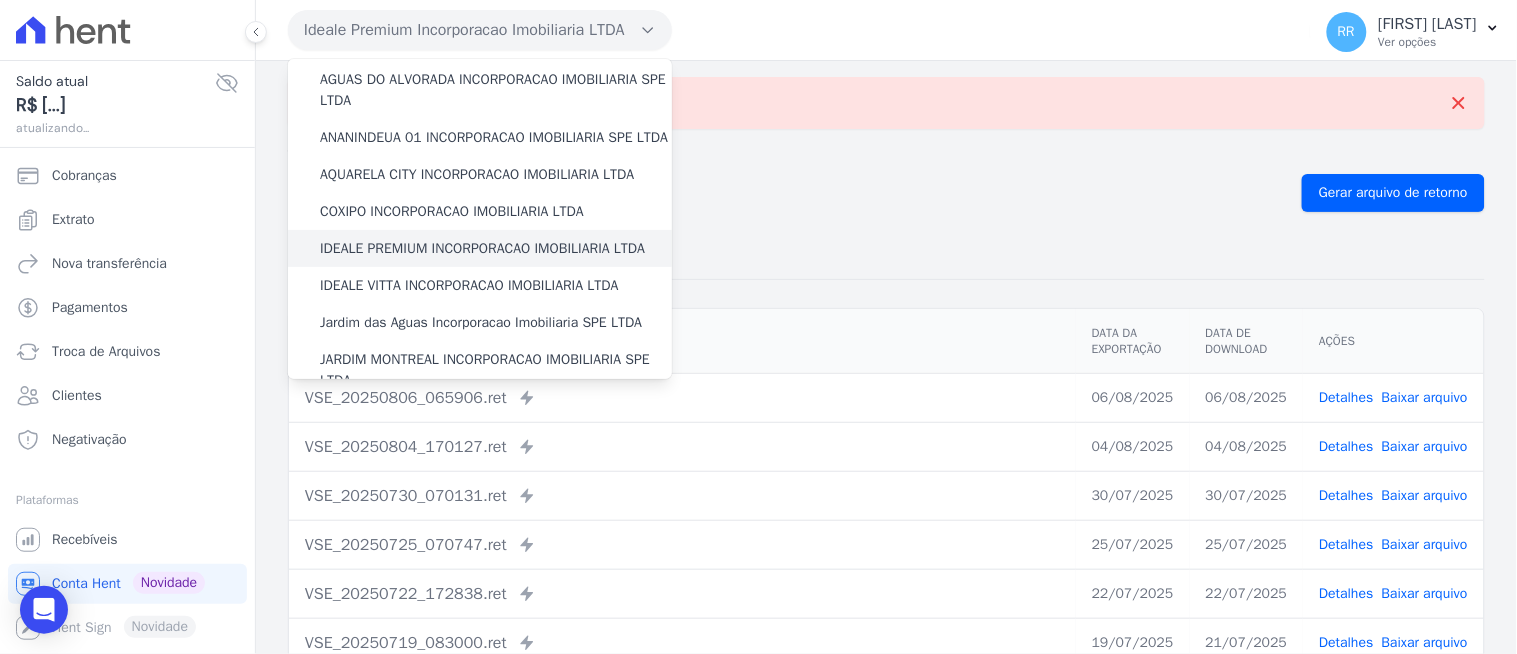 scroll, scrollTop: 111, scrollLeft: 0, axis: vertical 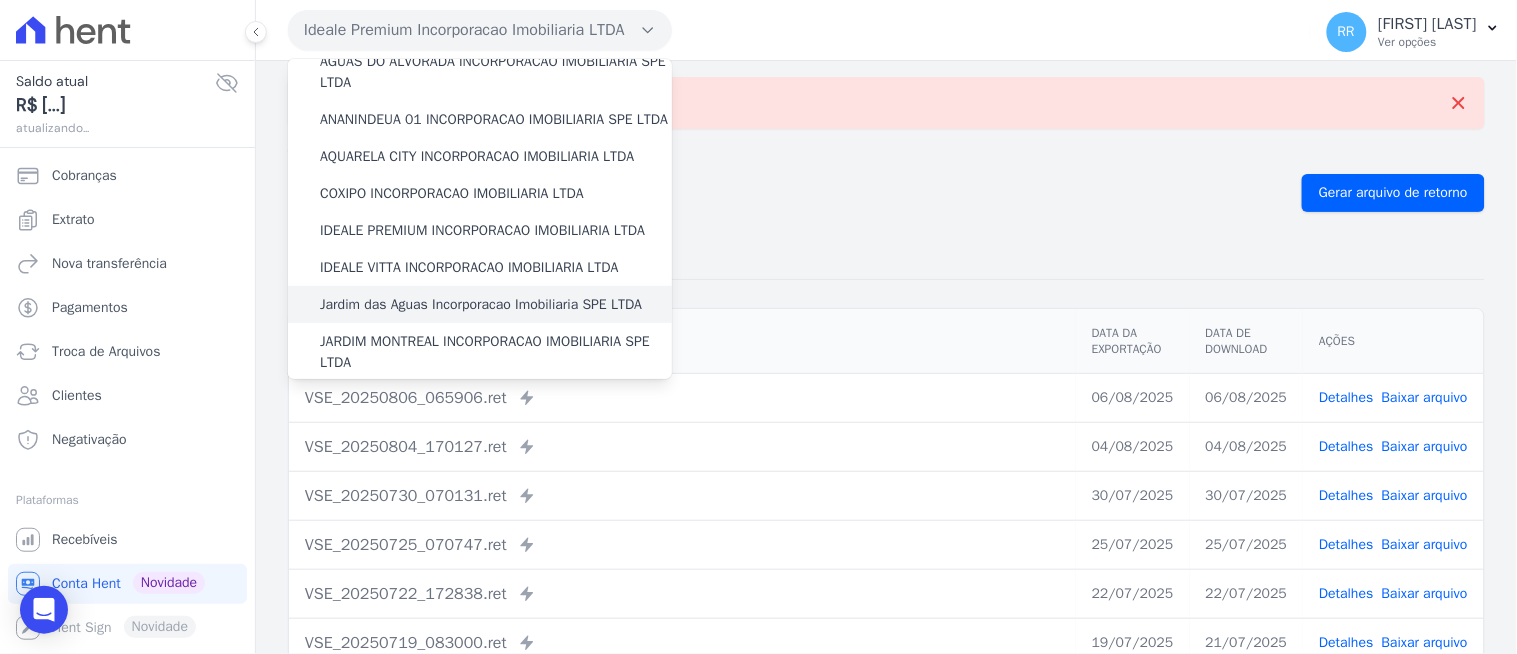 click on "Jardim das Aguas Incorporacao Imobiliaria SPE LTDA" at bounding box center [480, 304] 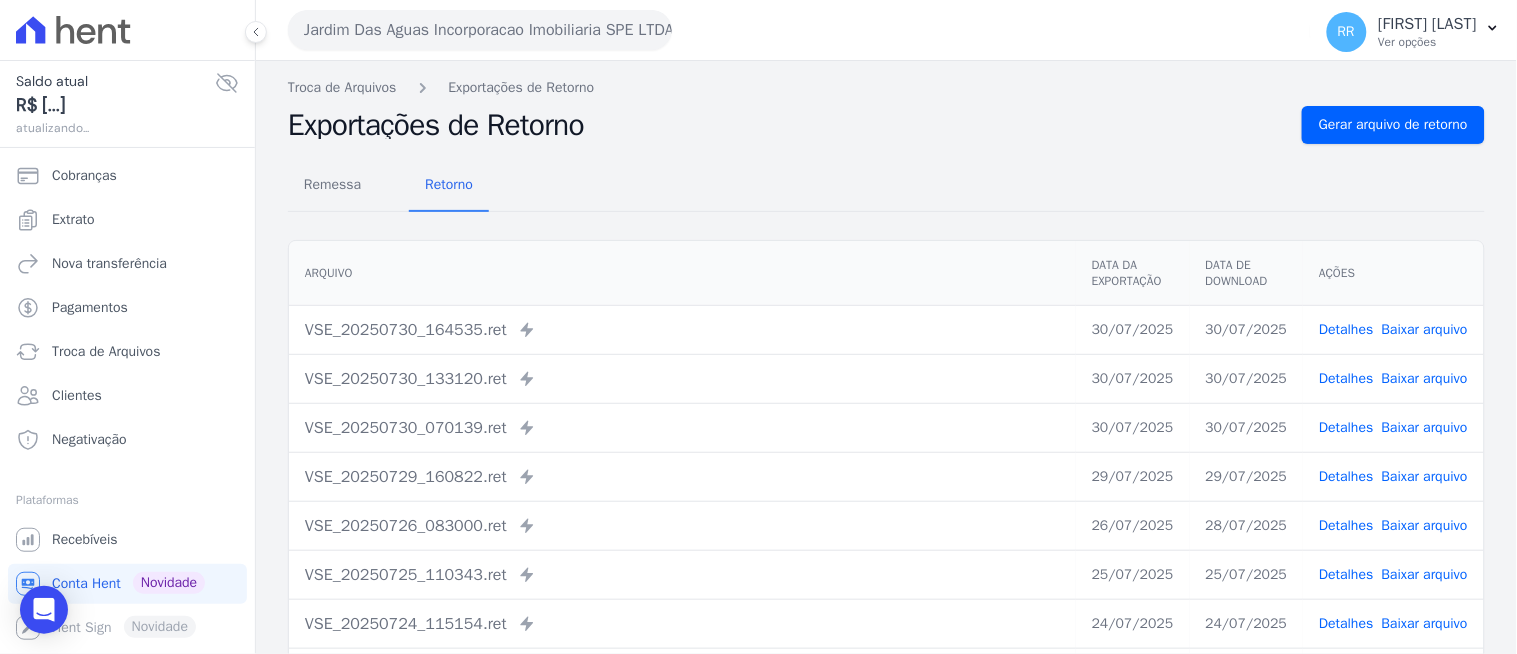 click on "Remessa
Retorno
Arquivo
Data da Exportação
Data de Download
Ações
VSE_[DATE]_[TIME].ret
Enviado para Nexxera em: [DATE], [TIME]
[DATE]
[DATE]
Detalhes" at bounding box center [886, 505] 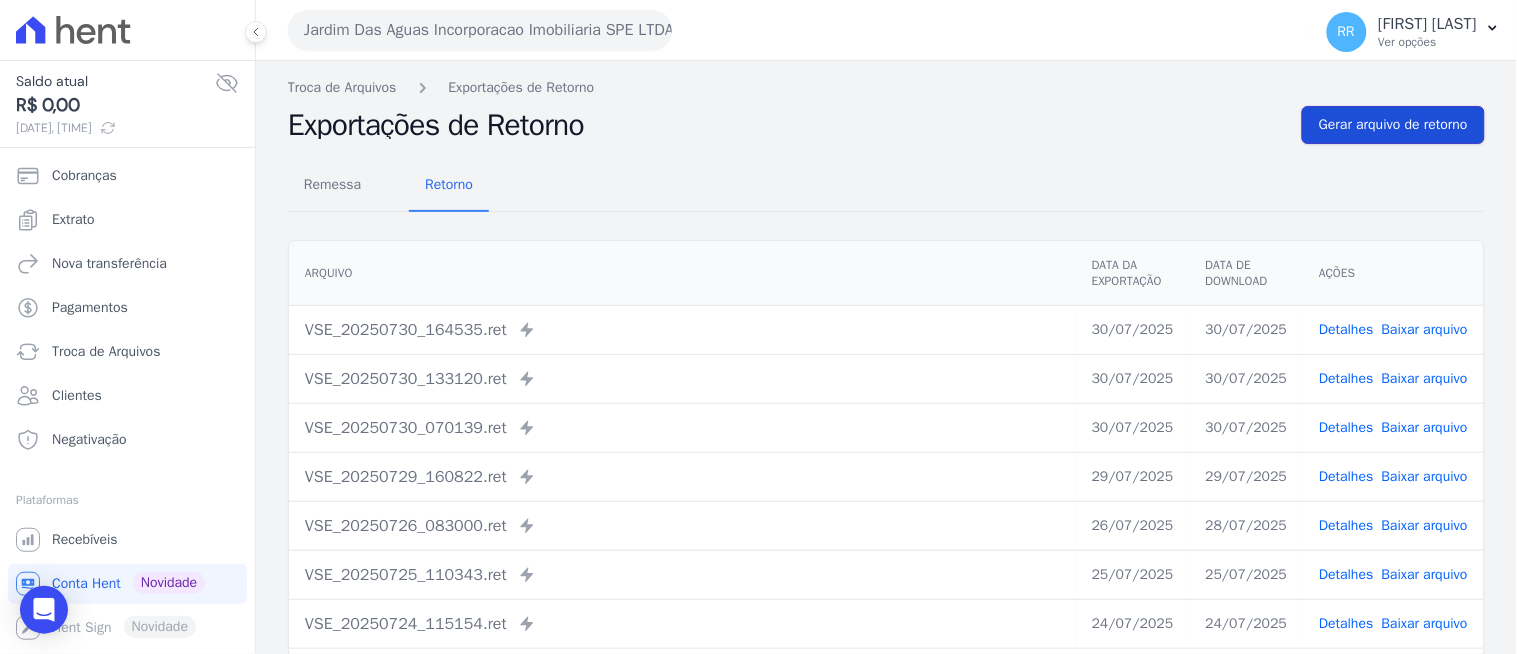 click on "Gerar arquivo de retorno" at bounding box center (1393, 125) 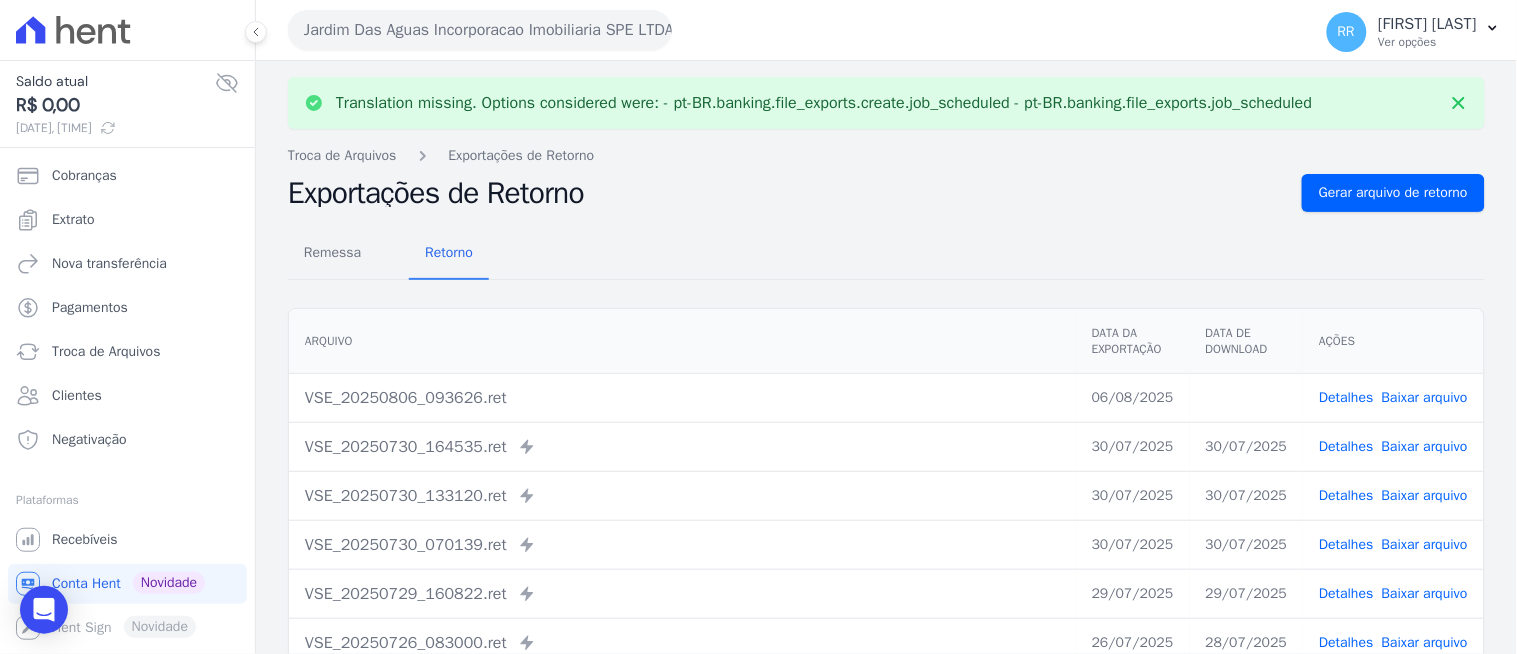 click on "Baixar arquivo" at bounding box center [1425, 397] 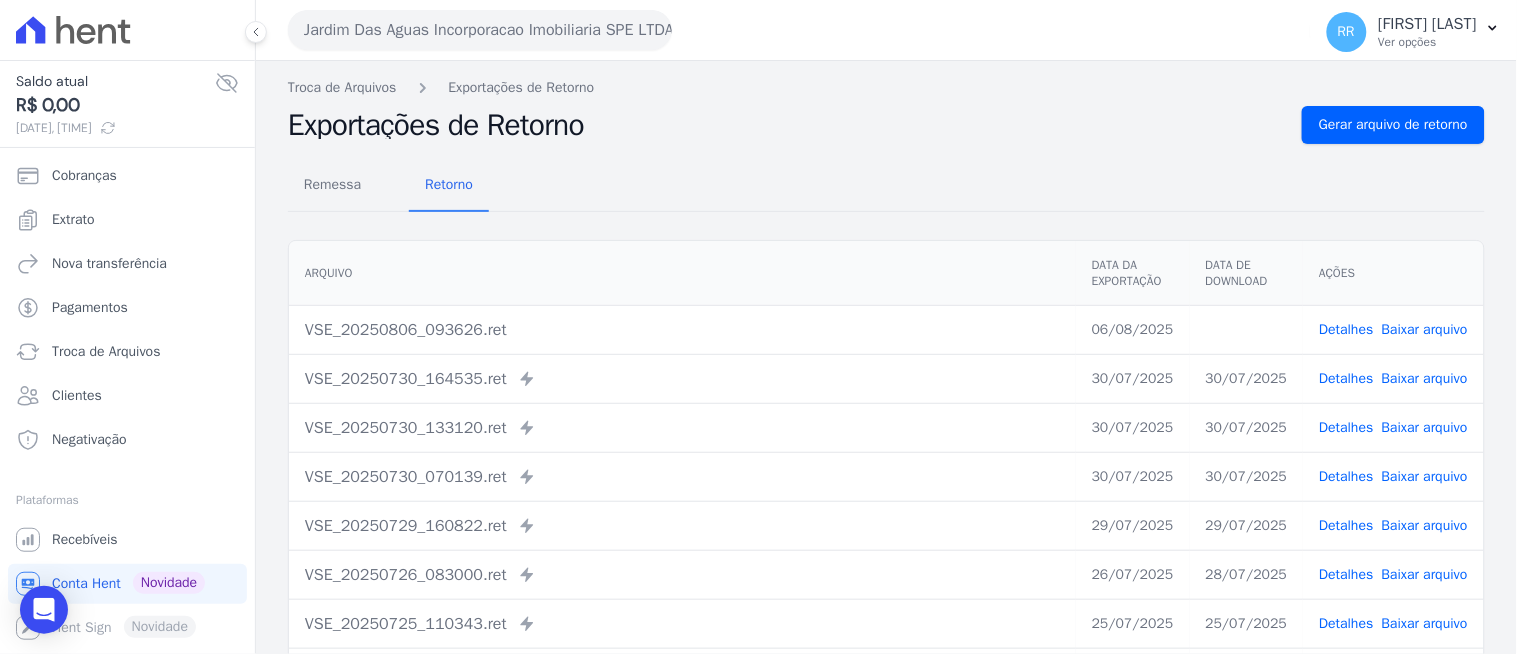 click on "Translation missing. Options considered were:
- pt-BR.banking.file_exports.create.job_scheduled
- pt-BR.banking.file_exports.job_scheduled
Troca de Arquivos
Exportações de Retorno
Exportações de Retorno
Gerar arquivo de retorno
Remessa
Retorno
Arquivo
Data da Exportação" at bounding box center [886, 472] 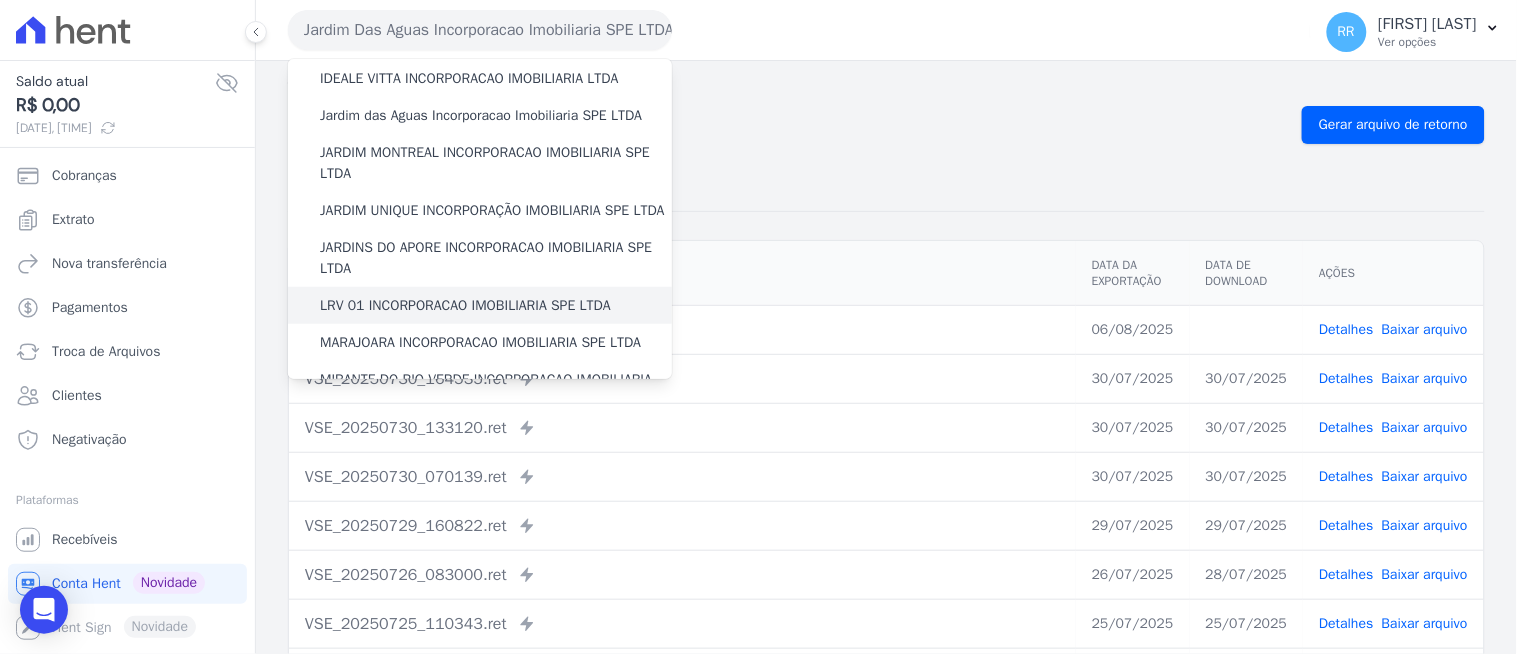 scroll, scrollTop: 296, scrollLeft: 0, axis: vertical 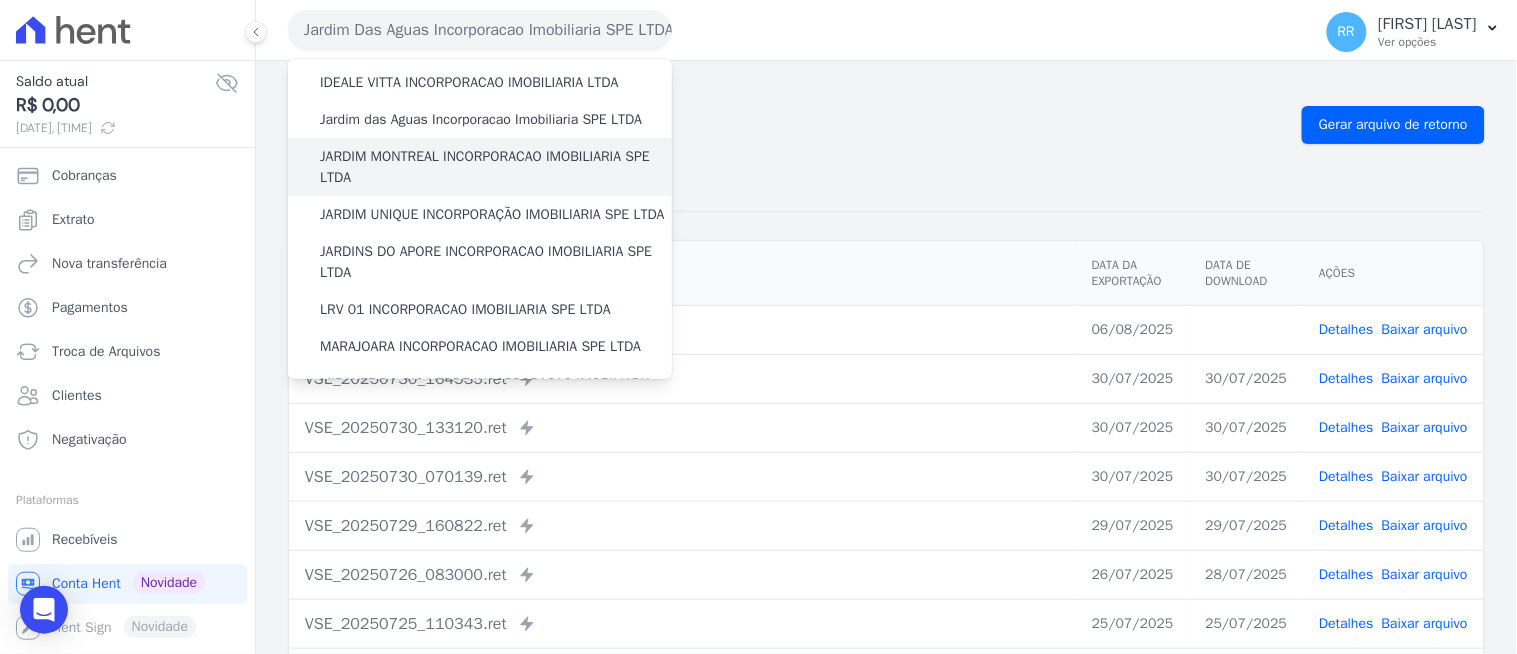 click on "JARDIM MONTREAL INCORPORACAO IMOBILIARIA SPE LTDA" at bounding box center [496, 167] 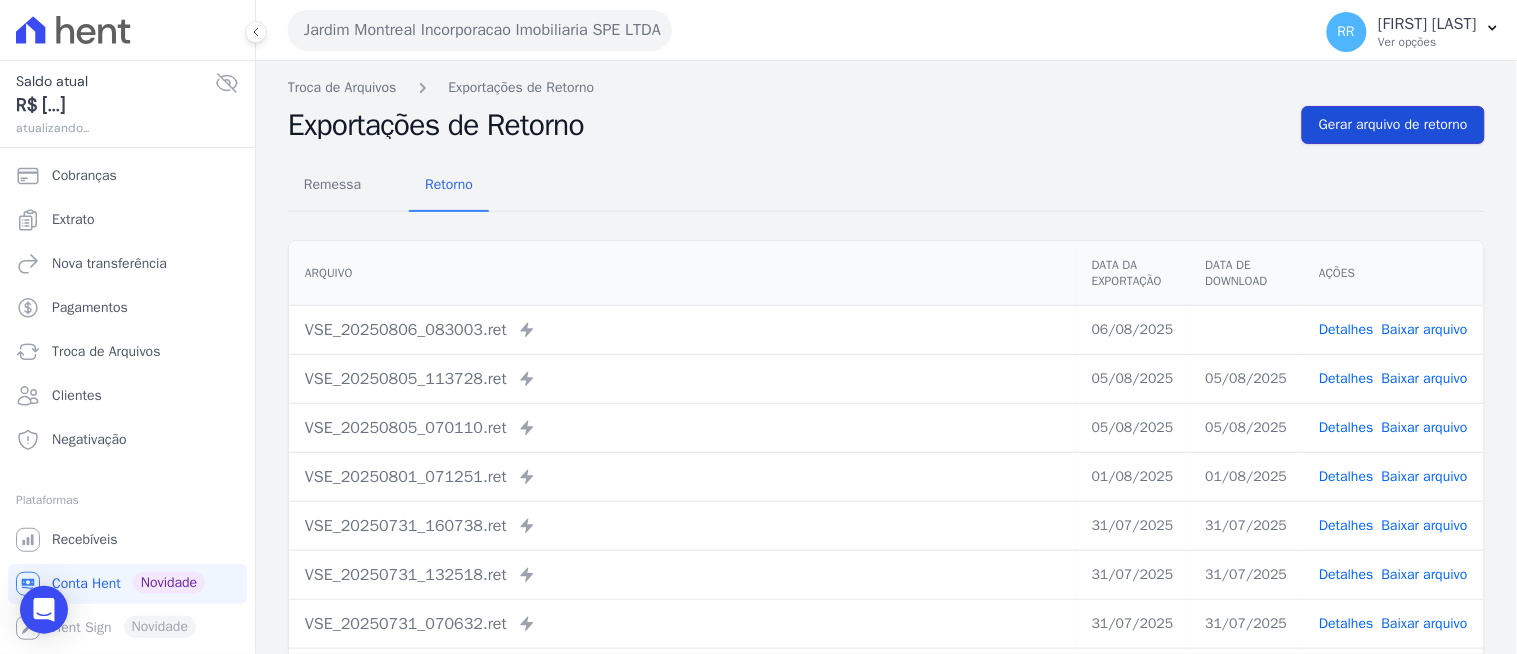 click on "Gerar arquivo de retorno" at bounding box center [1393, 125] 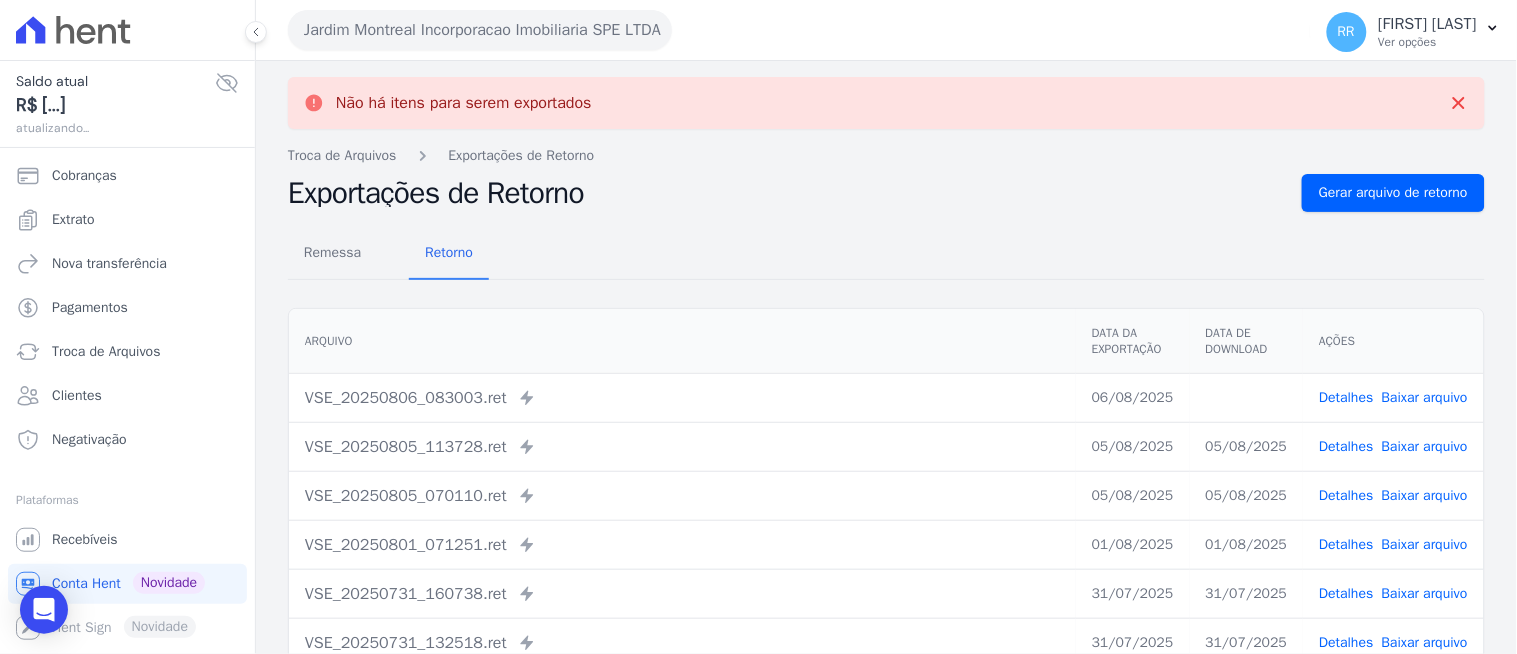 click on "Baixar arquivo" at bounding box center [1425, 397] 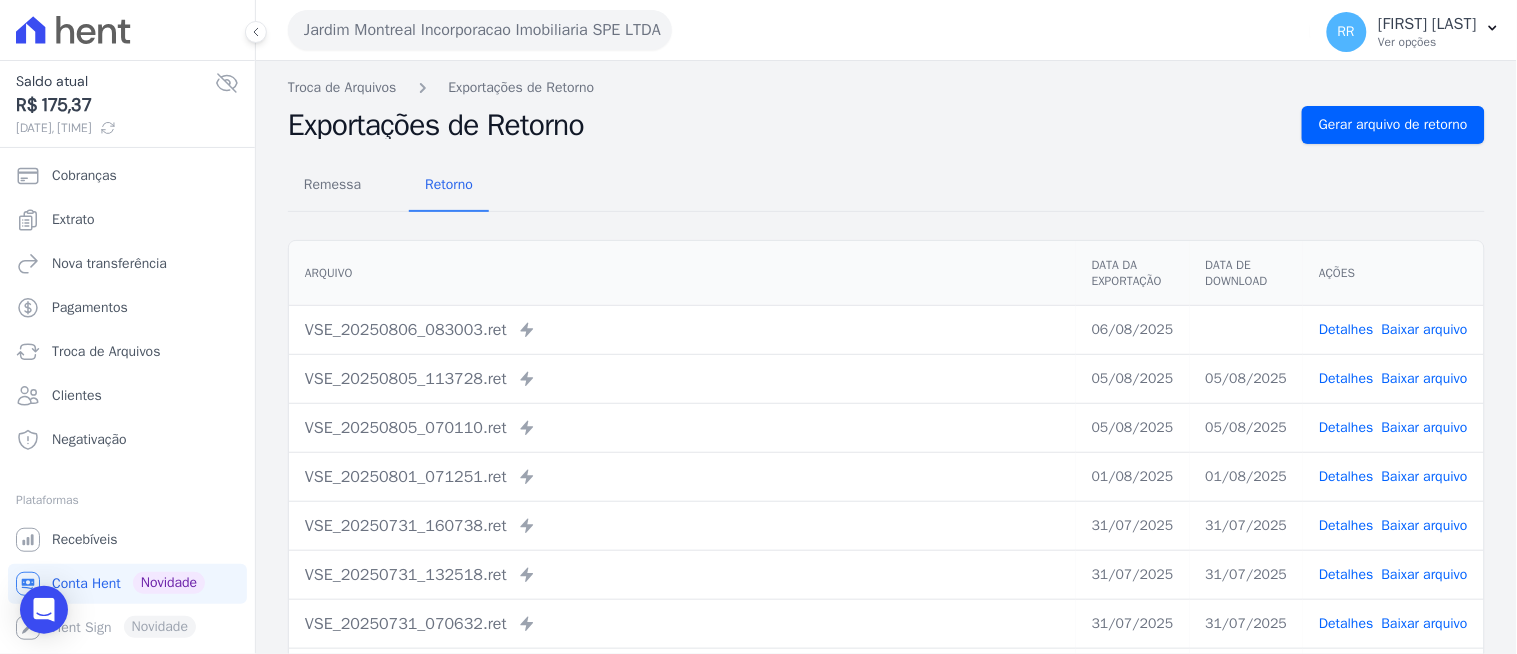 drag, startPoint x: 736, startPoint y: 264, endPoint x: 635, endPoint y: 157, distance: 147.13939 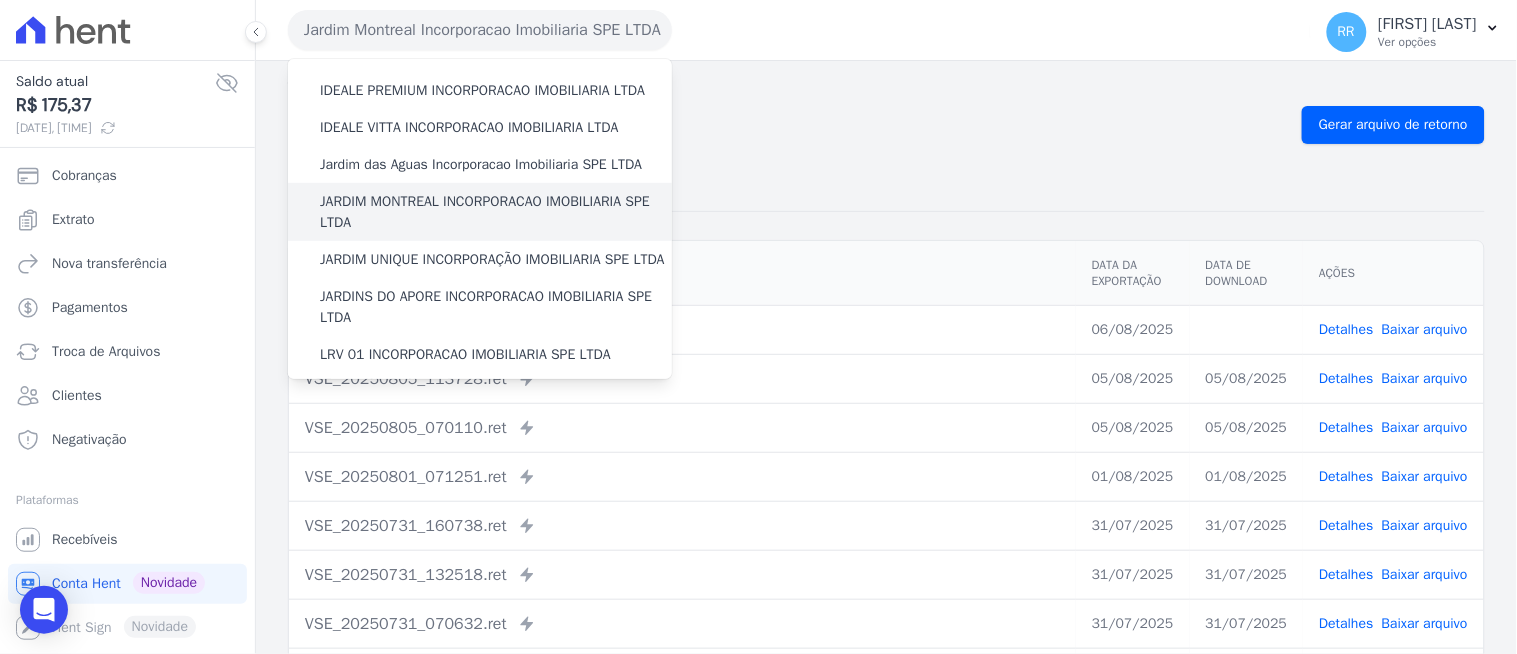 scroll, scrollTop: 258, scrollLeft: 0, axis: vertical 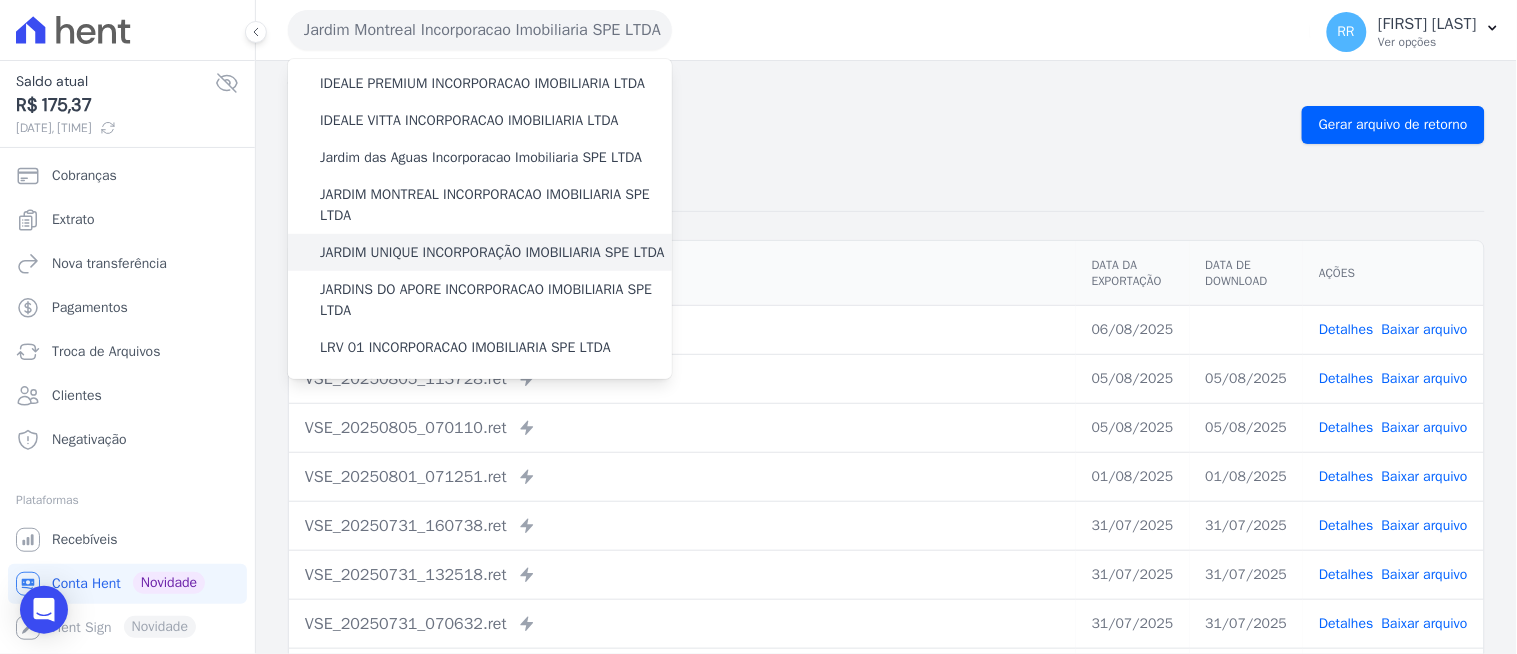 click on "JARDIM UNIQUE INCORPORAÇÃO IMOBILIARIA SPE LTDA" at bounding box center [492, 252] 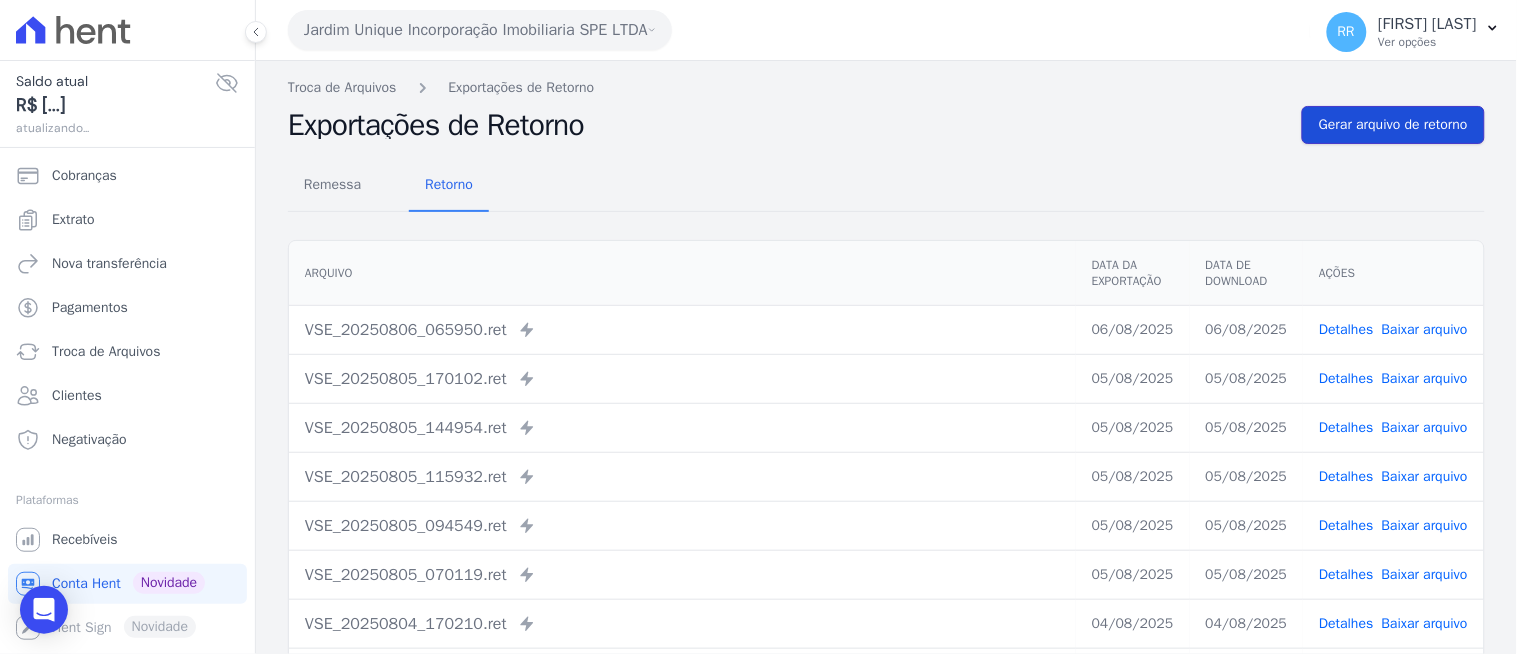 click on "Gerar arquivo de retorno" at bounding box center [1393, 125] 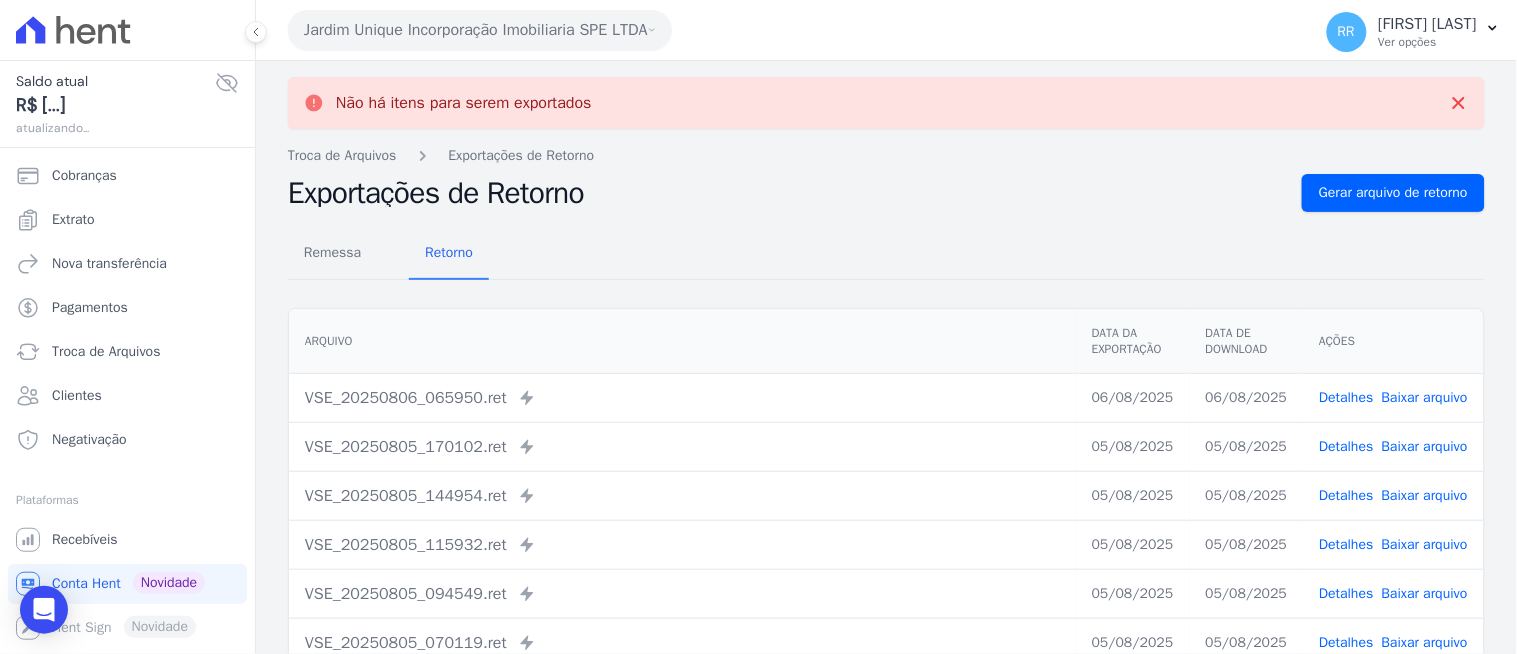 click on "Jardim Unique Incorporação Imobiliaria SPE LTDA" at bounding box center [480, 30] 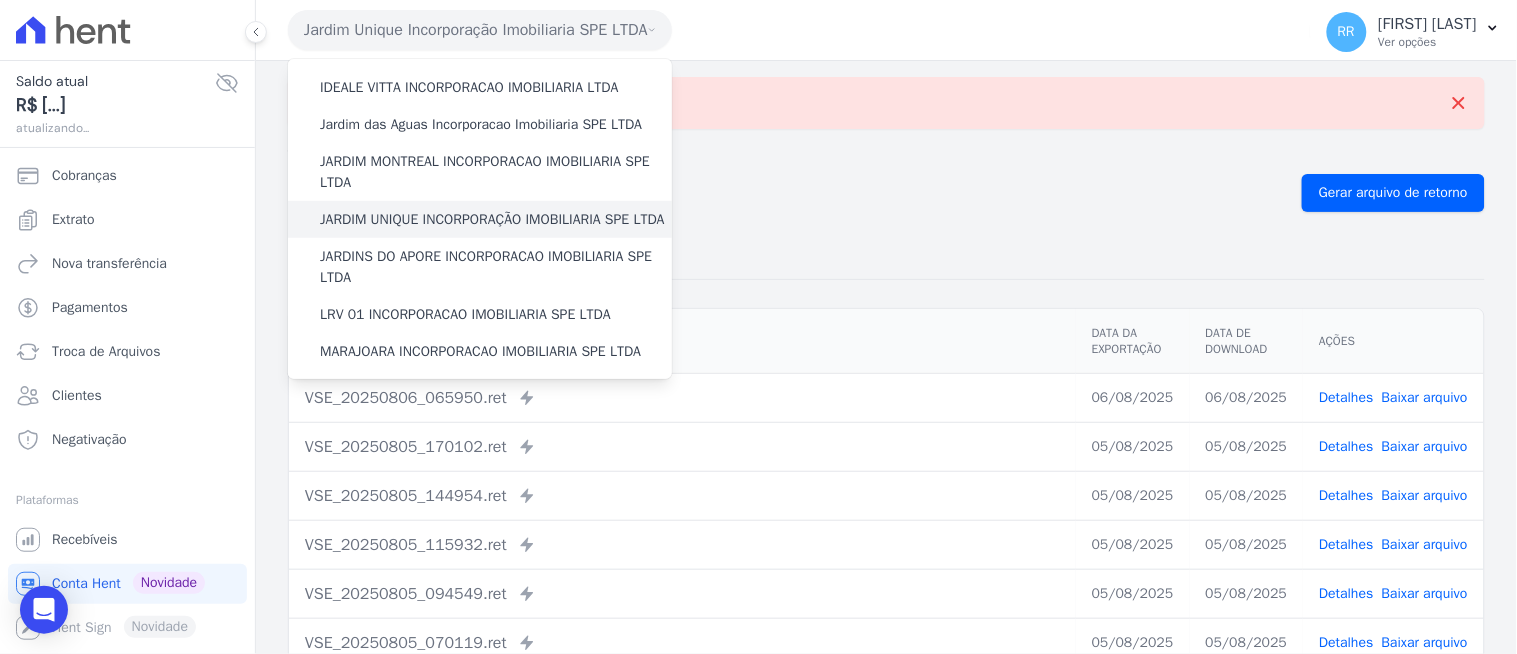 scroll, scrollTop: 444, scrollLeft: 0, axis: vertical 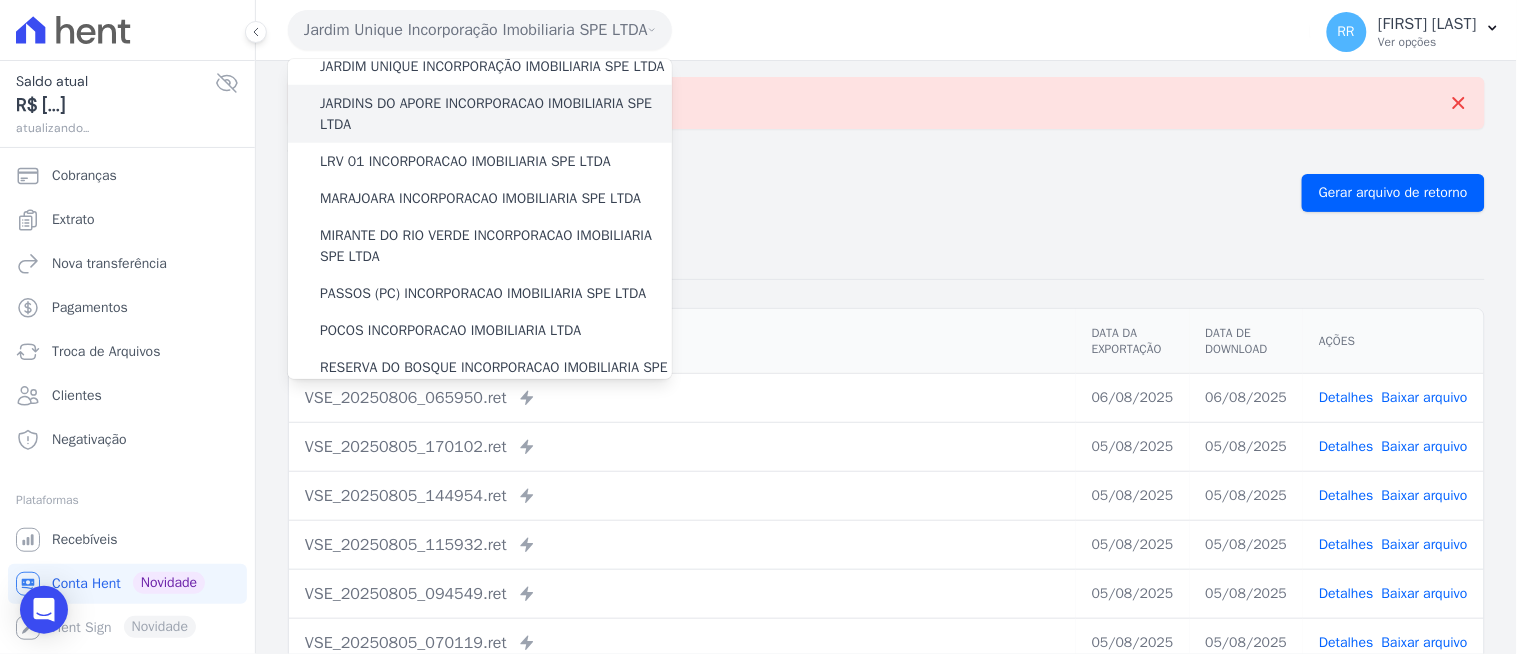 click on "JARDINS DO APORE INCORPORACAO IMOBILIARIA SPE LTDA" at bounding box center [496, 114] 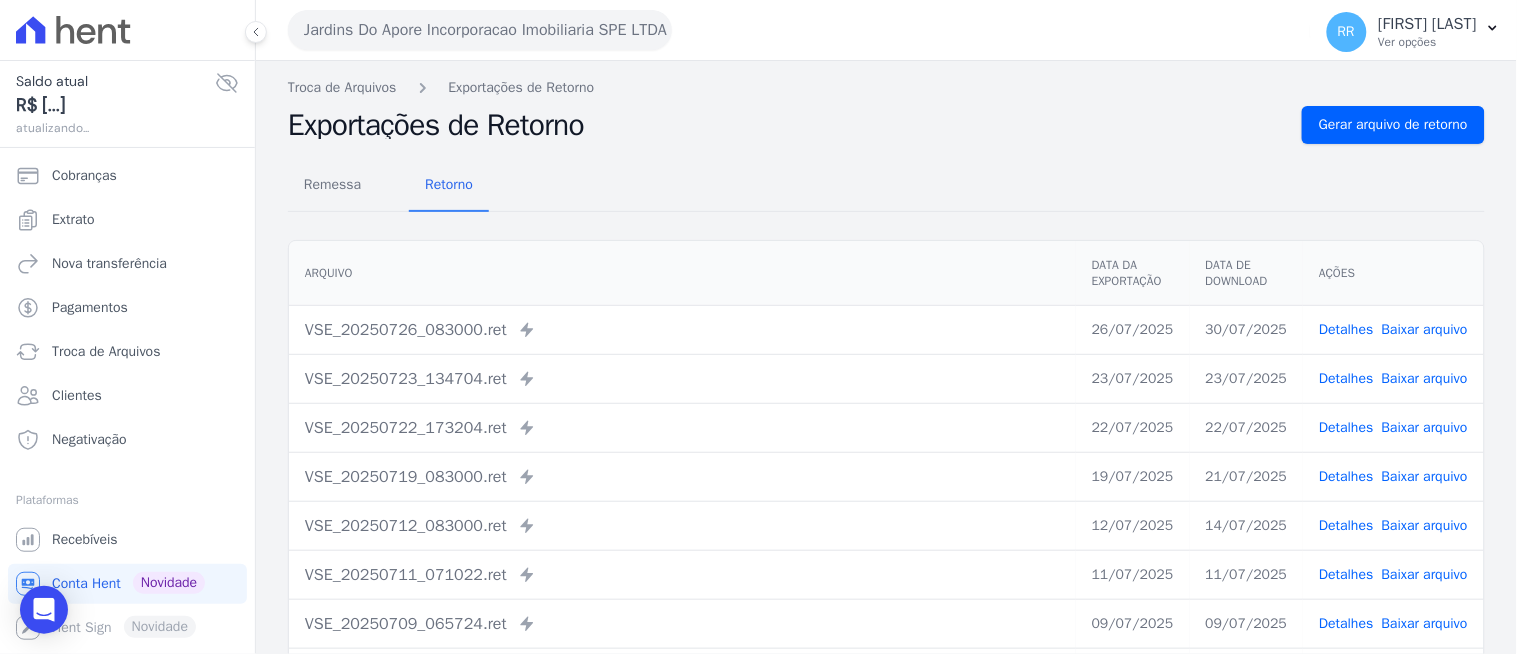 click on "Remessa
Retorno
Arquivo
Data da Exportação
Data de Download
Ações
VSE_20250726_083000.ret
Enviado para Nexxera em: 26/07/2025, 08:30
26/07/2025
30/07/2025
Detalhes" at bounding box center [886, 505] 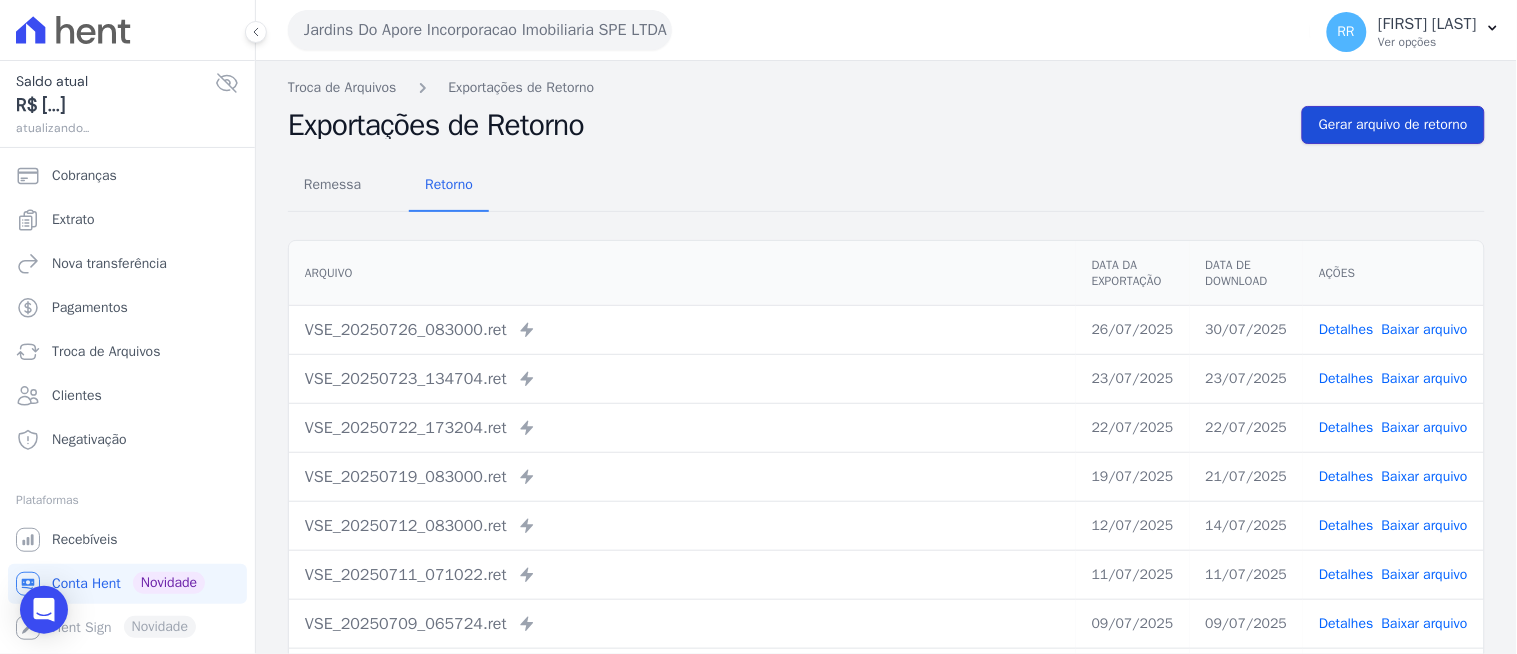 click on "Gerar arquivo de retorno" at bounding box center [1393, 125] 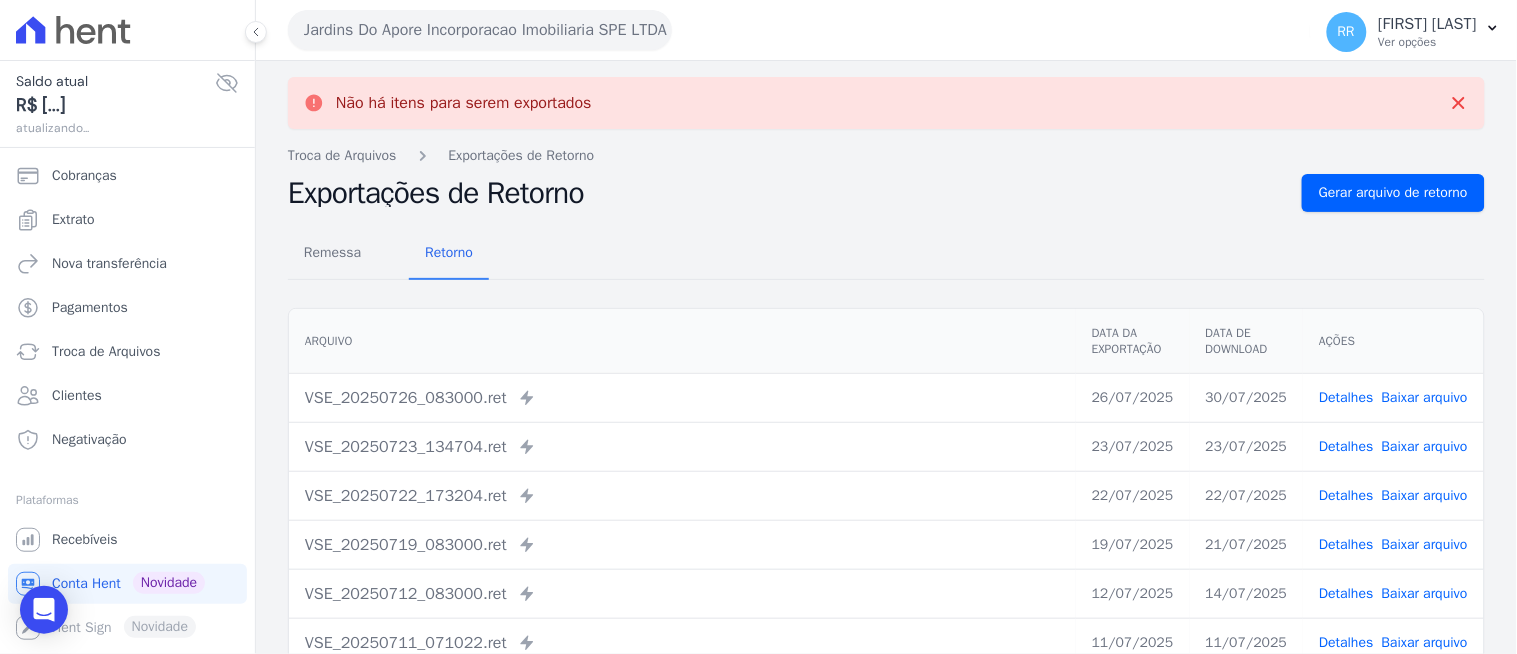 click on "Jardins Do Apore Incorporacao Imobiliaria SPE LTDA" at bounding box center [480, 30] 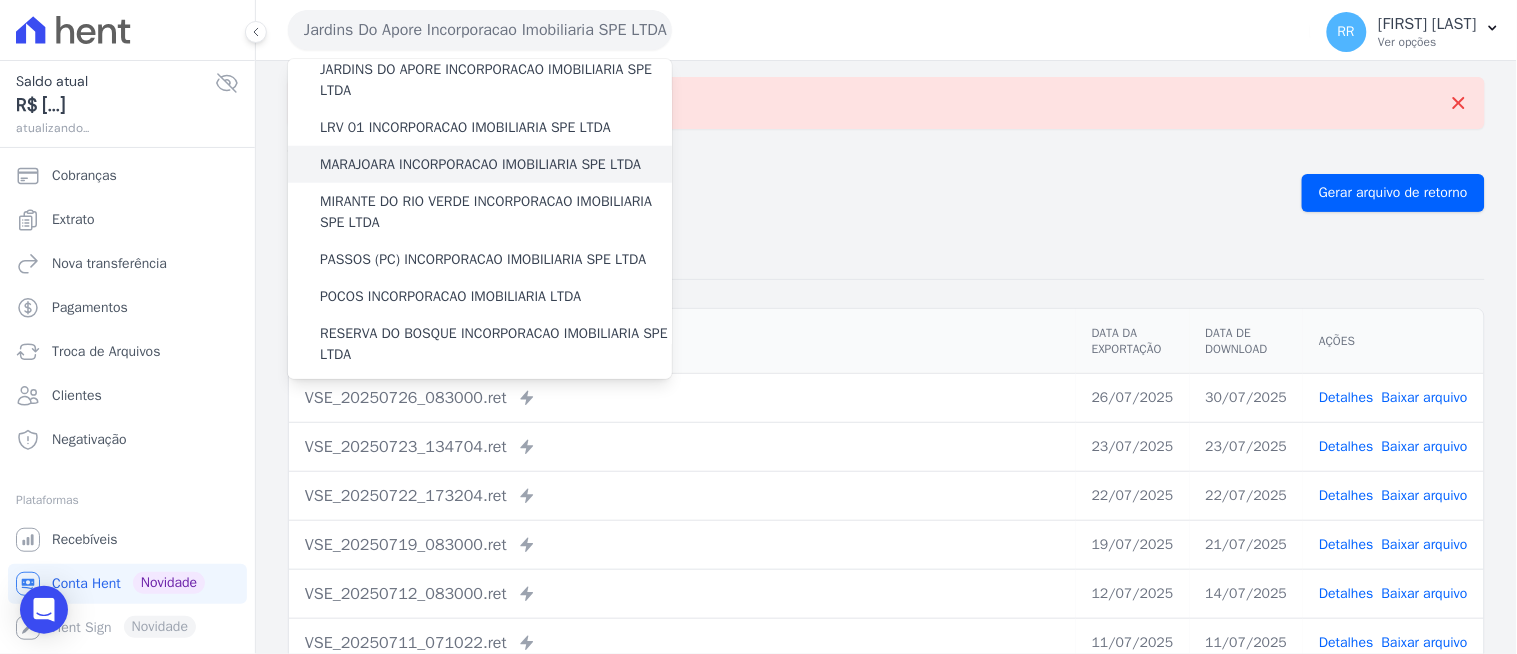 scroll, scrollTop: 481, scrollLeft: 0, axis: vertical 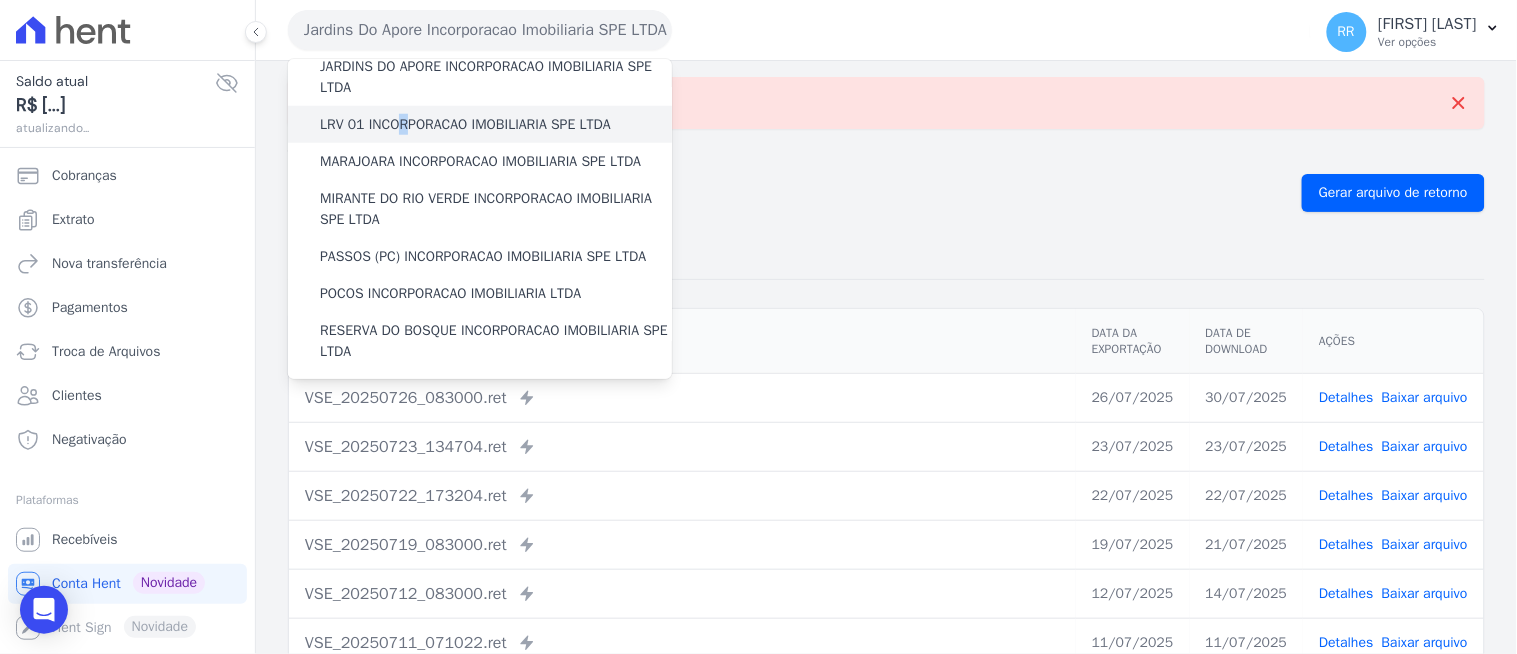click on "LRV 01 INCORPORACAO IMOBILIARIA SPE LTDA" at bounding box center (465, 124) 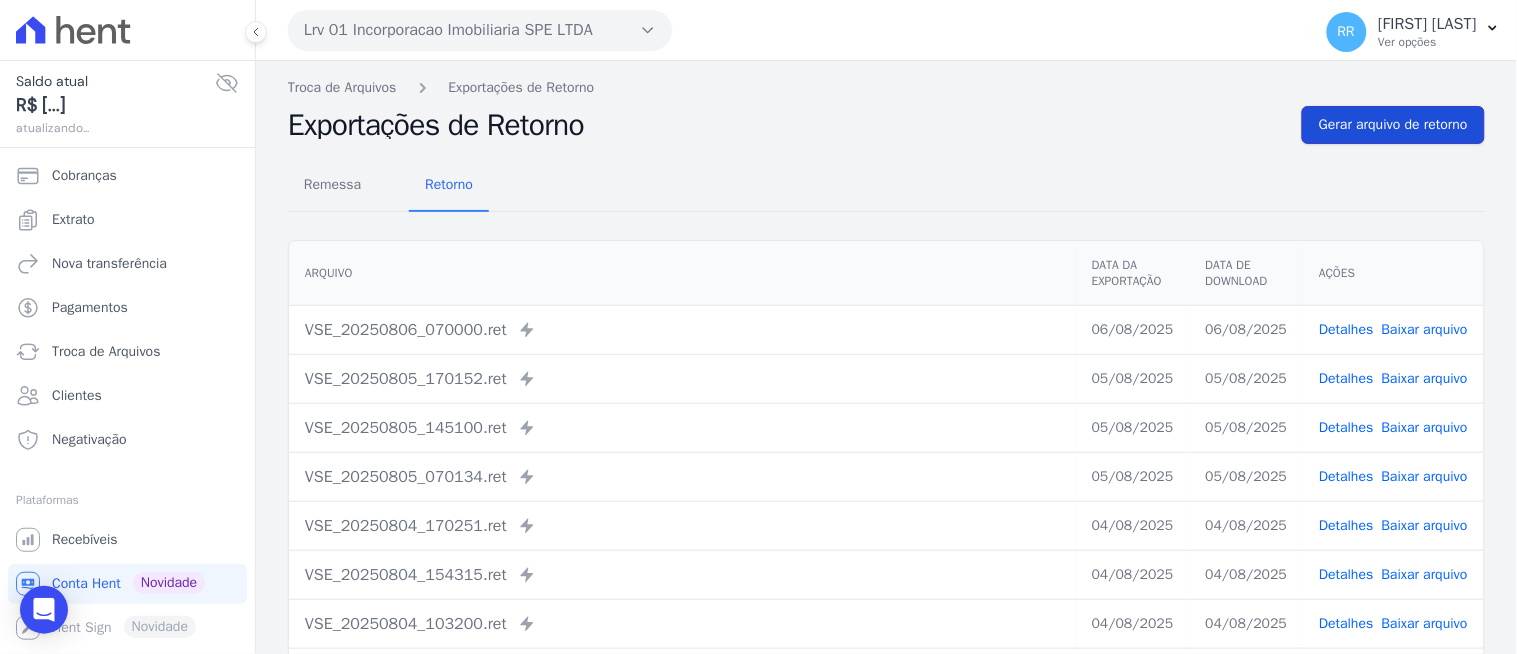 click on "Gerar arquivo de retorno" at bounding box center (1393, 125) 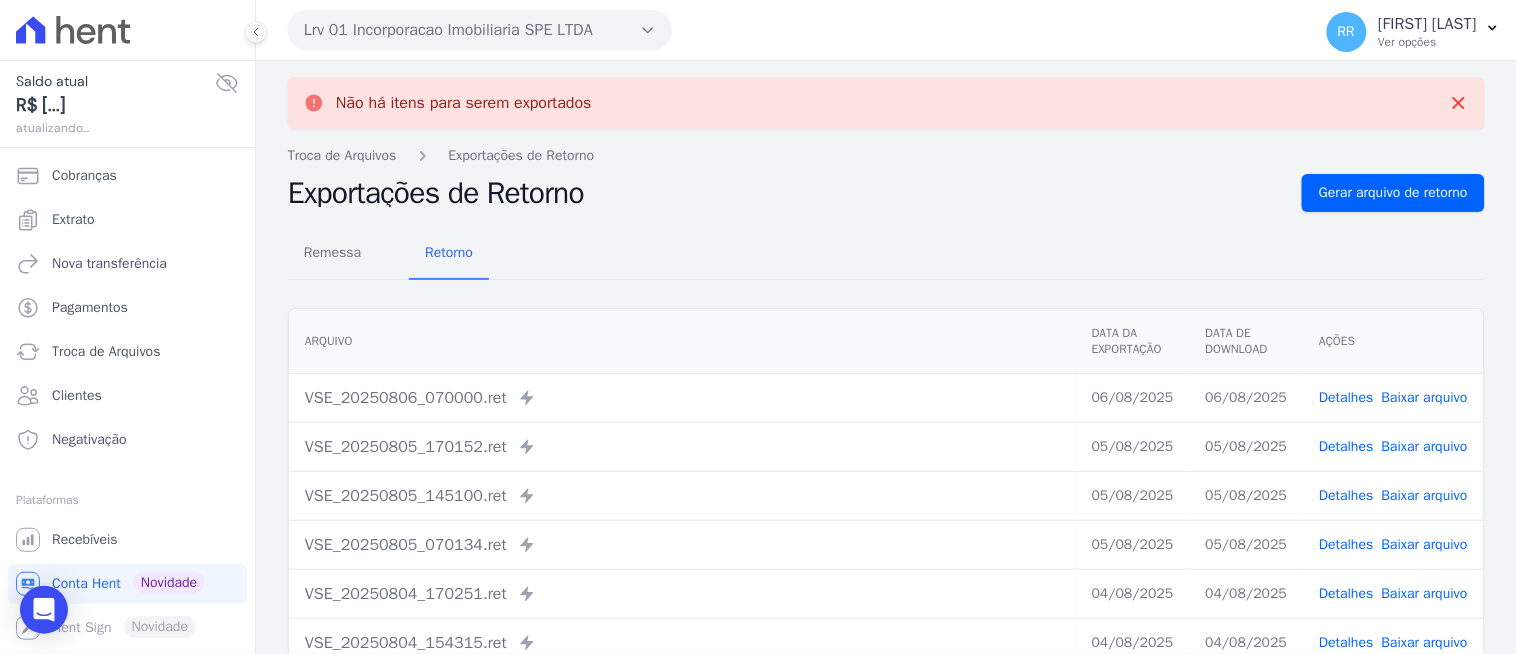 click on "Lrv 01 Incorporacao Imobiliaria SPE LTDA" at bounding box center [480, 30] 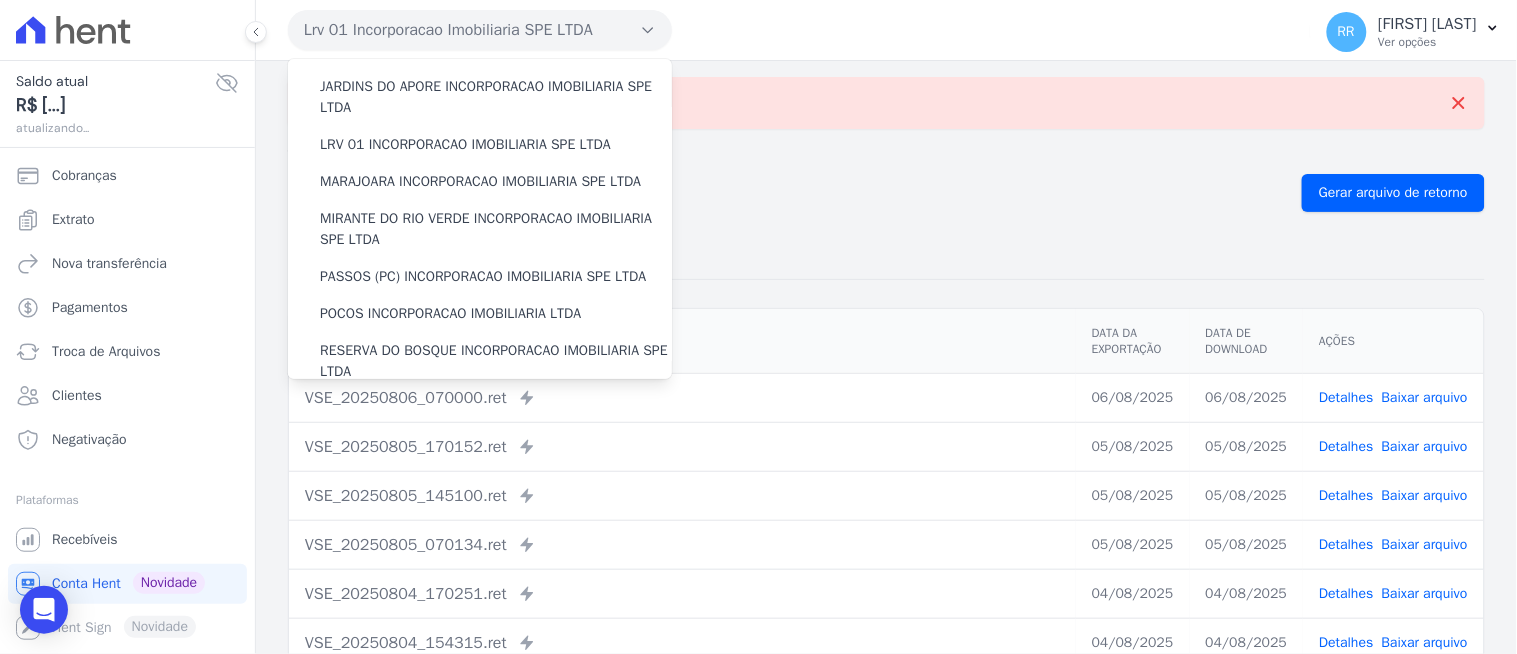 scroll, scrollTop: 481, scrollLeft: 0, axis: vertical 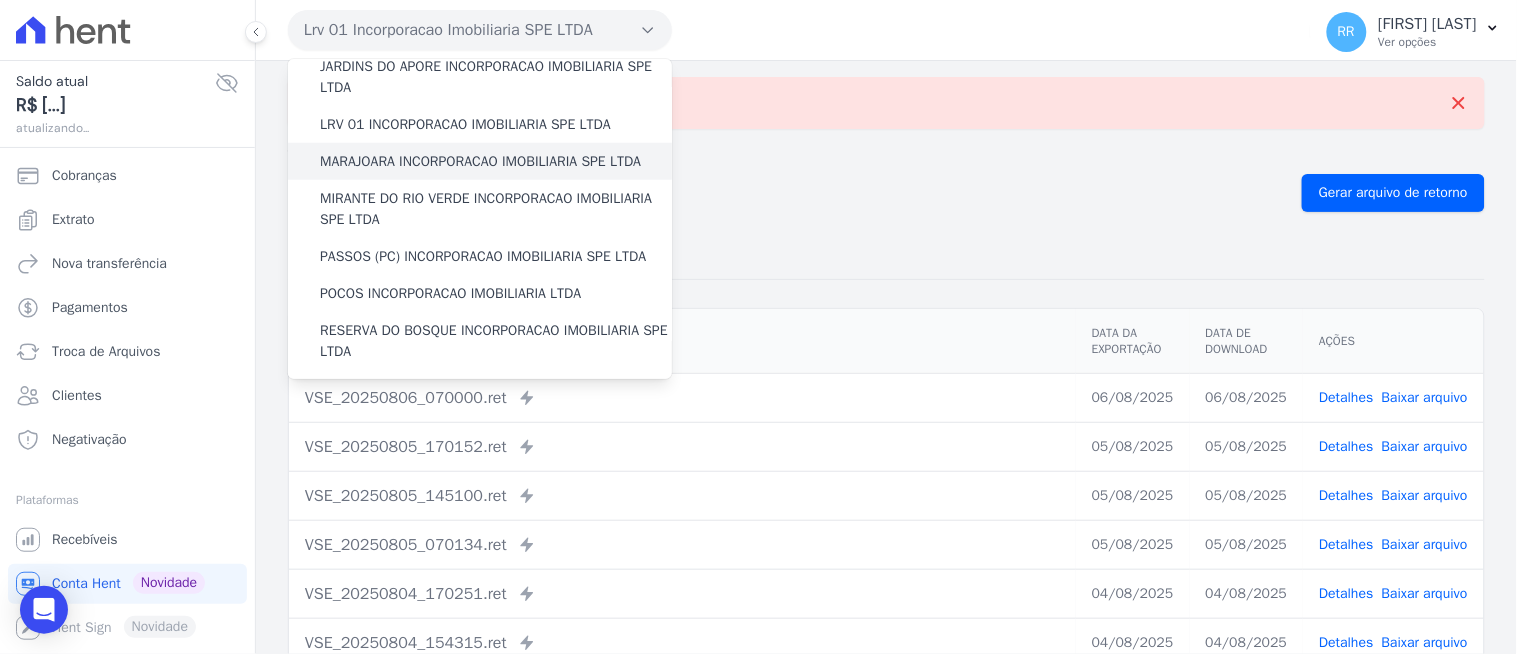 click on "MARAJOARA INCORPORACAO IMOBILIARIA SPE LTDA" at bounding box center (480, 161) 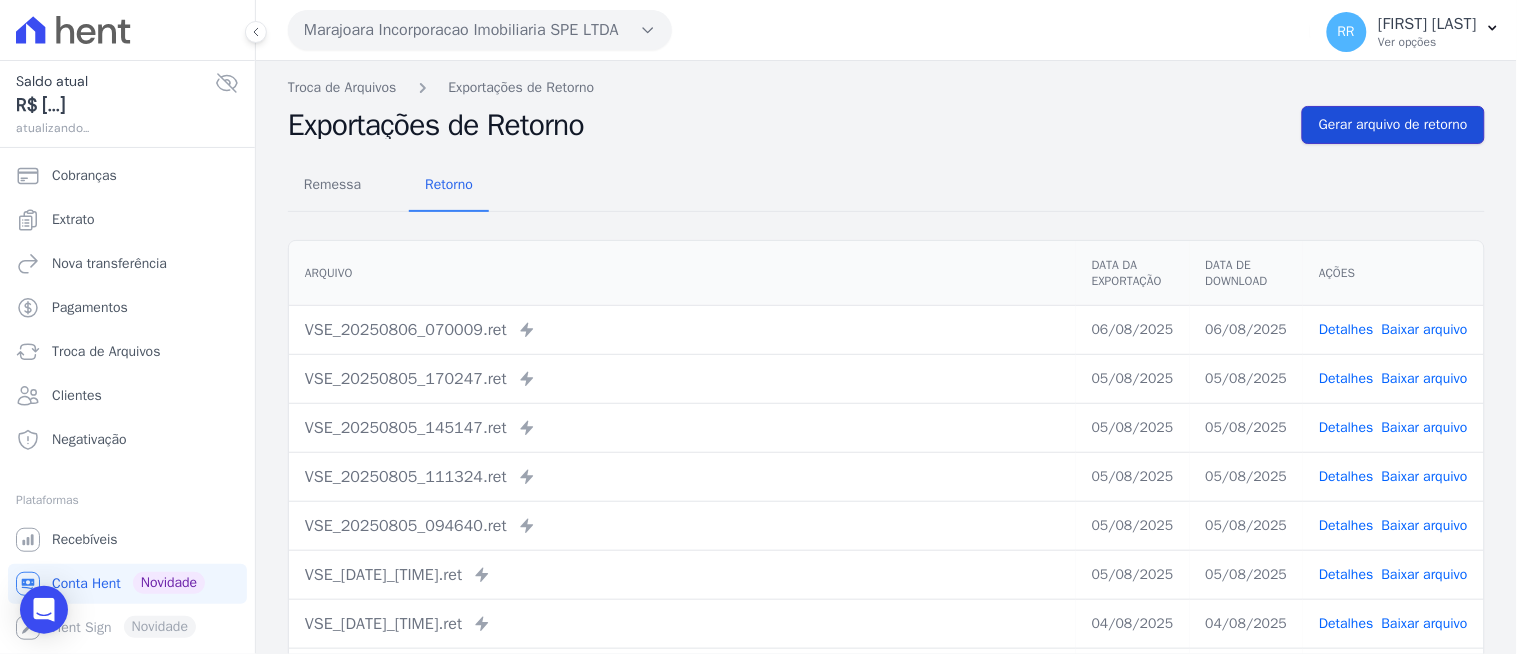click on "Gerar arquivo de retorno" at bounding box center (1393, 125) 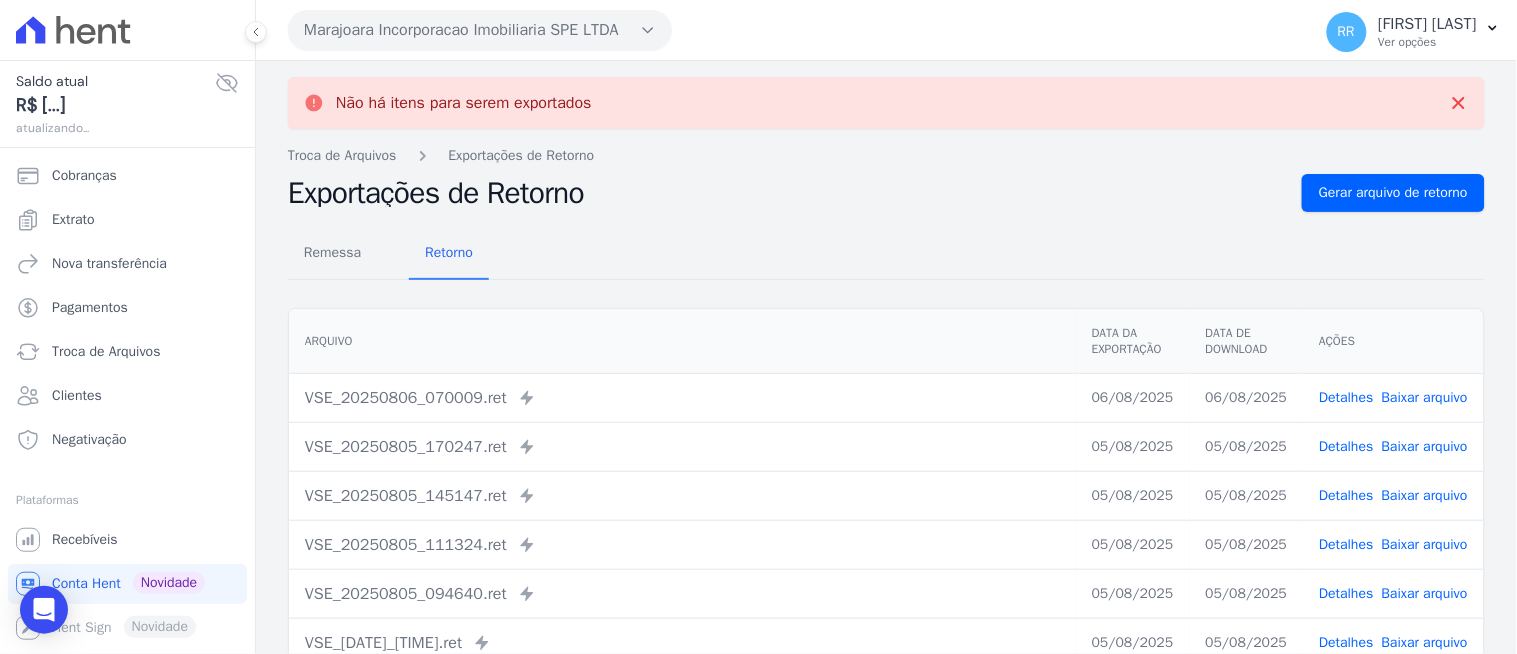 click on "Marajoara Incorporacao Imobiliaria SPE LTDA" at bounding box center [480, 30] 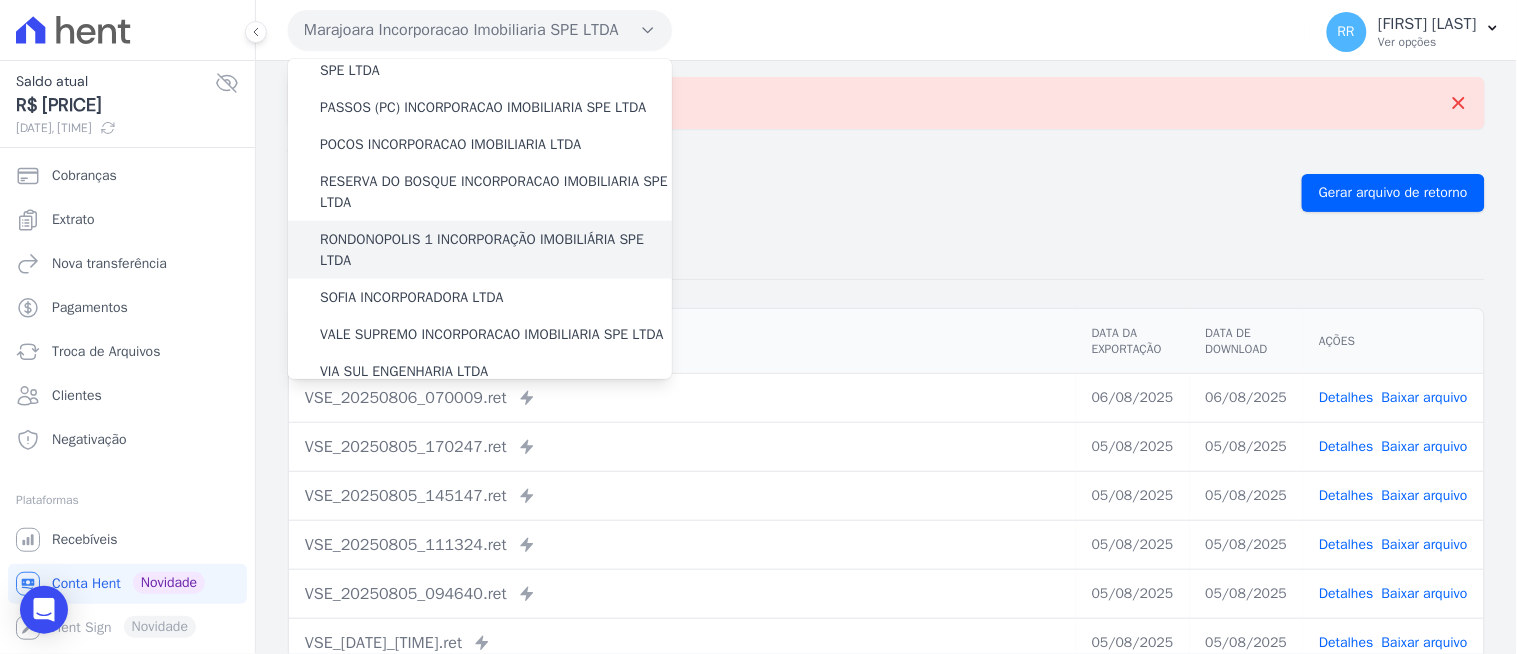 scroll, scrollTop: 592, scrollLeft: 0, axis: vertical 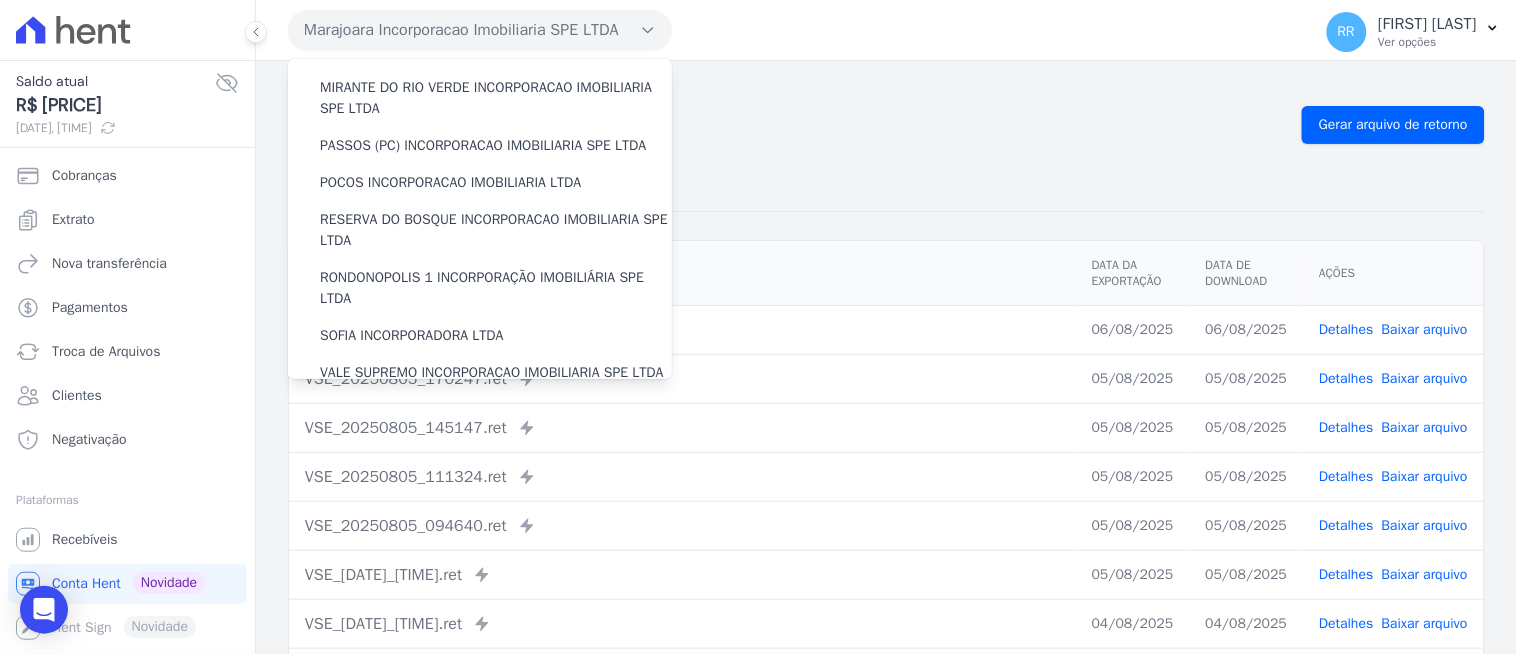 click on "Exportações de Retorno
Gerar arquivo de retorno" at bounding box center (886, 125) 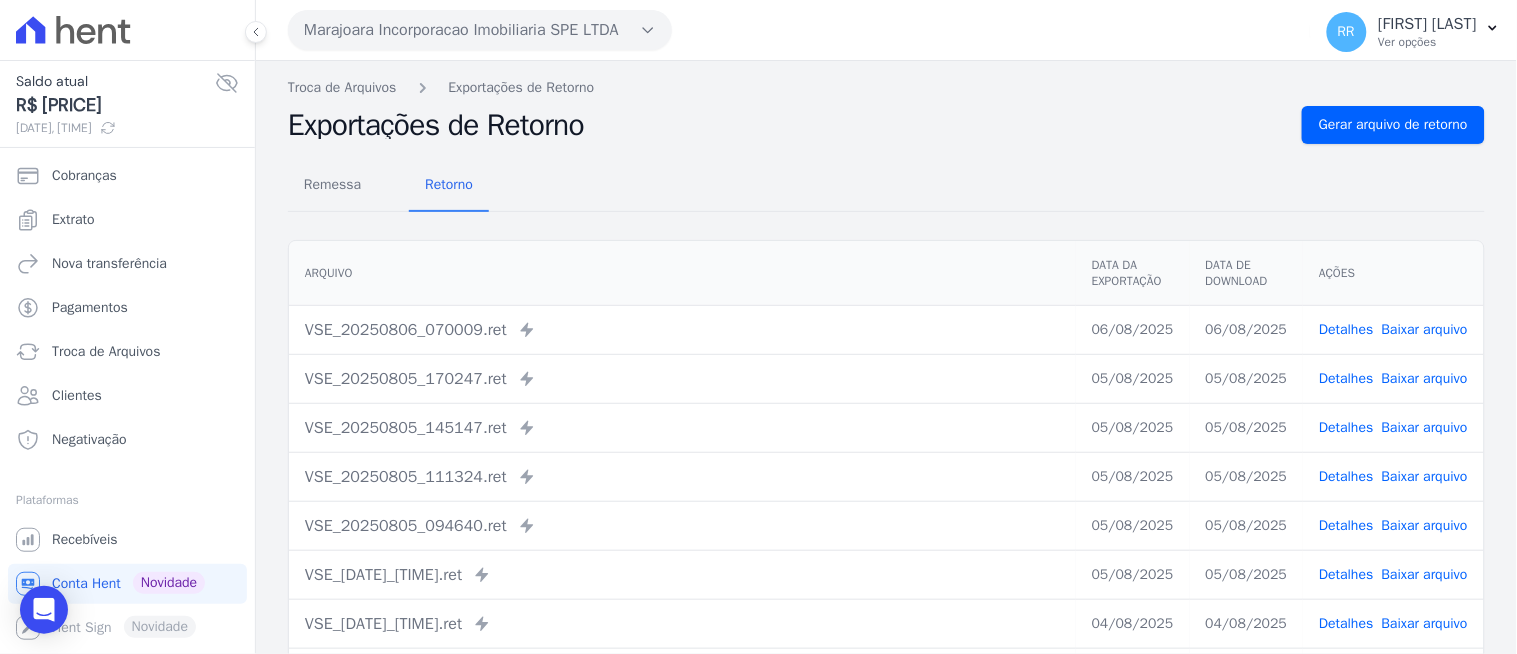 click on "Remessa
Retorno
Arquivo
Data da Exportação
Data de Download
Ações
VSE_[DATE]_[TIME].ret
Enviado para Nexxera em: [DATE], [TIME]
[DATE]
[DATE]
Detalhes" at bounding box center (886, 505) 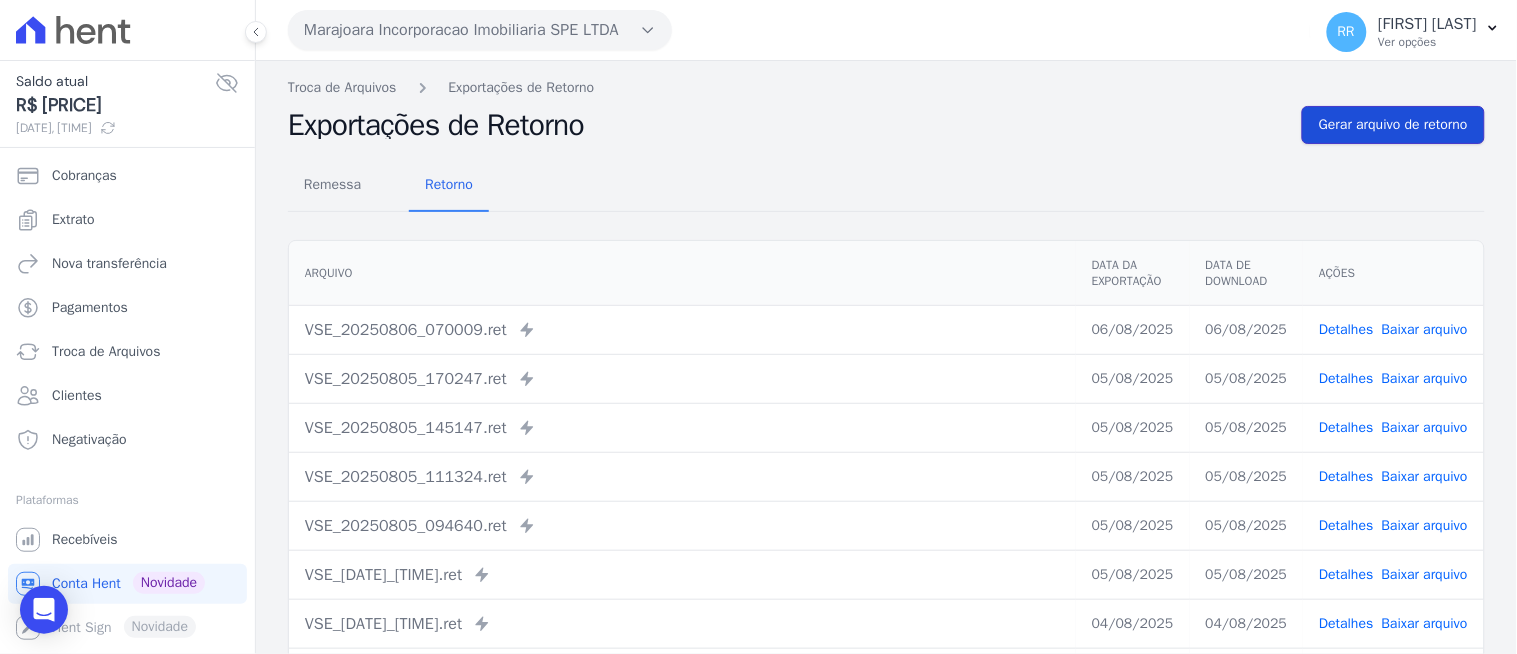 click on "Gerar arquivo de retorno" at bounding box center [1393, 125] 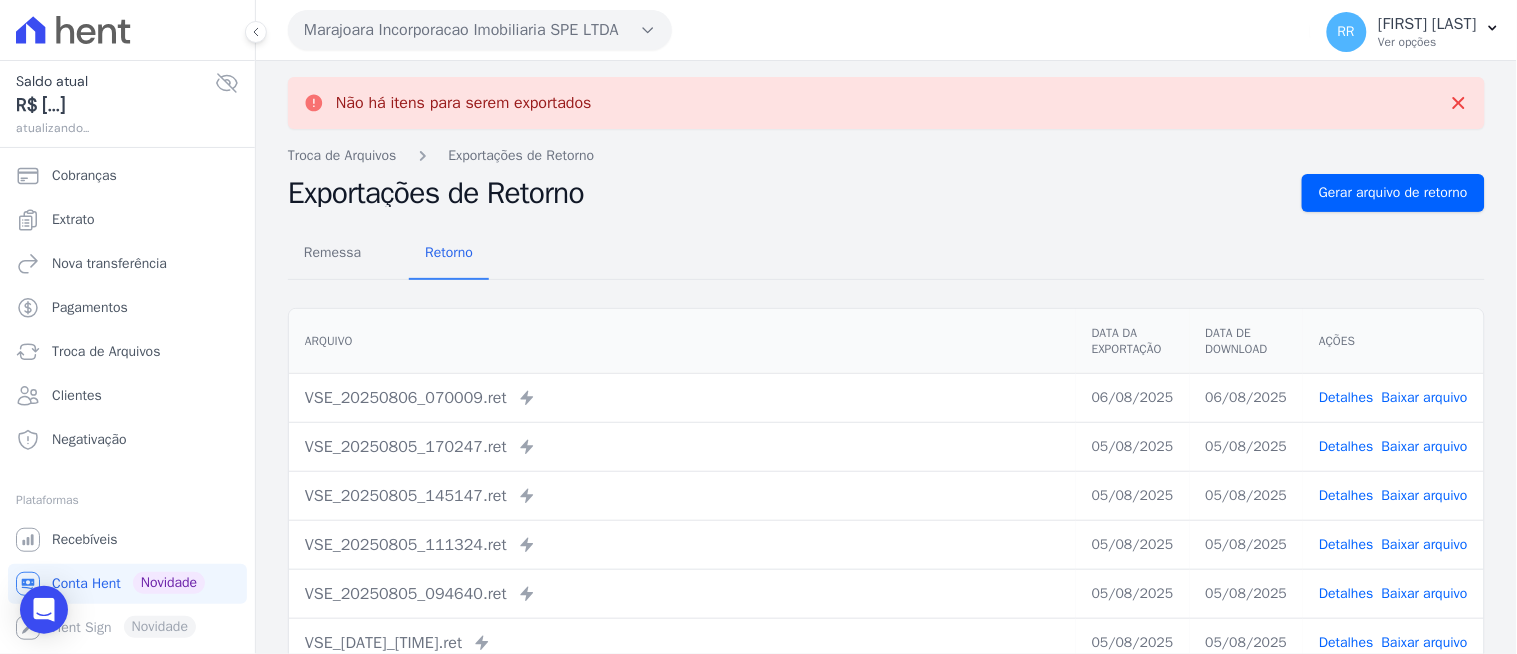 click on "Marajoara Incorporacao Imobiliaria SPE LTDA" at bounding box center [480, 30] 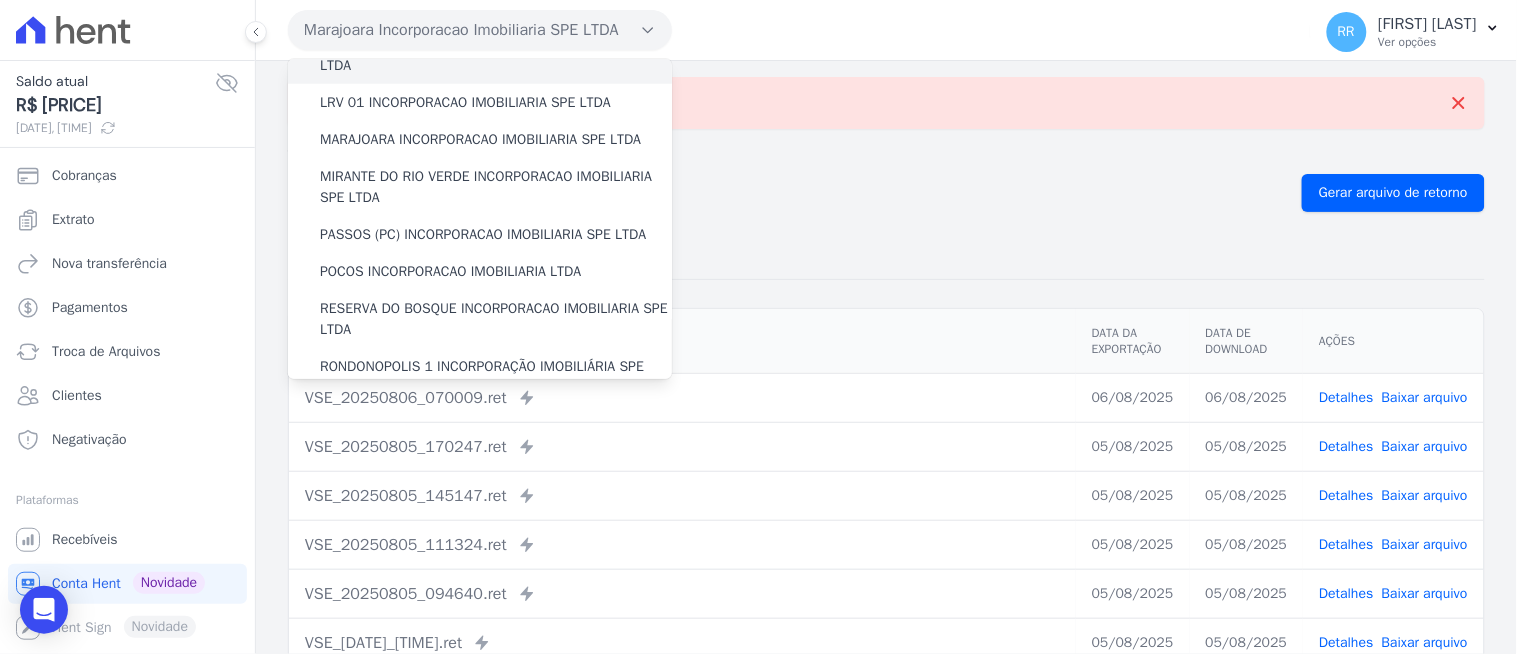 scroll, scrollTop: 518, scrollLeft: 0, axis: vertical 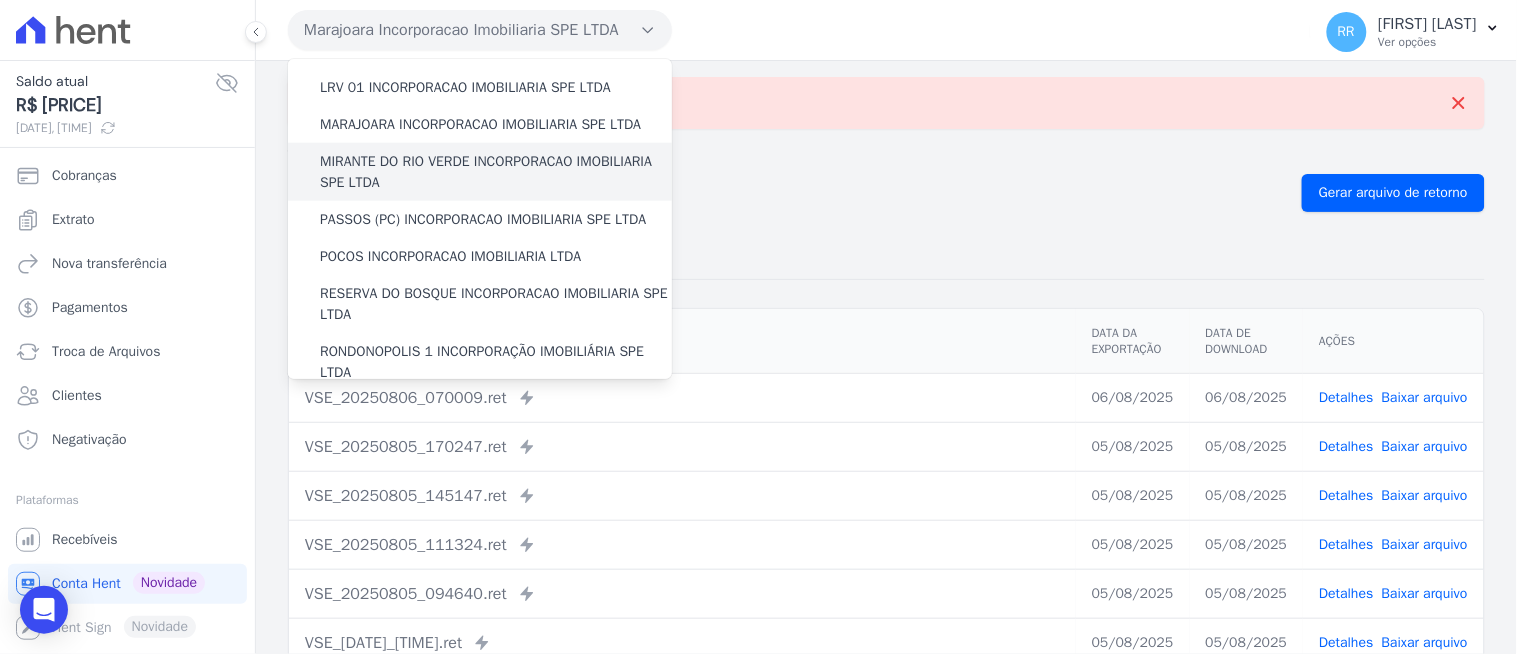 click on "MIRANTE DO RIO VERDE INCORPORACAO IMOBILIARIA SPE LTDA" at bounding box center (496, 172) 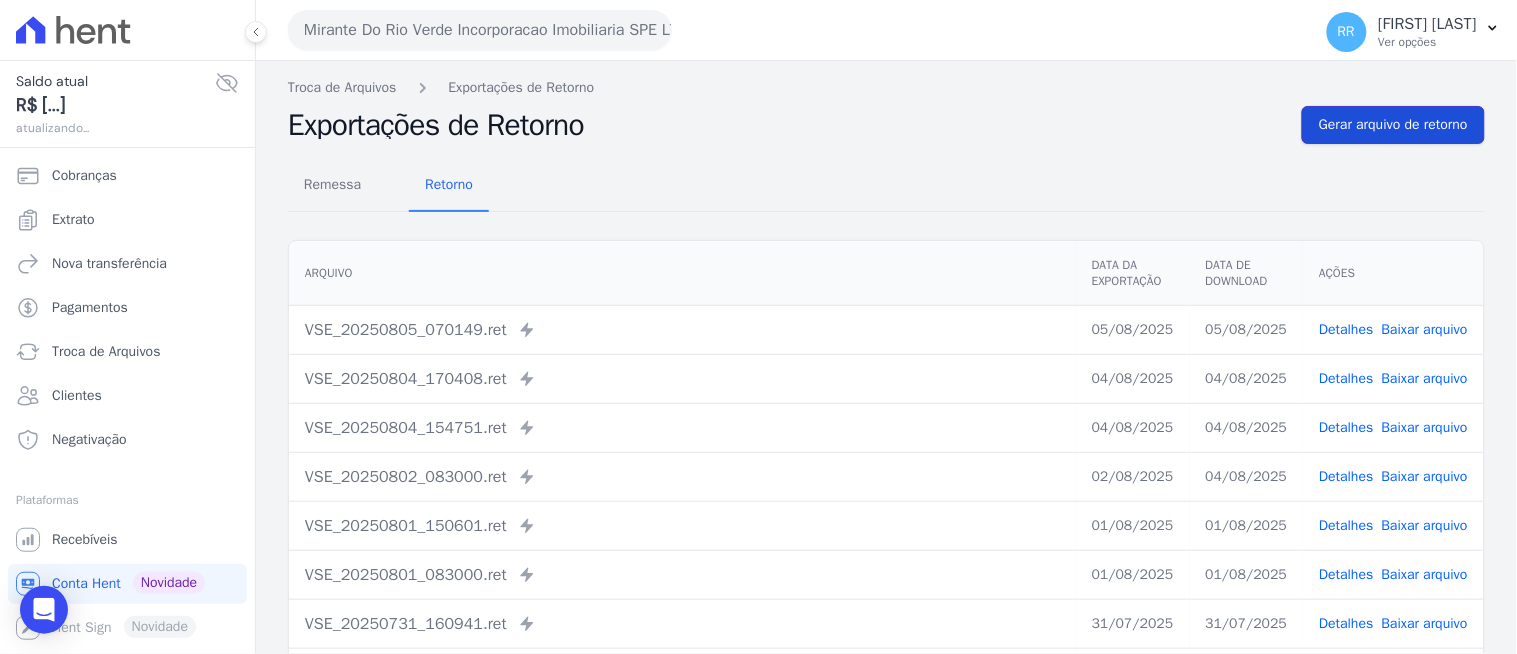 click on "Gerar arquivo de retorno" at bounding box center (1393, 125) 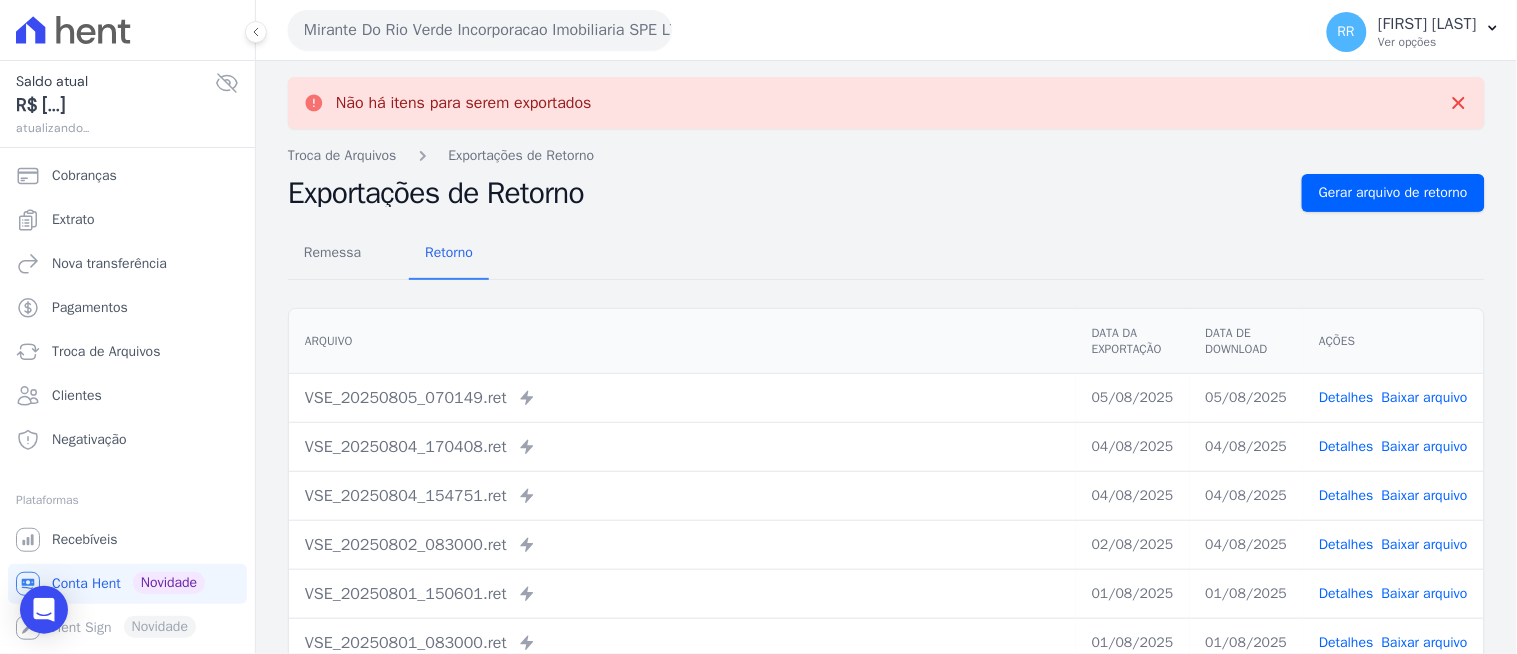 click on "Mirante Do Rio Verde Incorporacao Imobiliaria SPE LTDA" at bounding box center [480, 30] 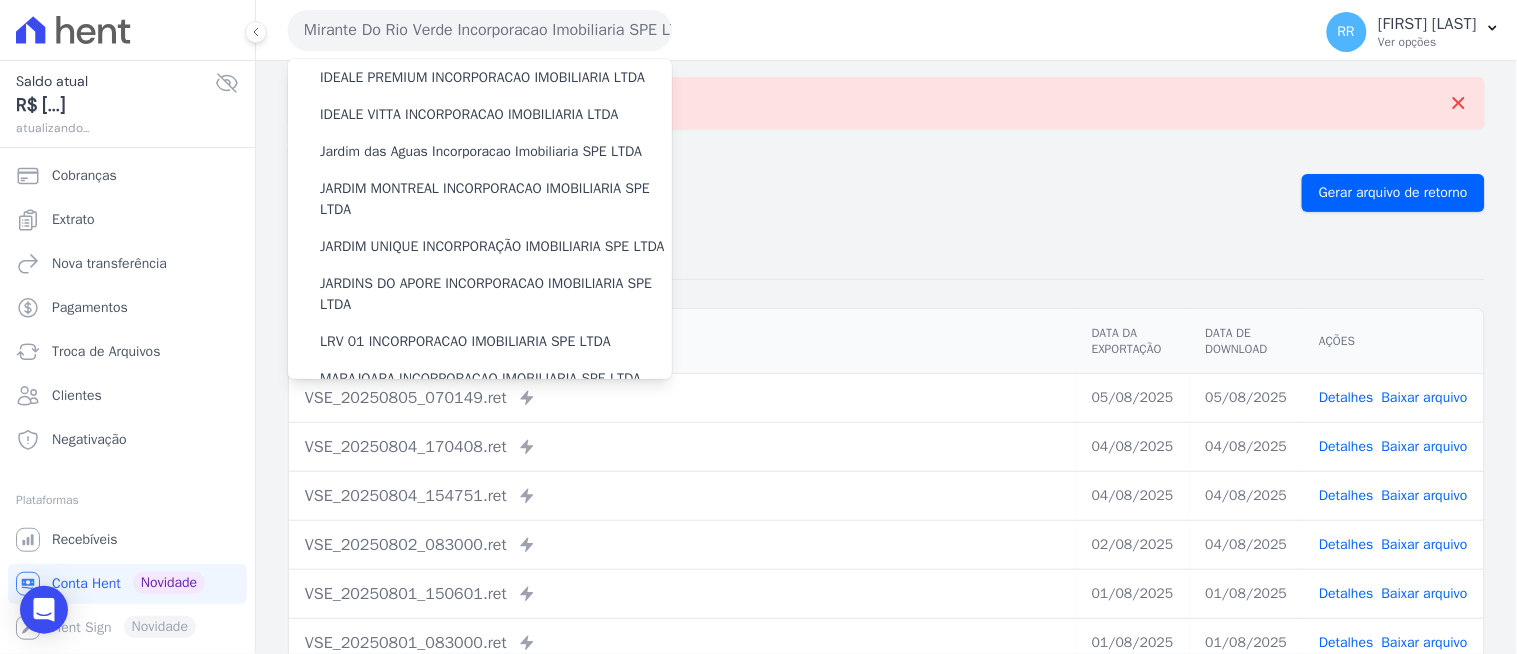 scroll, scrollTop: 407, scrollLeft: 0, axis: vertical 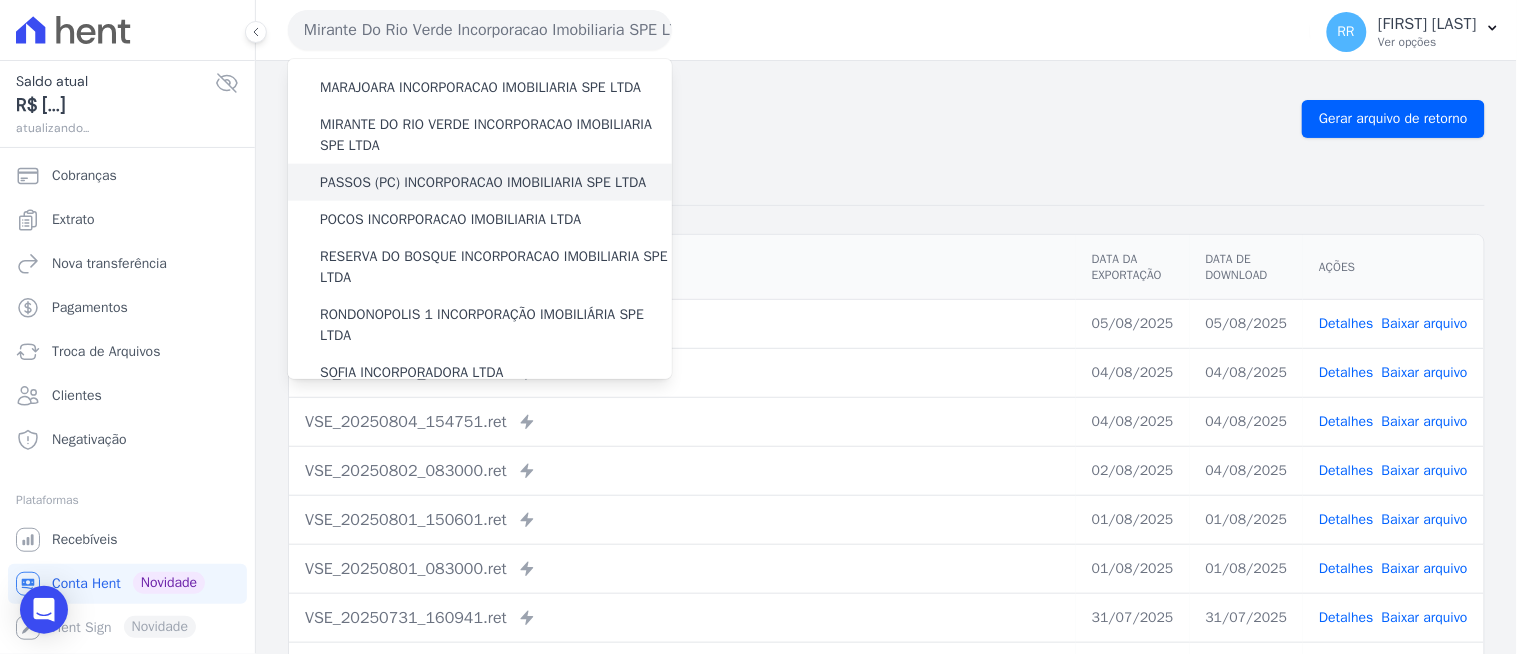click on "PASSOS (PC) INCORPORACAO IMOBILIARIA SPE LTDA" at bounding box center (483, 182) 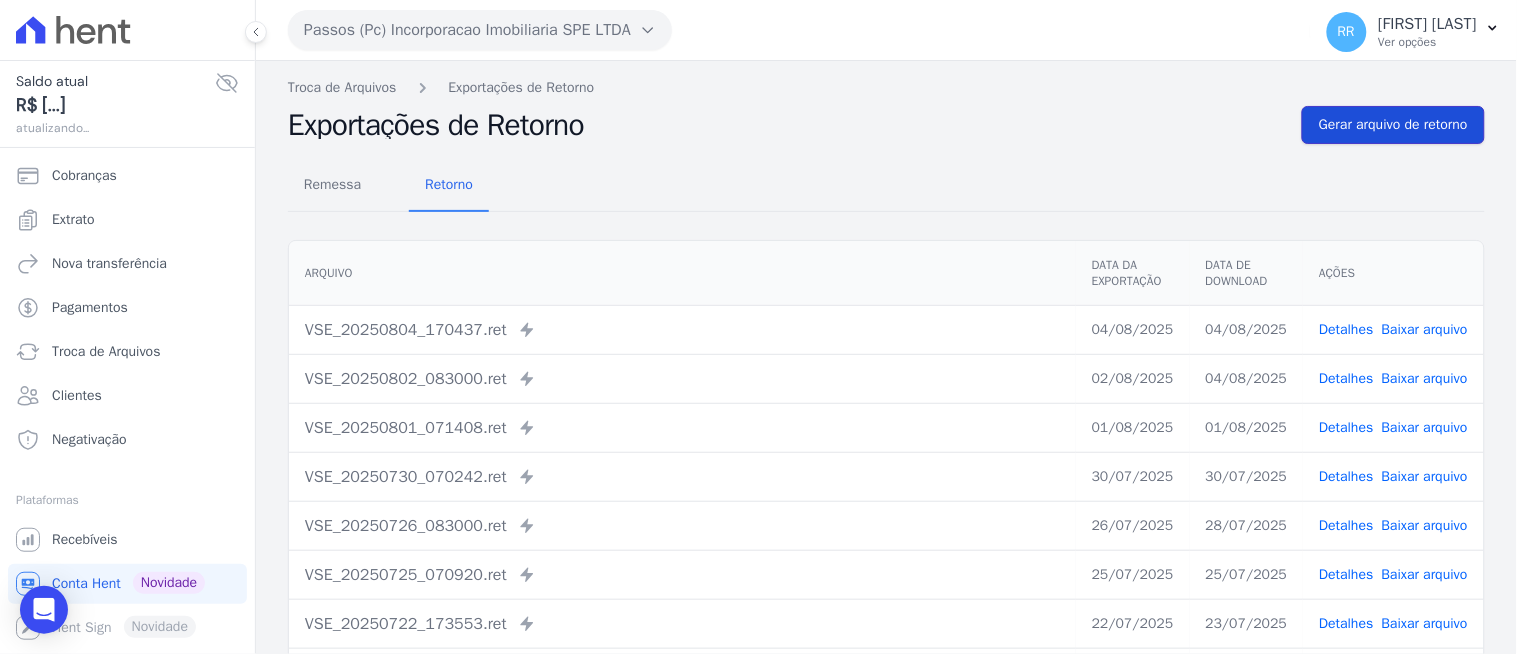 click on "Gerar arquivo de retorno" at bounding box center [1393, 125] 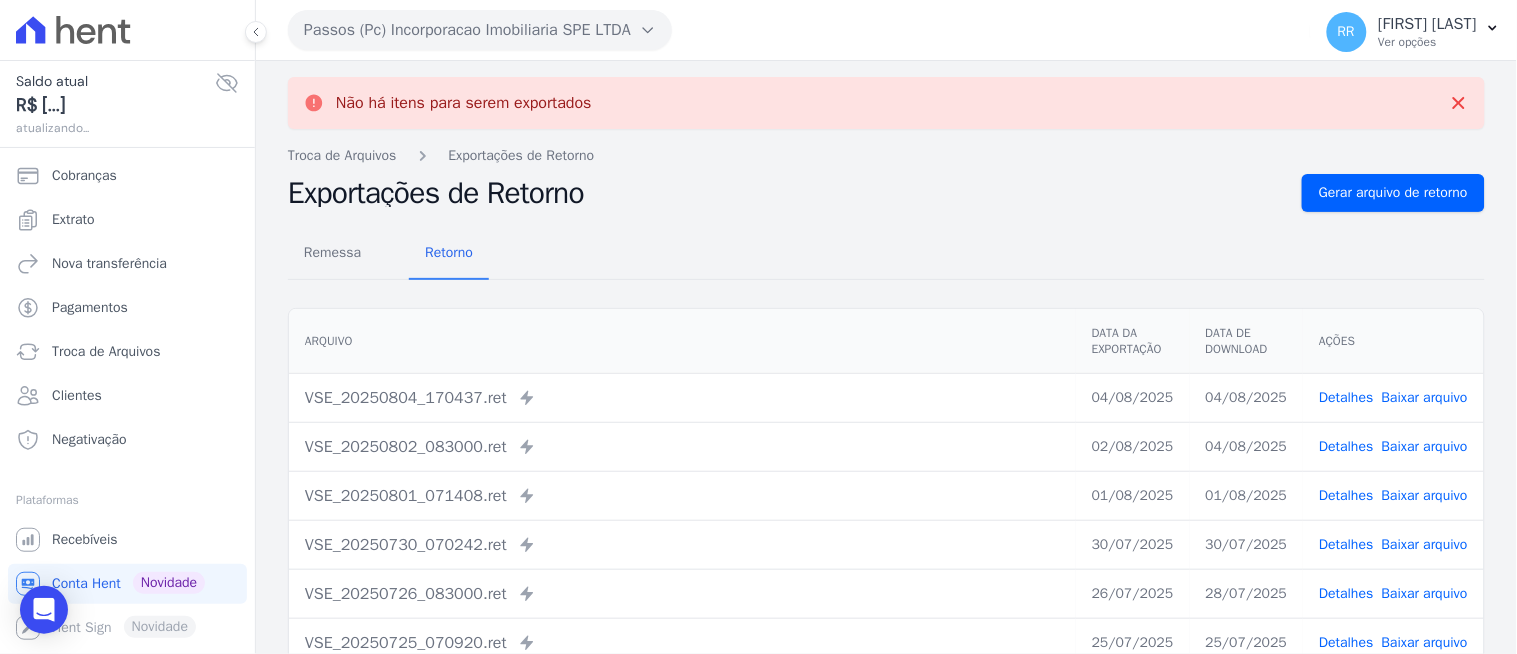 click on "Passos (Pc) Incorporacao Imobiliaria SPE LTDA" at bounding box center [480, 30] 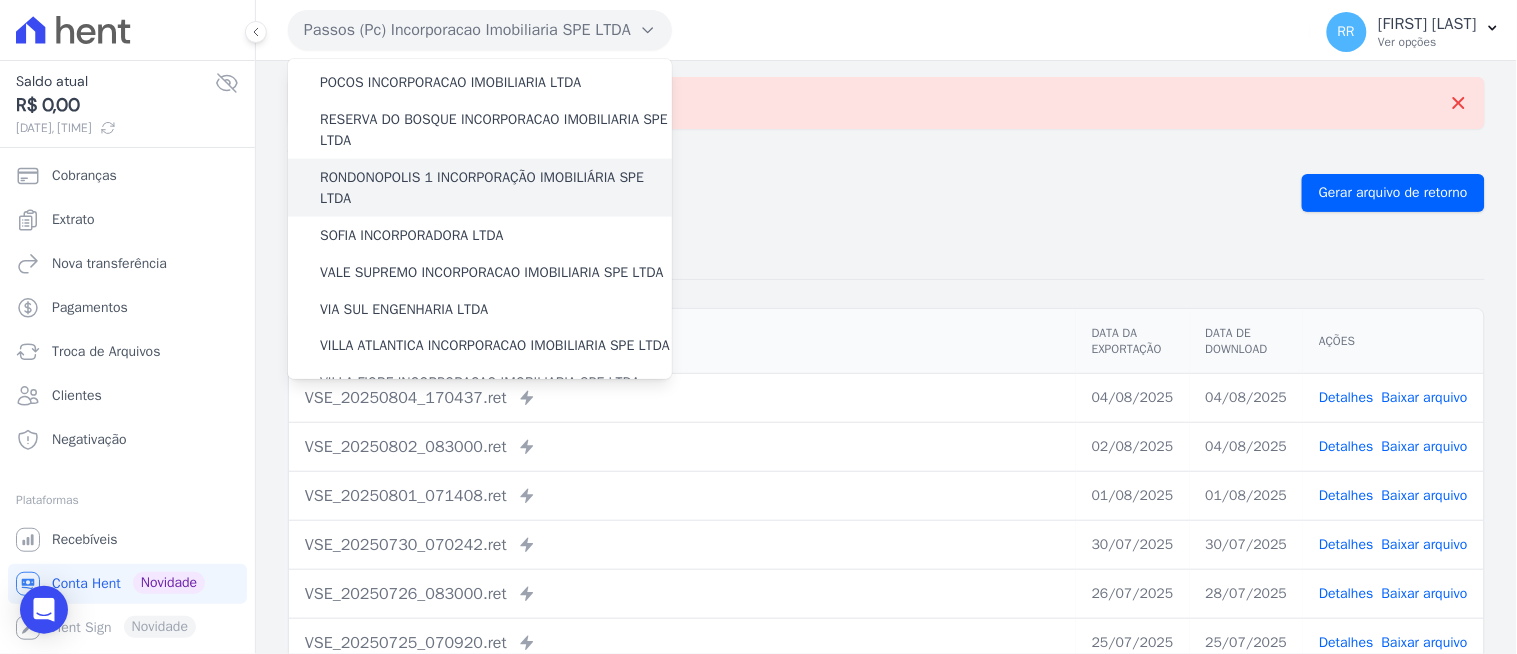 scroll, scrollTop: 703, scrollLeft: 0, axis: vertical 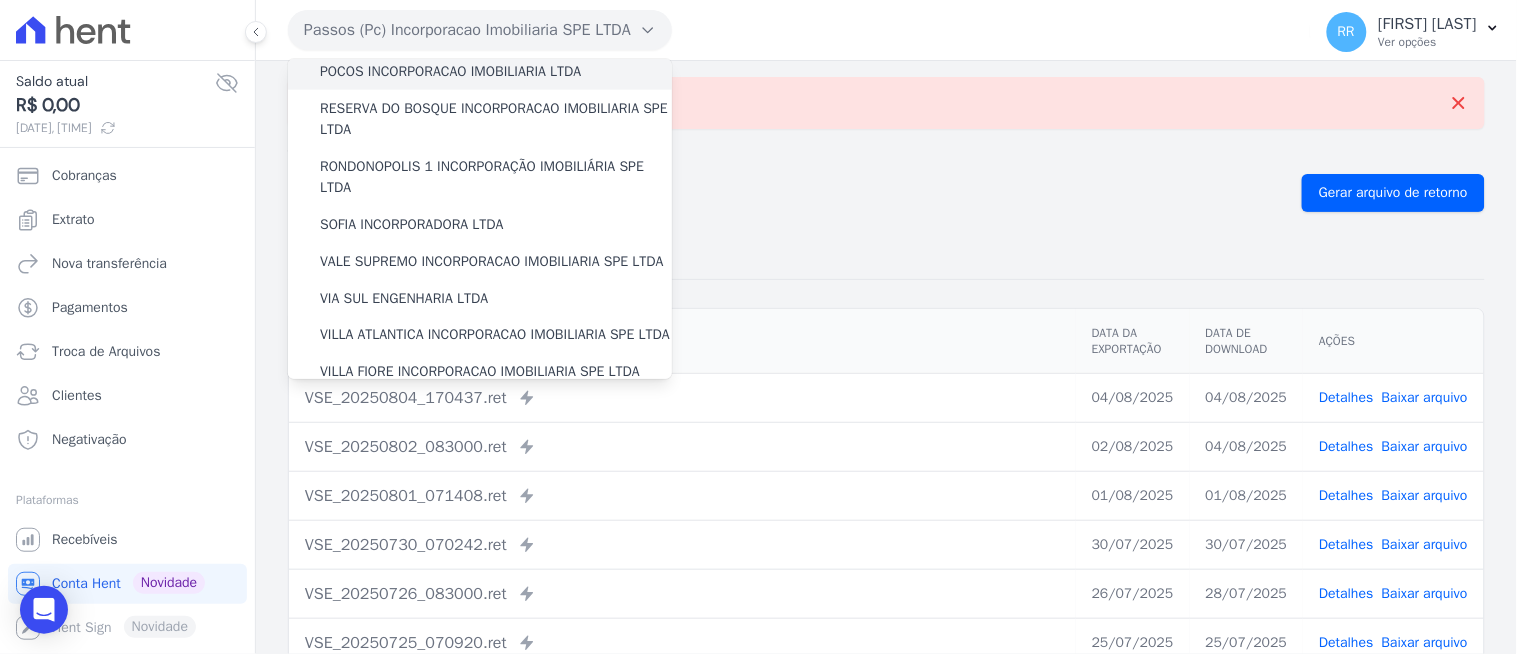 click on "POCOS INCORPORACAO IMOBILIARIA LTDA" at bounding box center (450, 71) 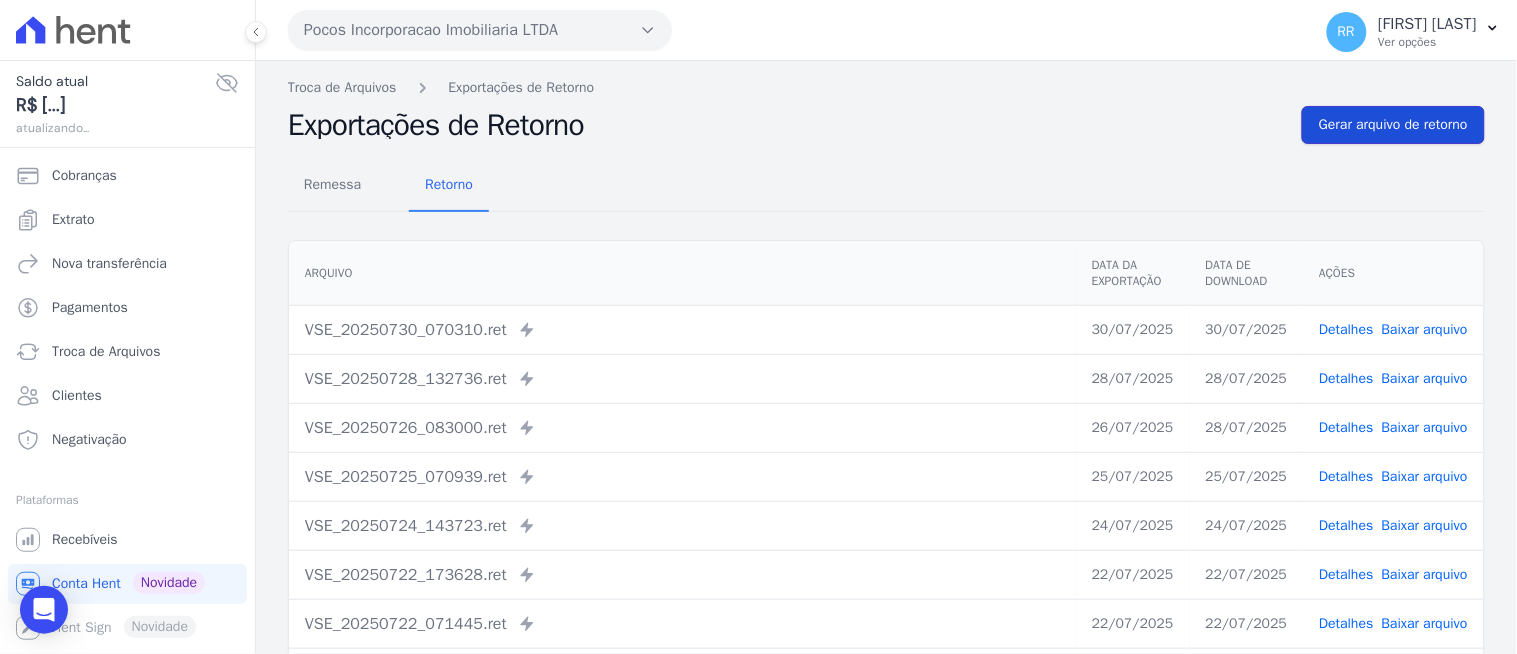 click on "Gerar arquivo de retorno" at bounding box center (1393, 125) 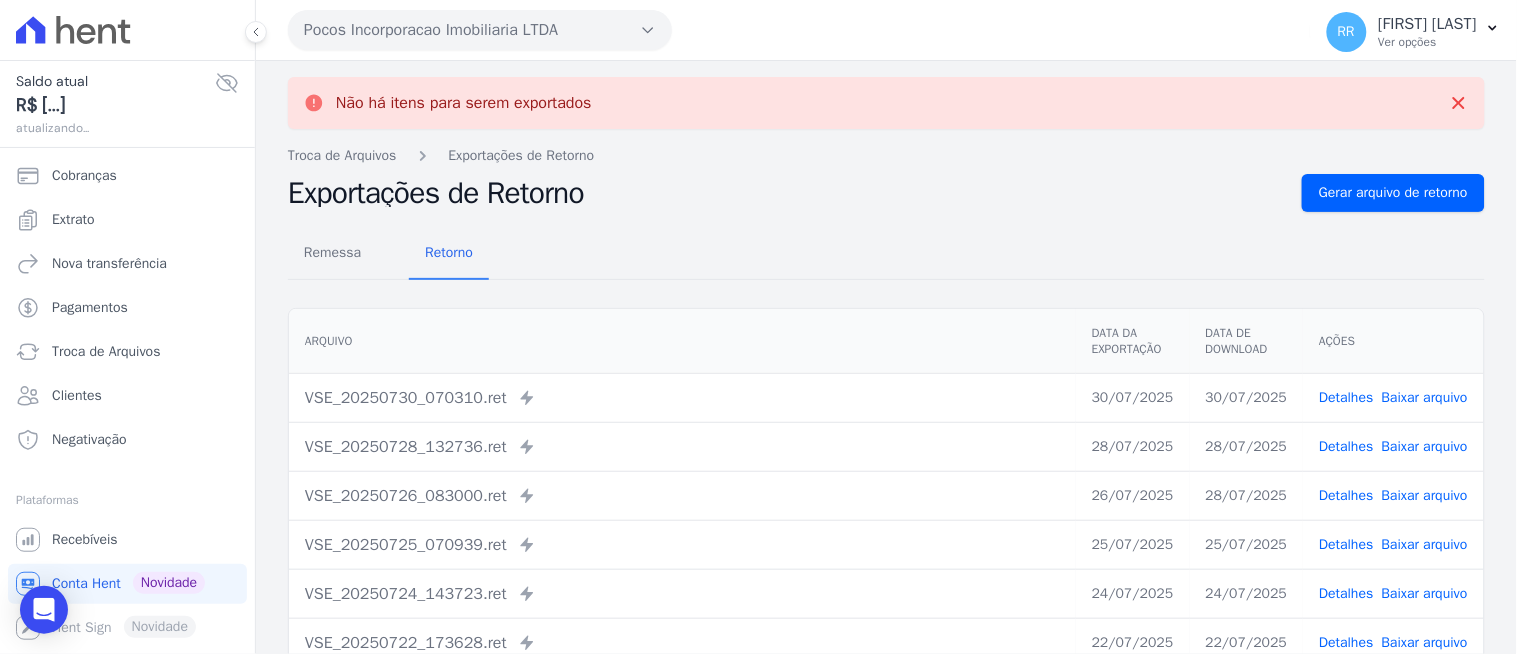 click on "Pocos Incorporacao Imobiliaria LTDA" at bounding box center (480, 30) 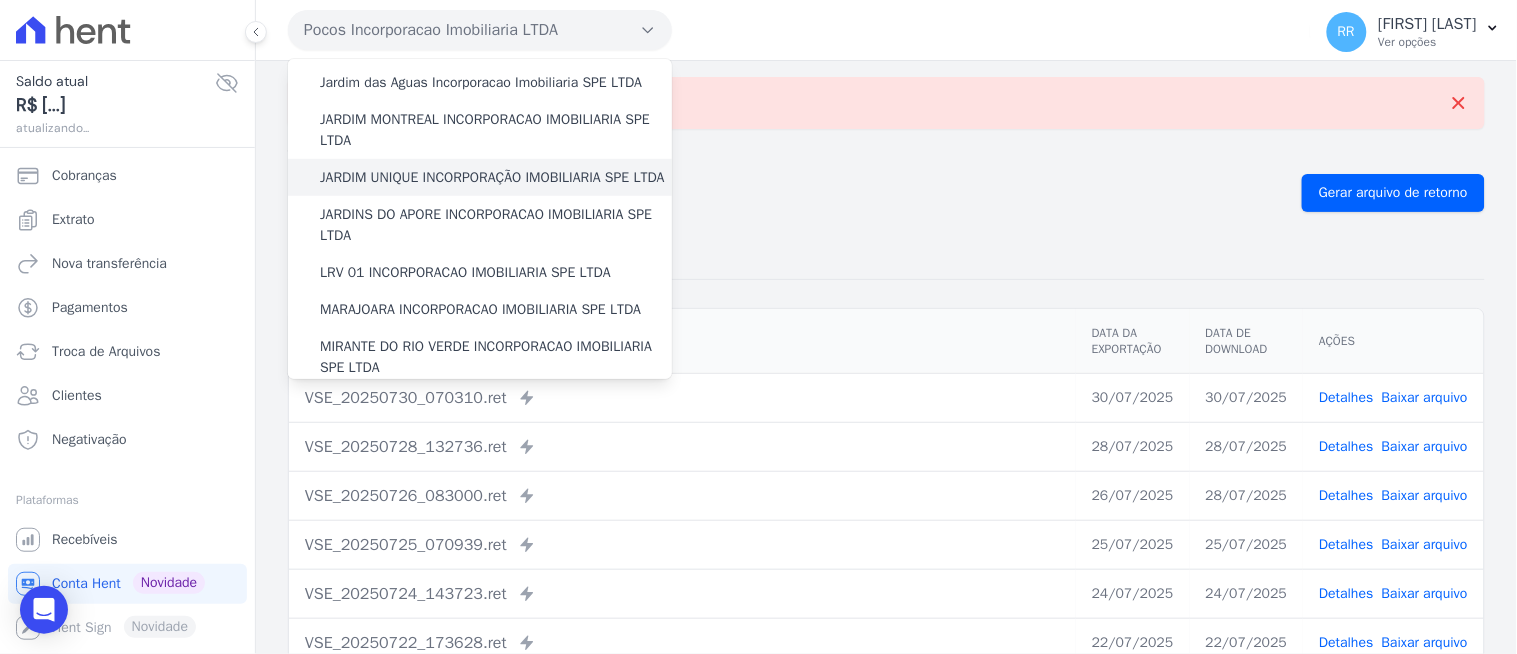 scroll, scrollTop: 592, scrollLeft: 0, axis: vertical 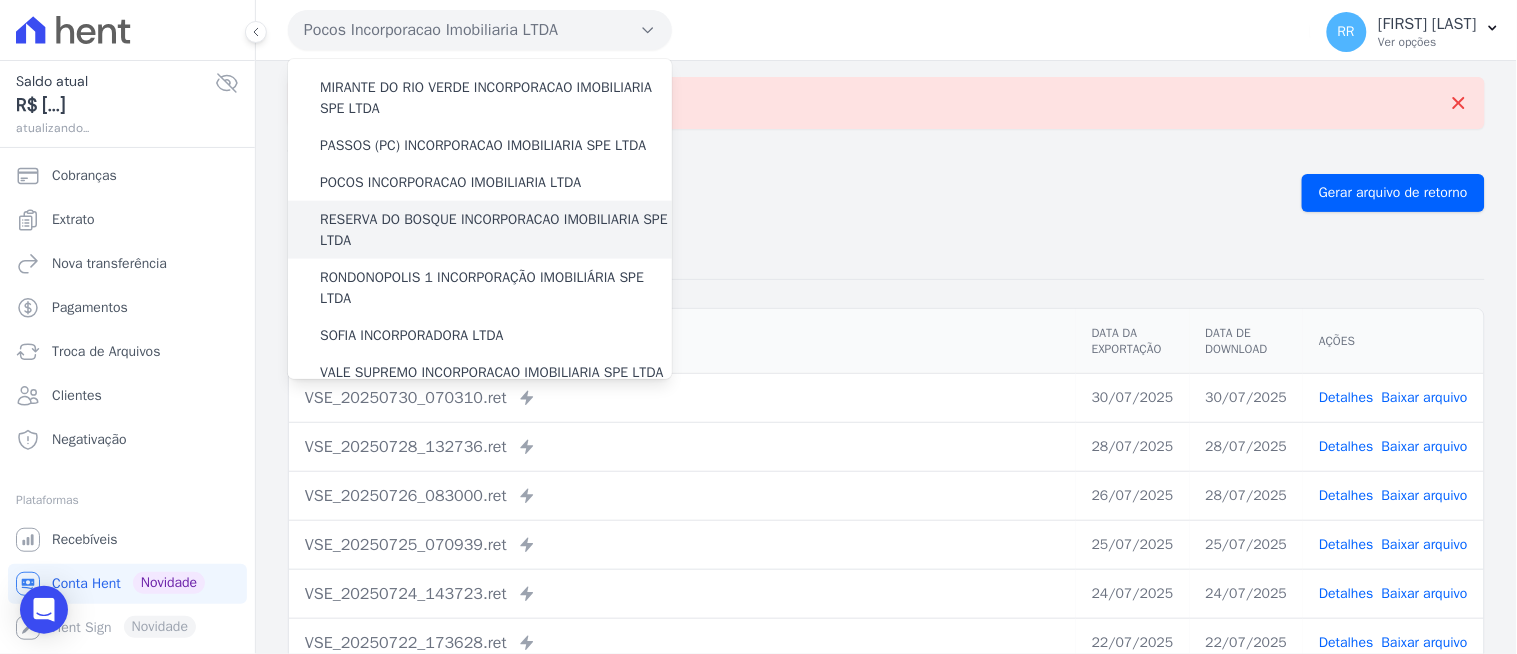 click on "RESERVA DO BOSQUE INCORPORACAO IMOBILIARIA SPE LTDA" at bounding box center [496, 230] 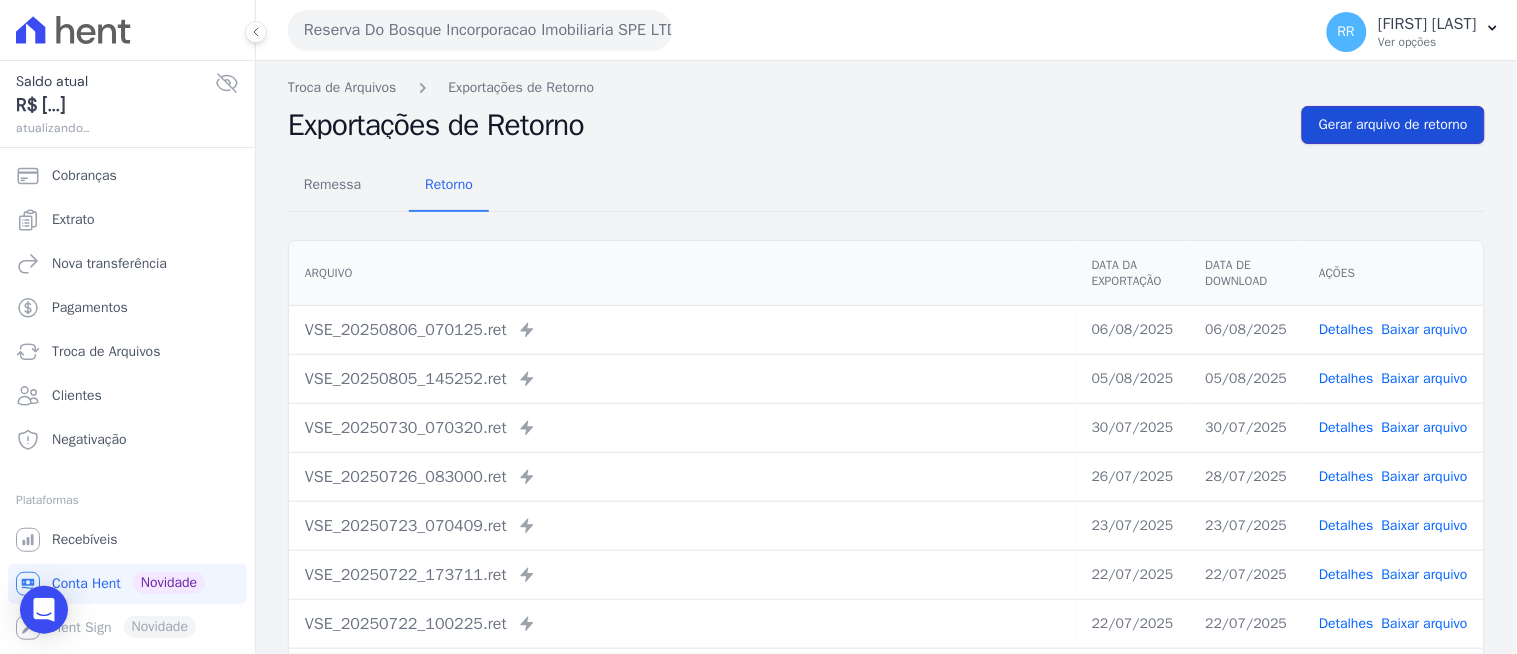 click on "Gerar arquivo de retorno" at bounding box center (1393, 125) 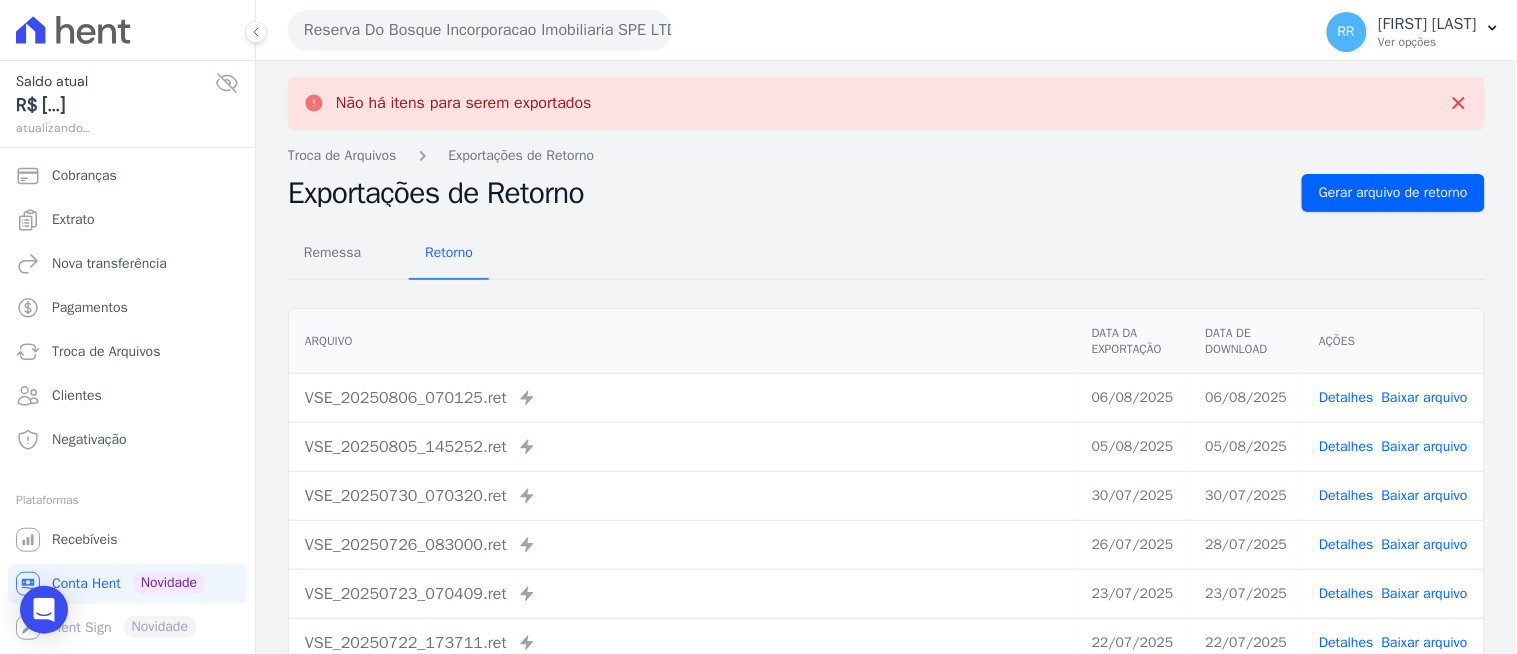 click on "Reserva Do Bosque Incorporacao Imobiliaria SPE LTDA" at bounding box center [480, 30] 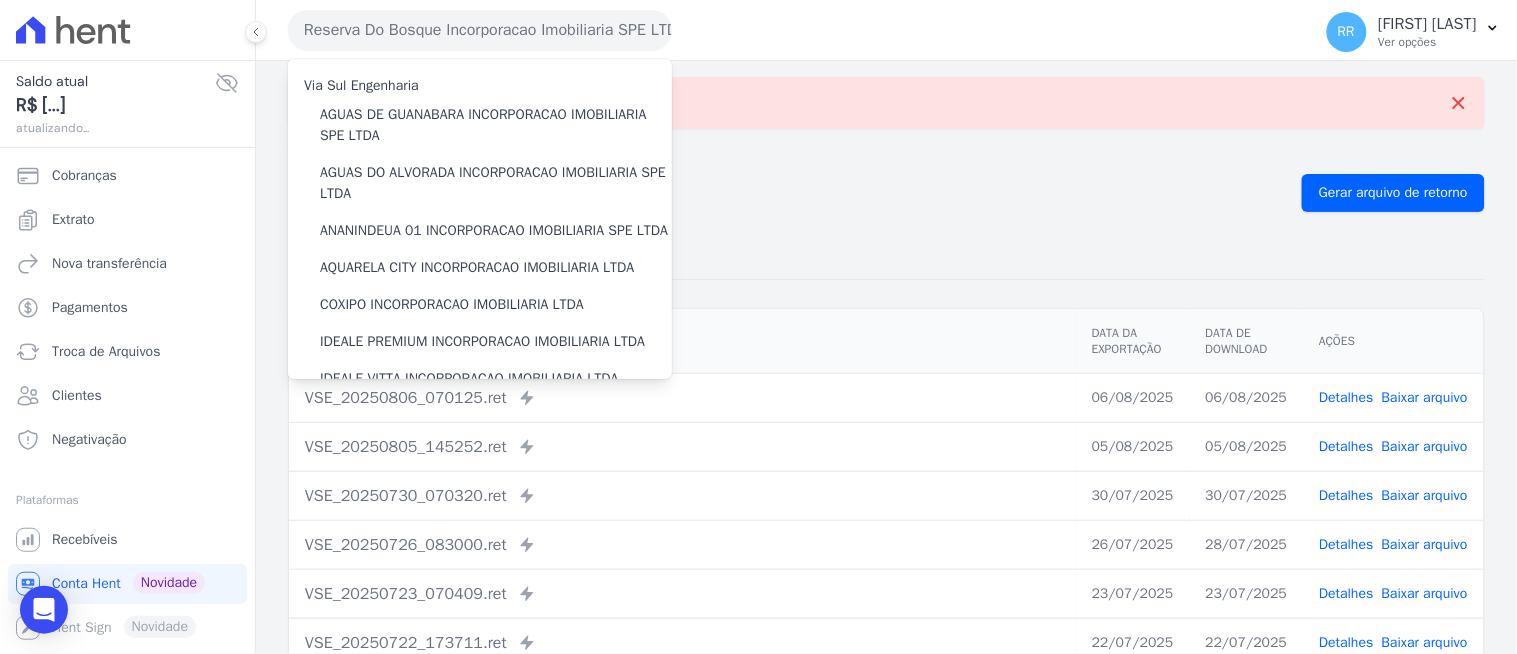 click on "Reserva Do Bosque Incorporacao Imobiliaria SPE LTDA" at bounding box center (480, 30) 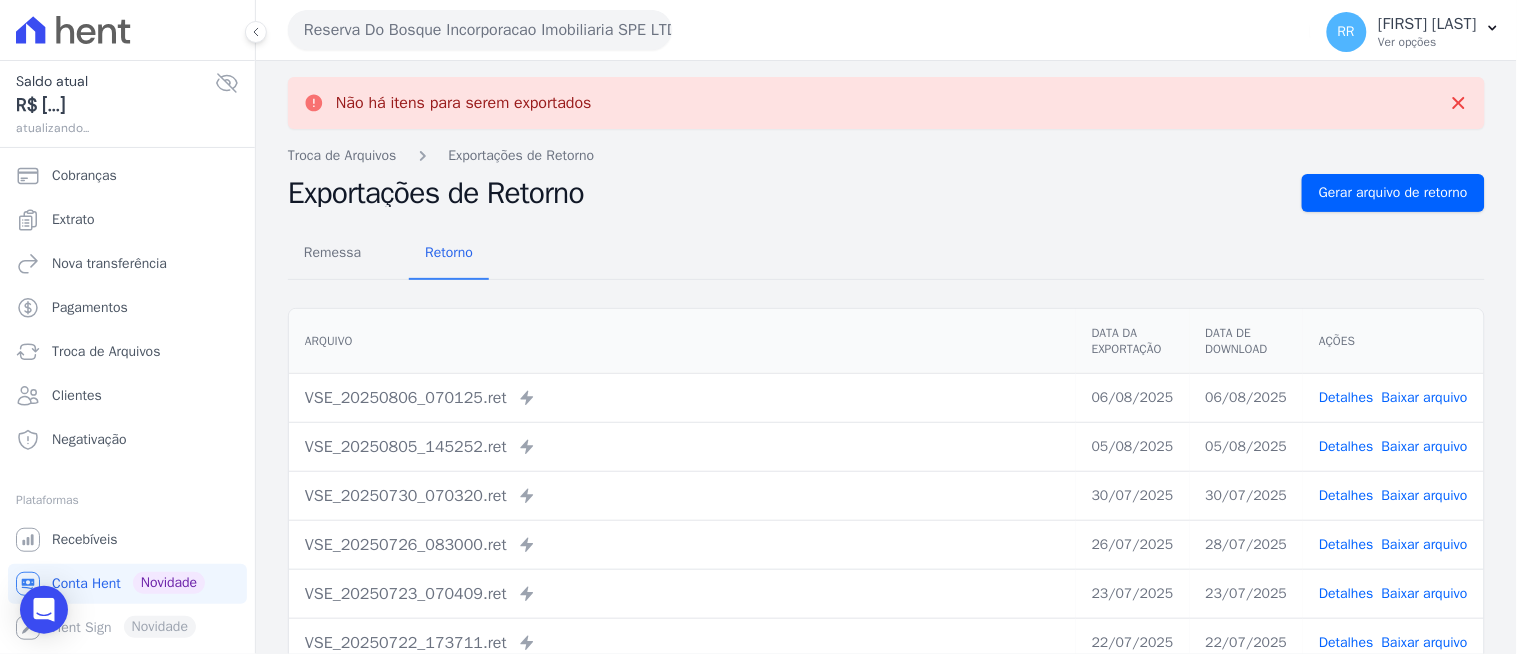 click on "Reserva Do Bosque Incorporacao Imobiliaria SPE LTDA" at bounding box center (480, 30) 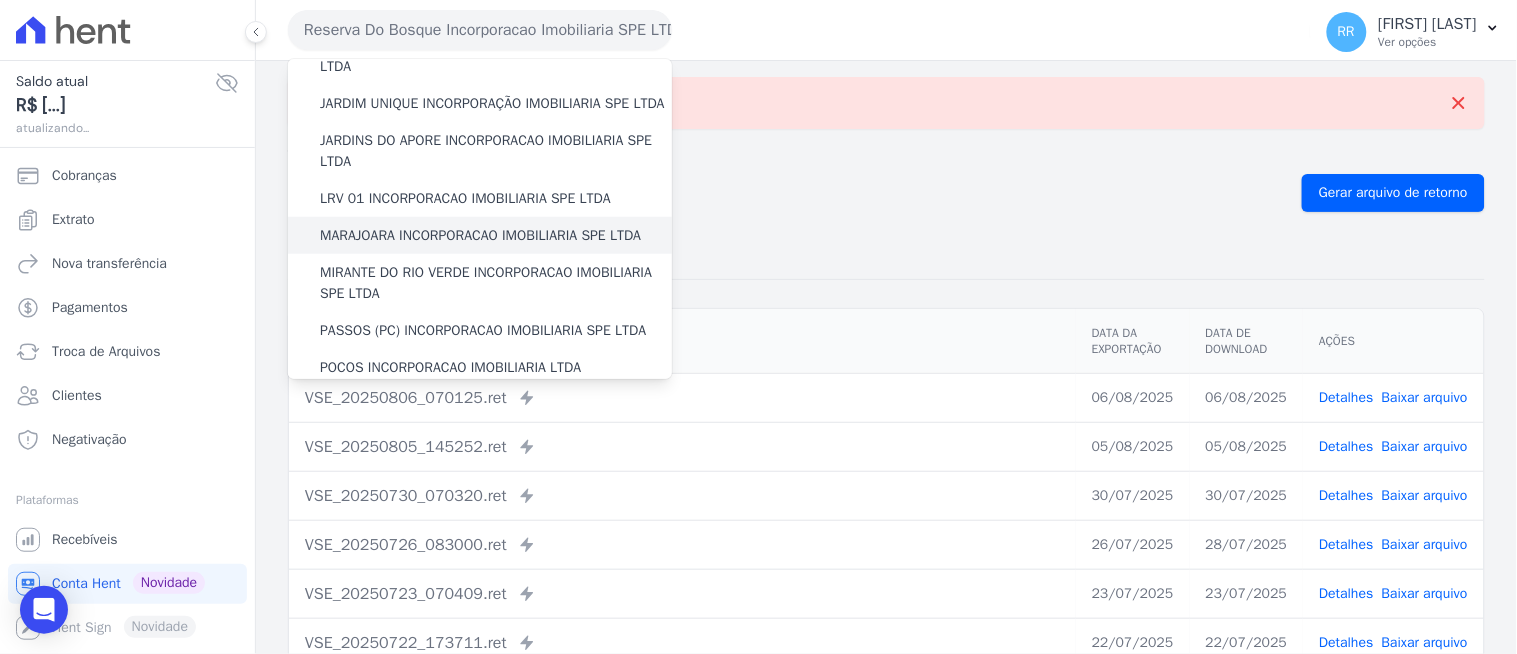 scroll, scrollTop: 630, scrollLeft: 0, axis: vertical 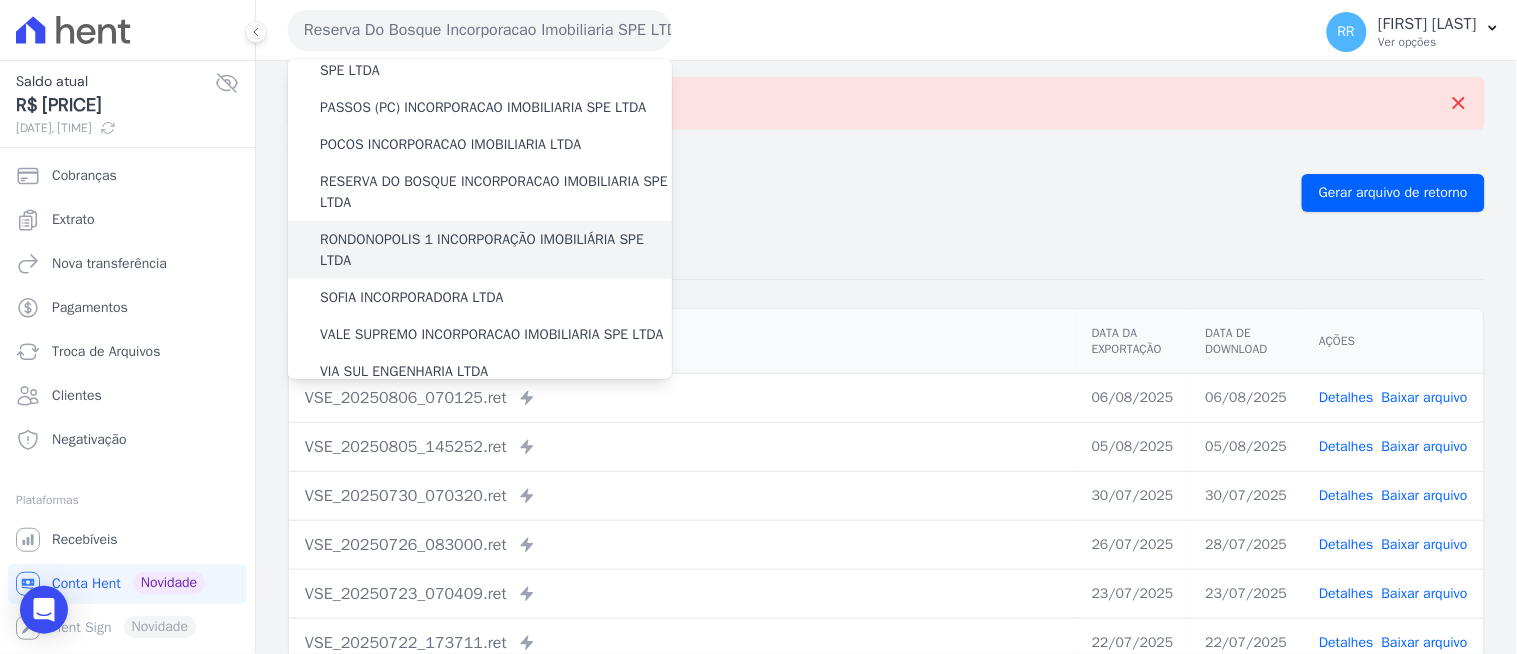 click on "RONDONOPOLIS 1 INCORPORAÇÃO IMOBILIÁRIA SPE LTDA" at bounding box center [496, 250] 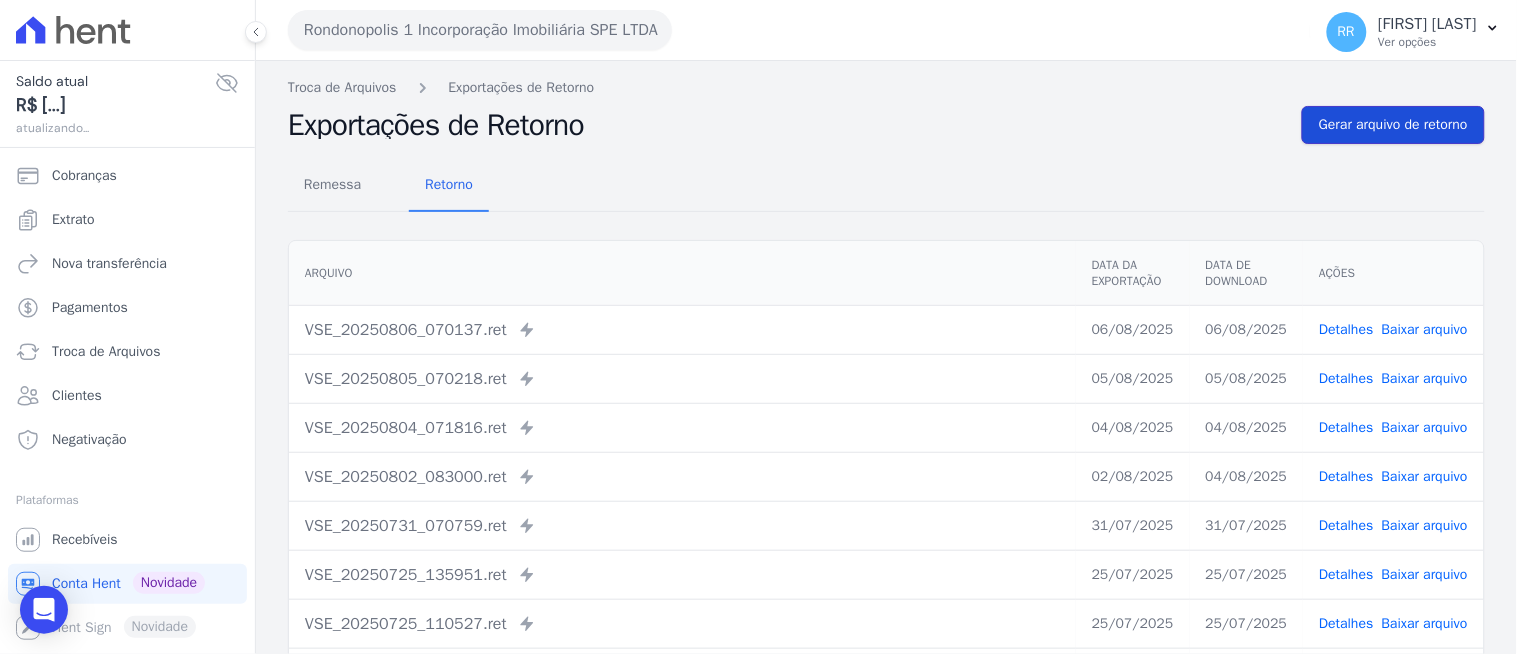 click on "Gerar arquivo de retorno" at bounding box center [1393, 125] 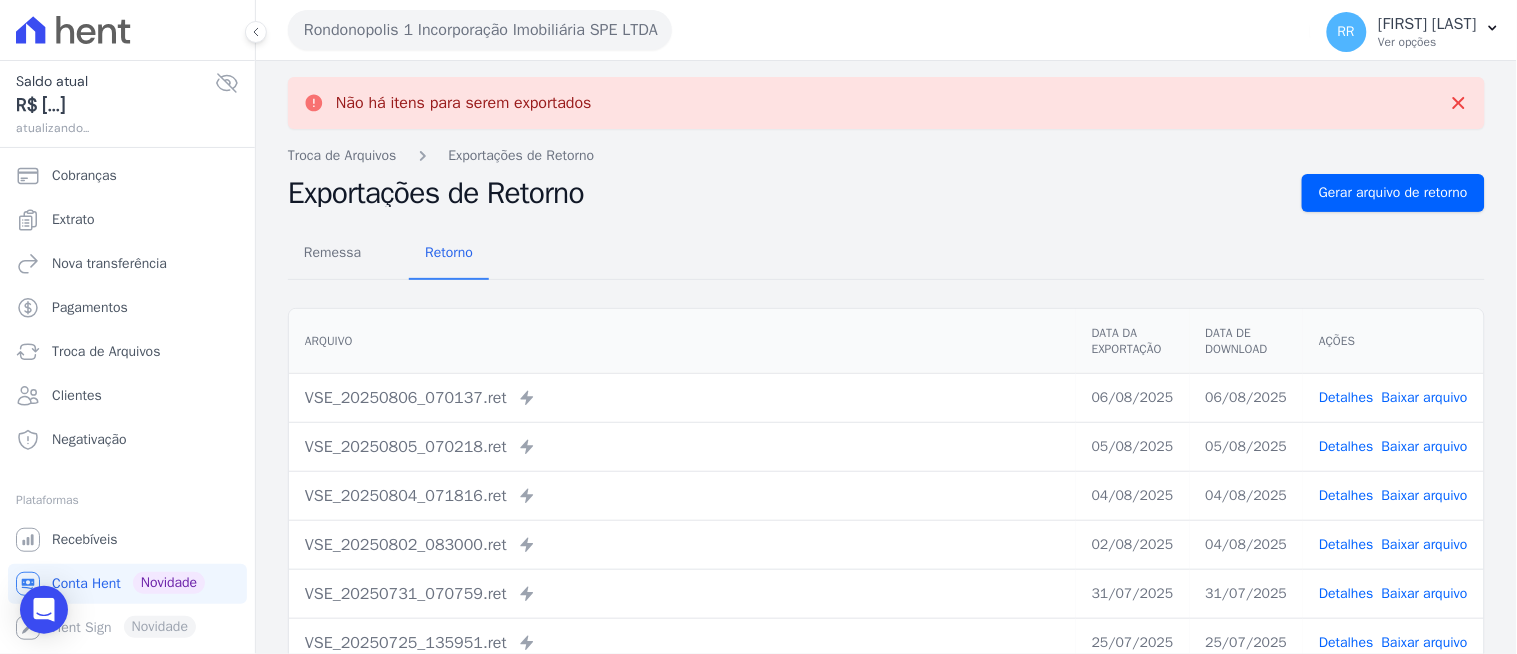 click on "[CITY] 1 Incorporação Imobiliária SPE LTDA
Via Sul Engenharia
AGUAS DE GUANABARA INCORPORACAO IMOBILIARIA SPE LTDA
AGUAS DO ALVORADA INCORPORACAO IMOBILIARIA SPE LTDA
ANANINDEUA 01 INCORPORACAO IMOBILIARIA SPE LTDA
AQUARELA CITY INCORPORACAO IMOBILIARIA LTDA" at bounding box center [795, 30] 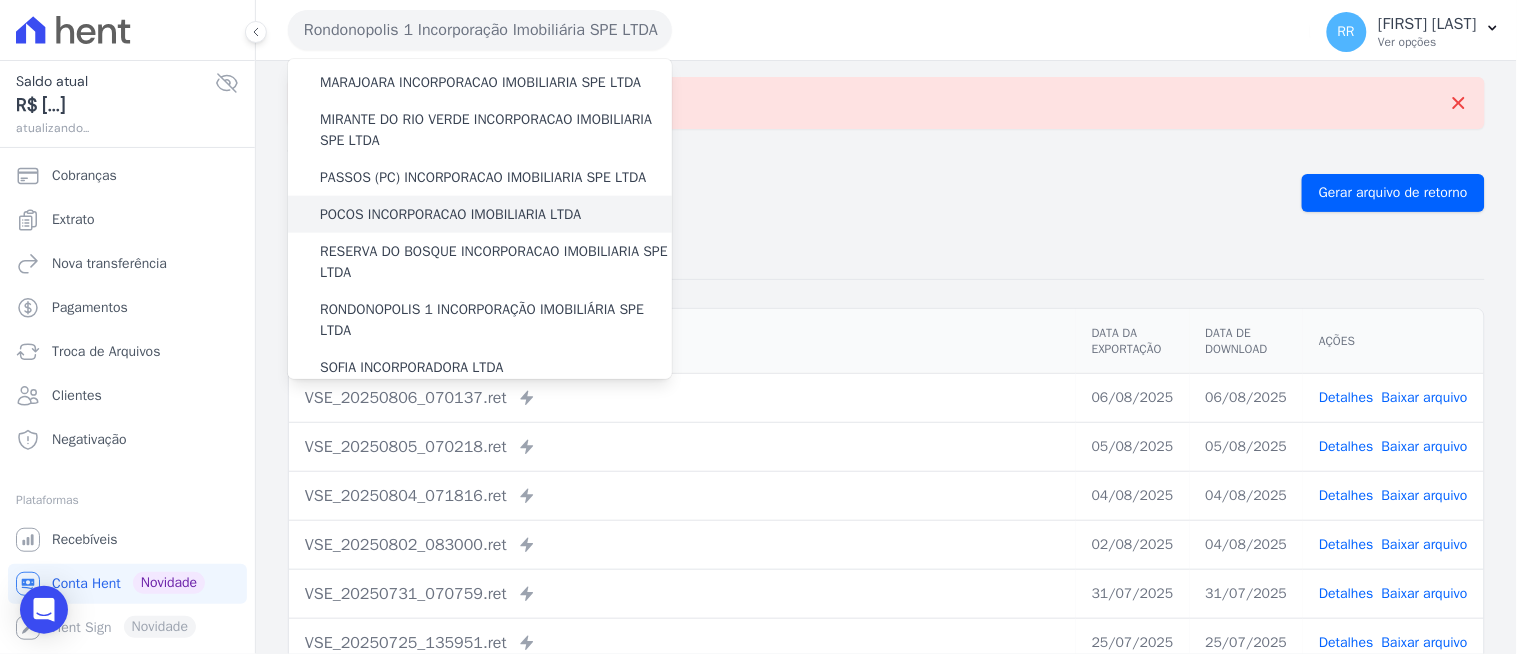 scroll, scrollTop: 703, scrollLeft: 0, axis: vertical 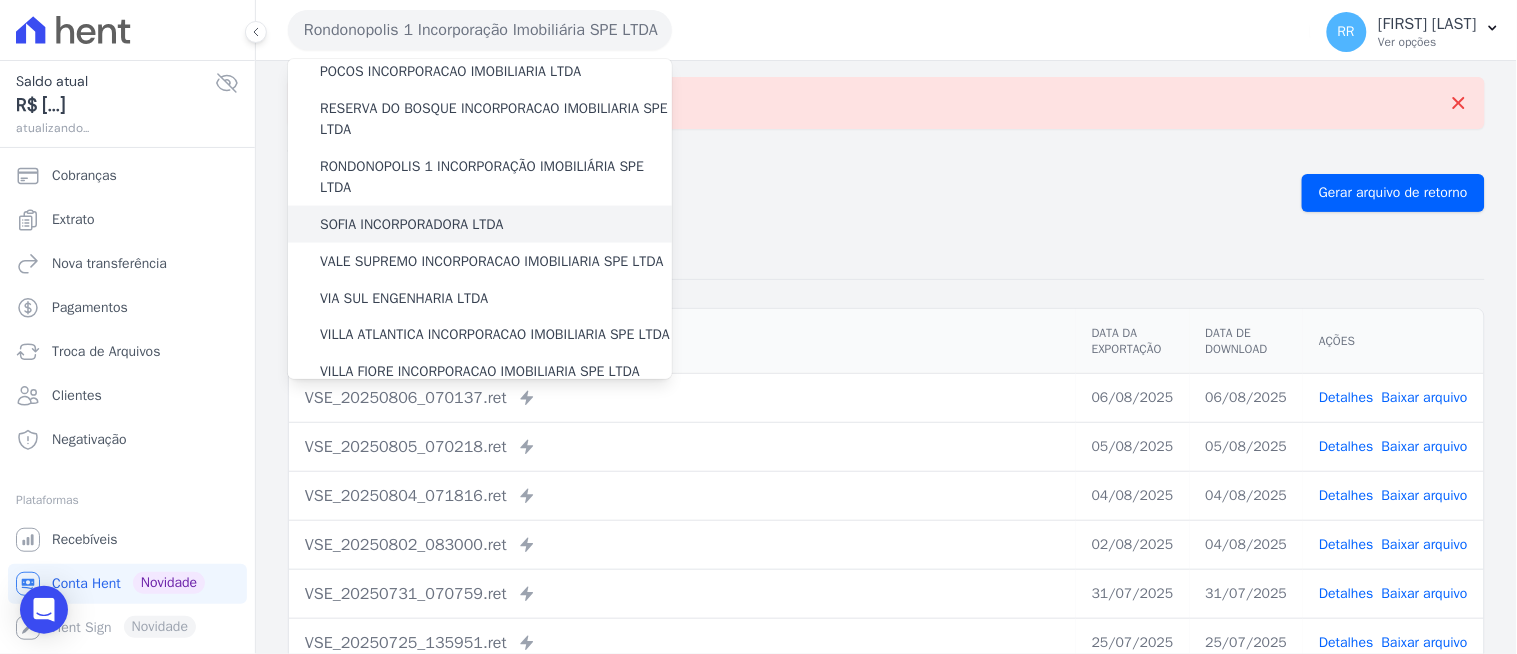 click on "SOFIA INCORPORADORA LTDA" at bounding box center [412, 224] 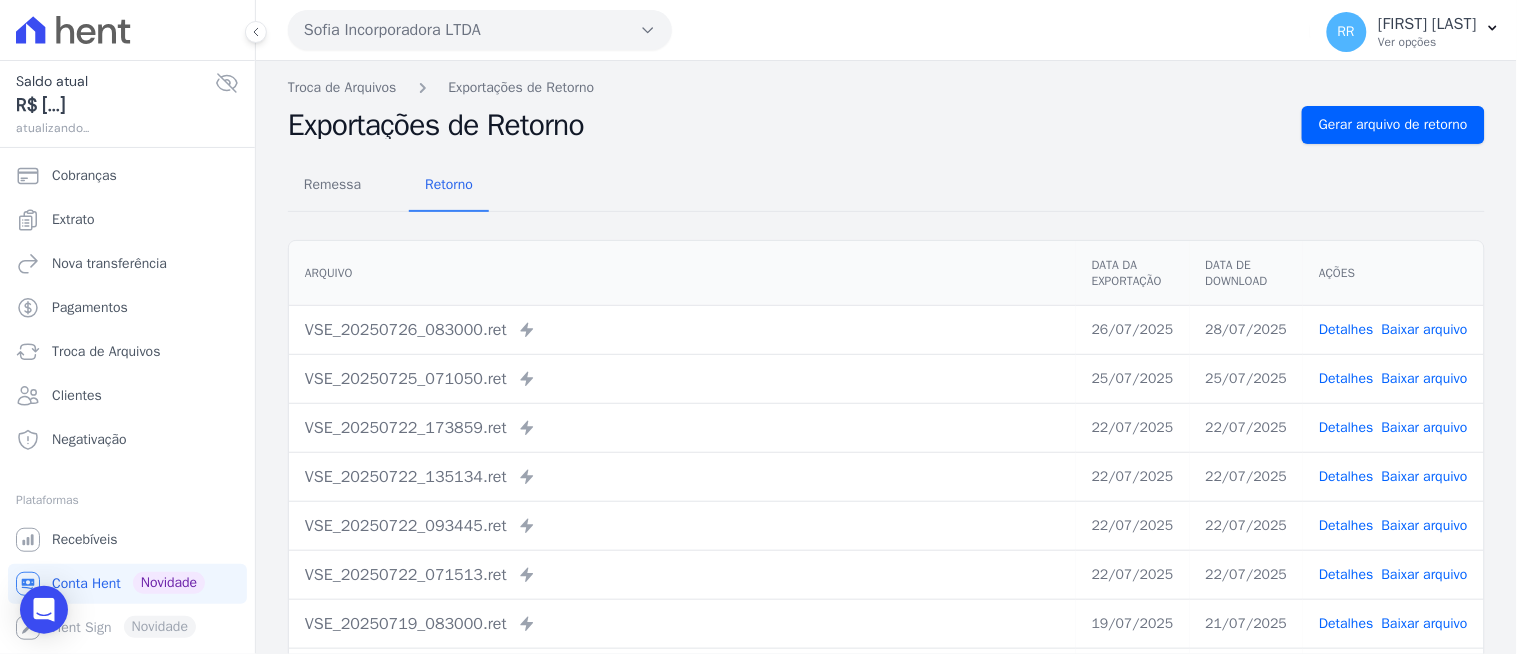 click on "Remessa
Retorno
Arquivo
Data da Exportação
Data de Download
Ações
VSE_[DATE]_[TIME].ret
Enviado para Nexxera em: [DATE], [TIME]
[DATE]
[DATE]
Detalhes" at bounding box center [886, 505] 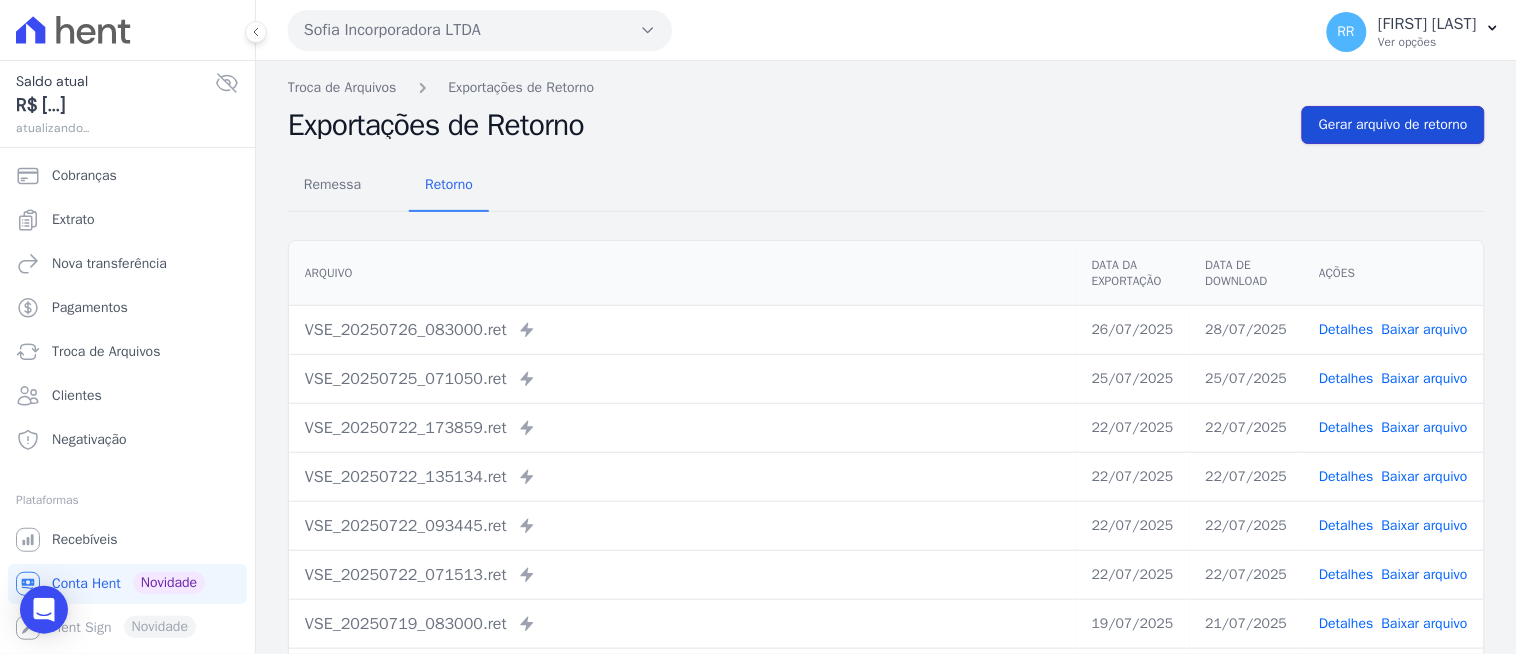 click on "Gerar arquivo de retorno" at bounding box center [1393, 125] 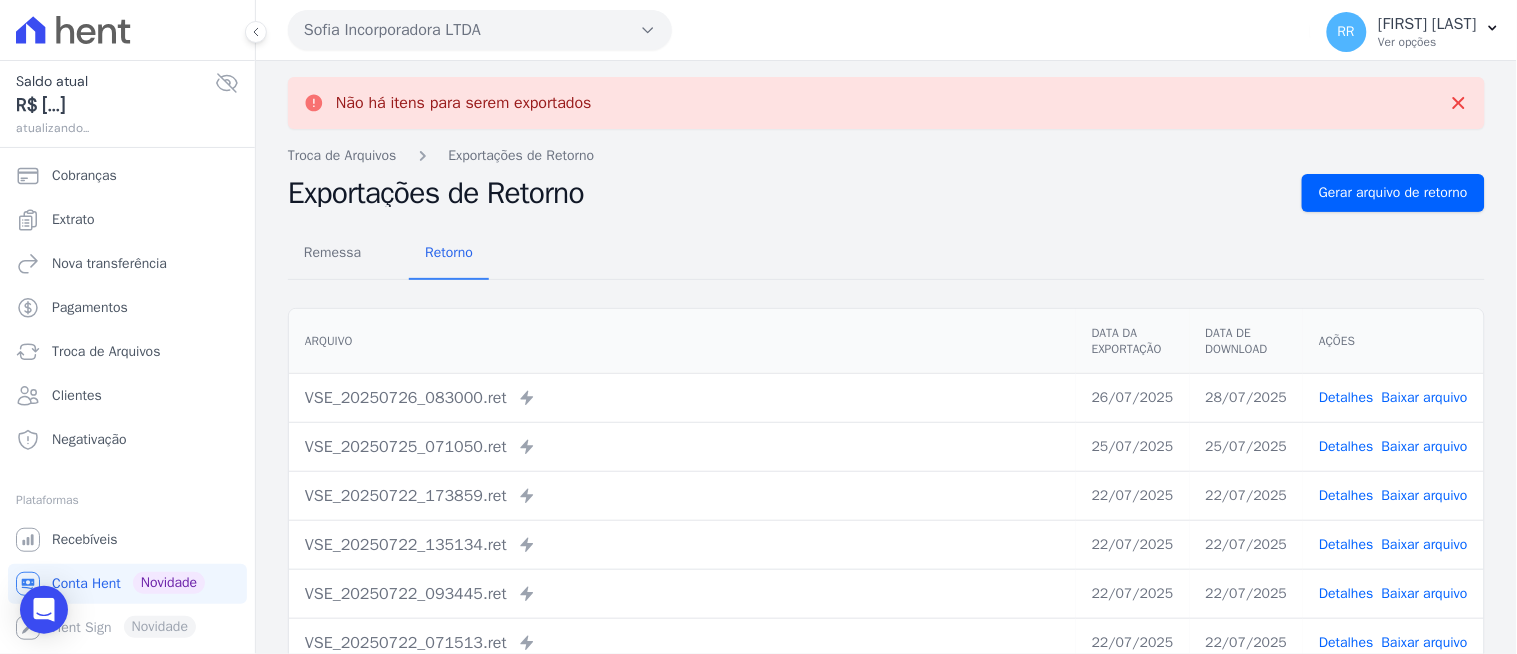 click on "Sofia Incorporadora LTDA" at bounding box center [480, 30] 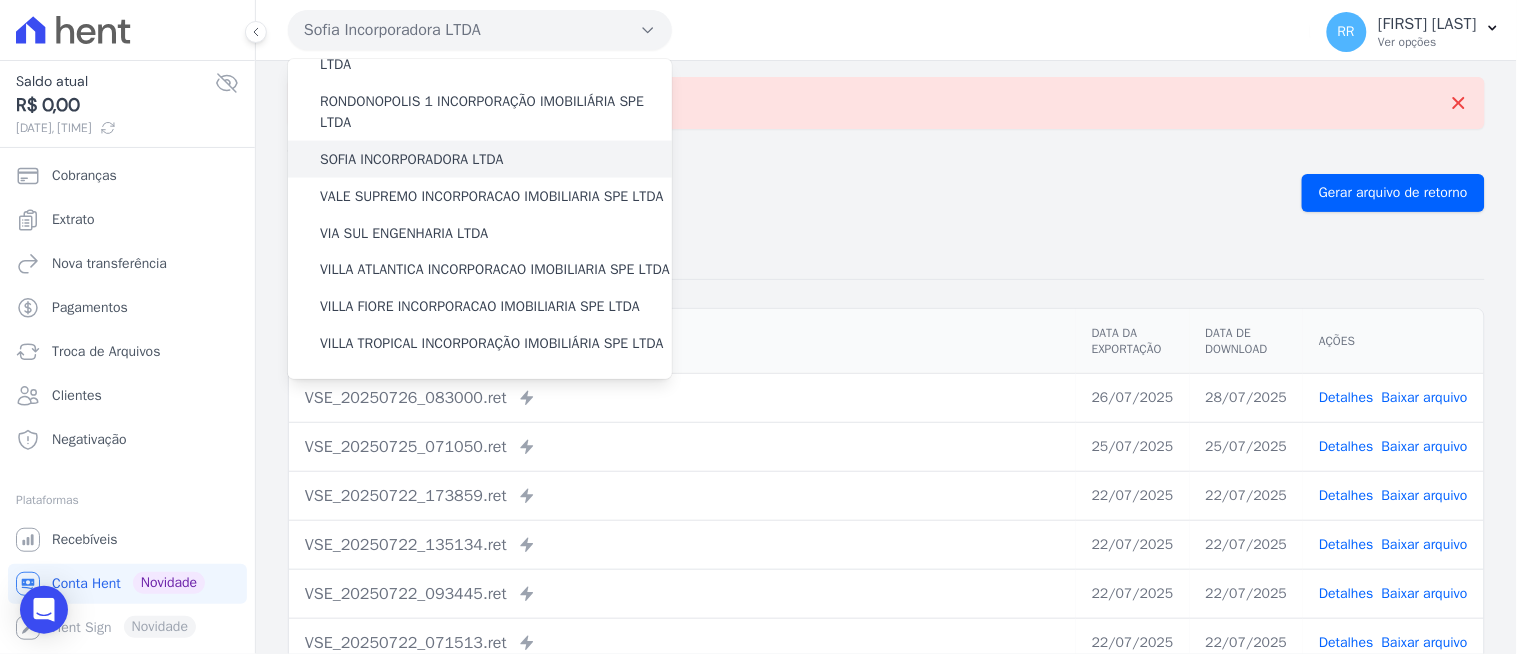 scroll, scrollTop: 814, scrollLeft: 0, axis: vertical 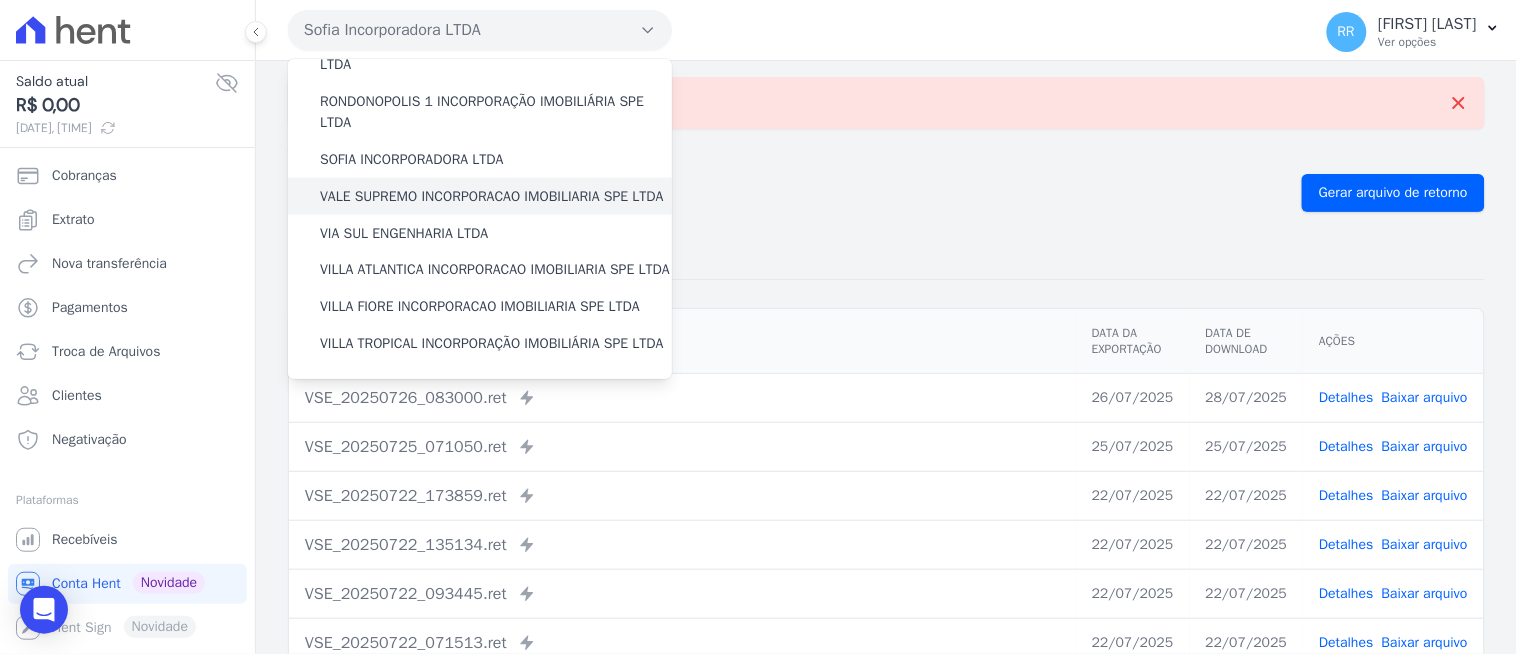 click on "VALE SUPREMO INCORPORACAO IMOBILIARIA SPE LTDA" at bounding box center (492, 196) 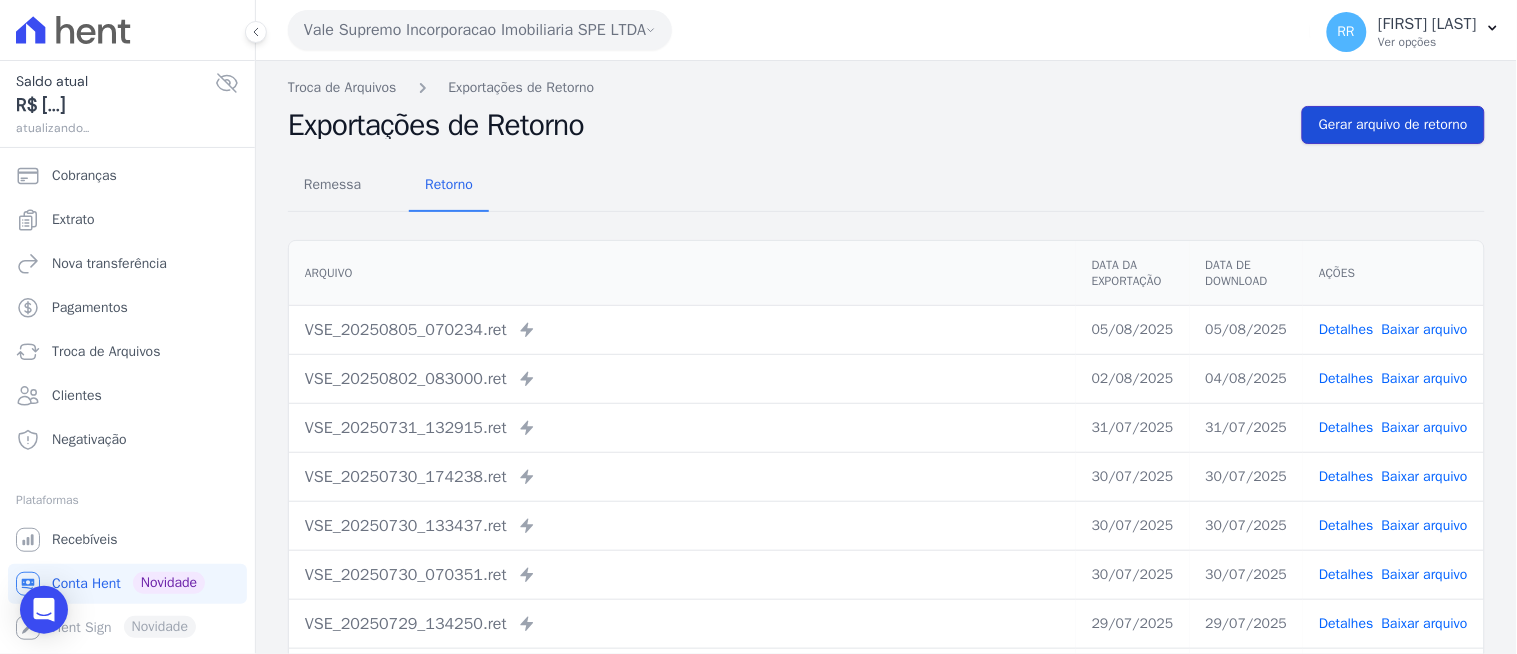 click on "Gerar arquivo de retorno" at bounding box center [1393, 125] 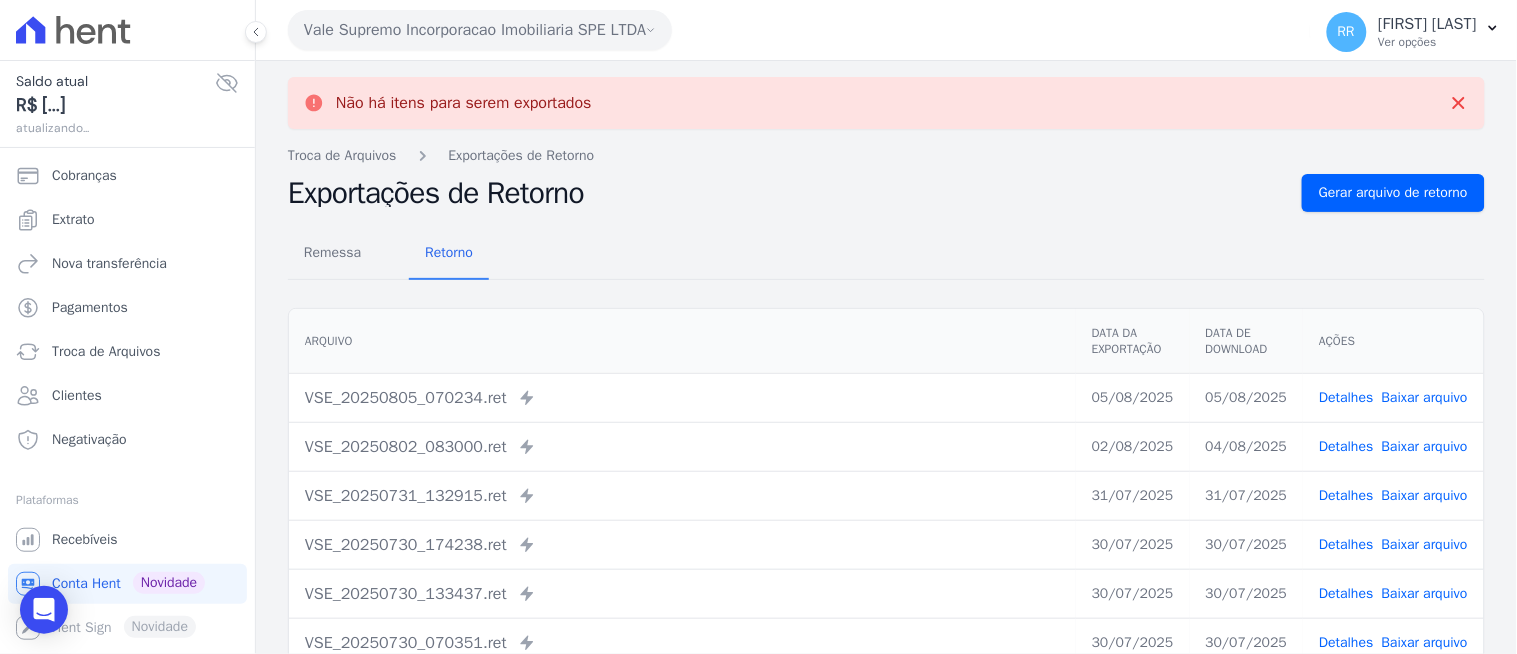click on "Vale Supremo Incorporacao Imobiliaria SPE LTDA" at bounding box center [480, 30] 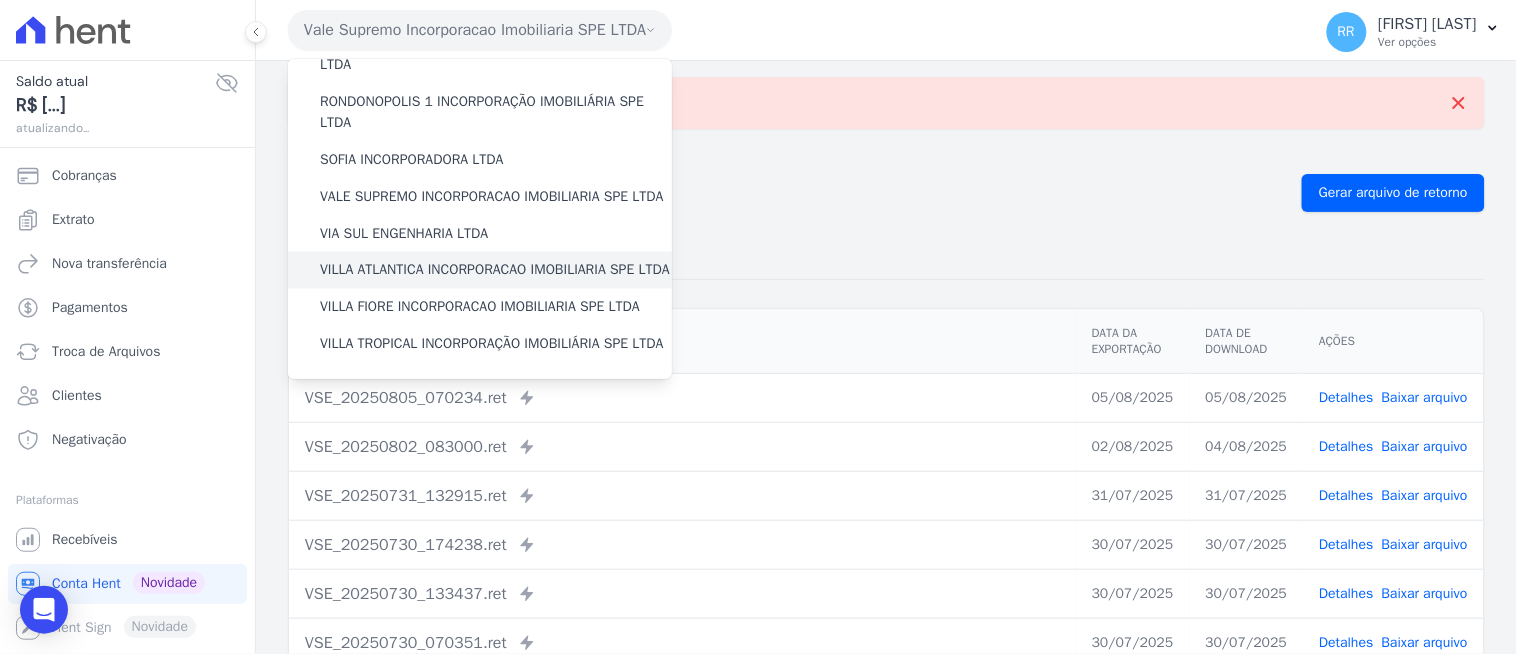 scroll, scrollTop: 888, scrollLeft: 0, axis: vertical 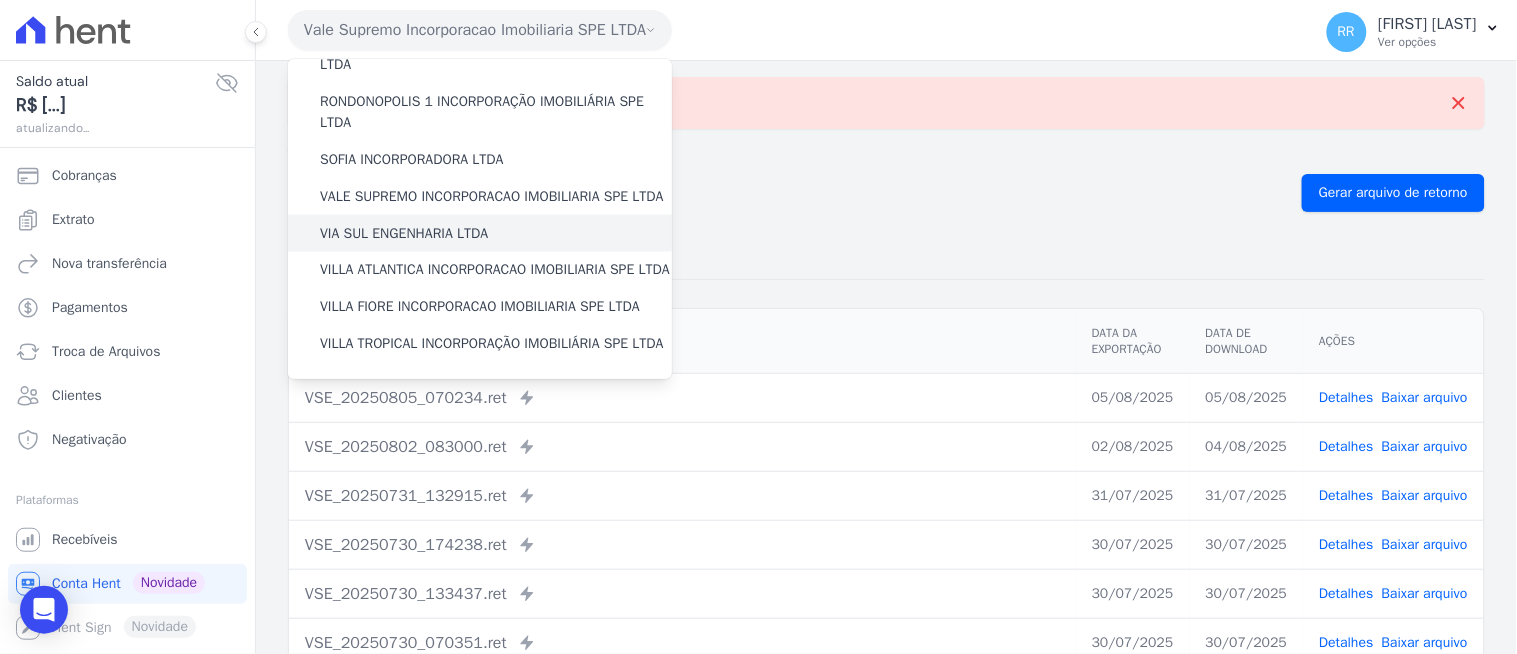 click on "VIA SUL ENGENHARIA LTDA" at bounding box center [404, 233] 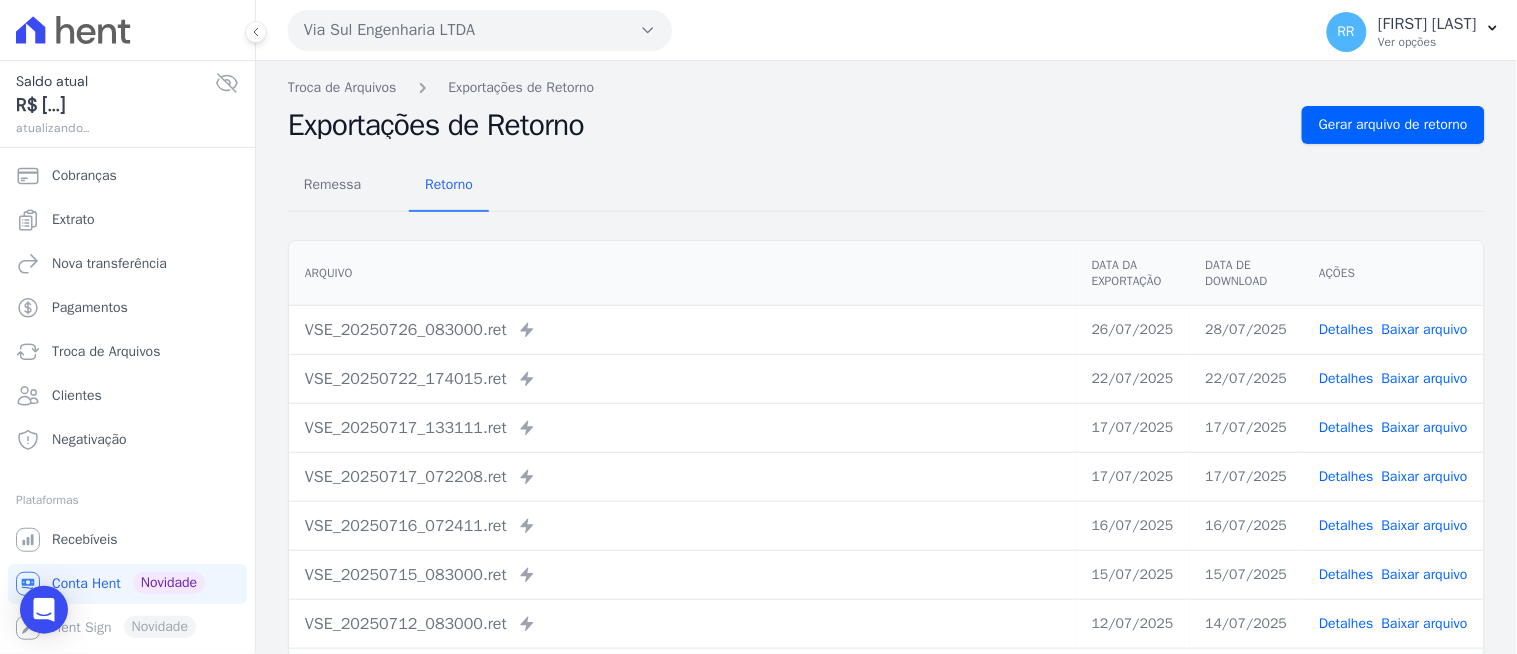 click on "Remessa
Retorno
Arquivo
Data da Exportação
Data de Download
Ações
VSE_[DATE]_[TIME].ret
Enviado para Nexxera em: [DATE], [TIME]
[DATE]
[DATE]
Detalhes" at bounding box center (886, 505) 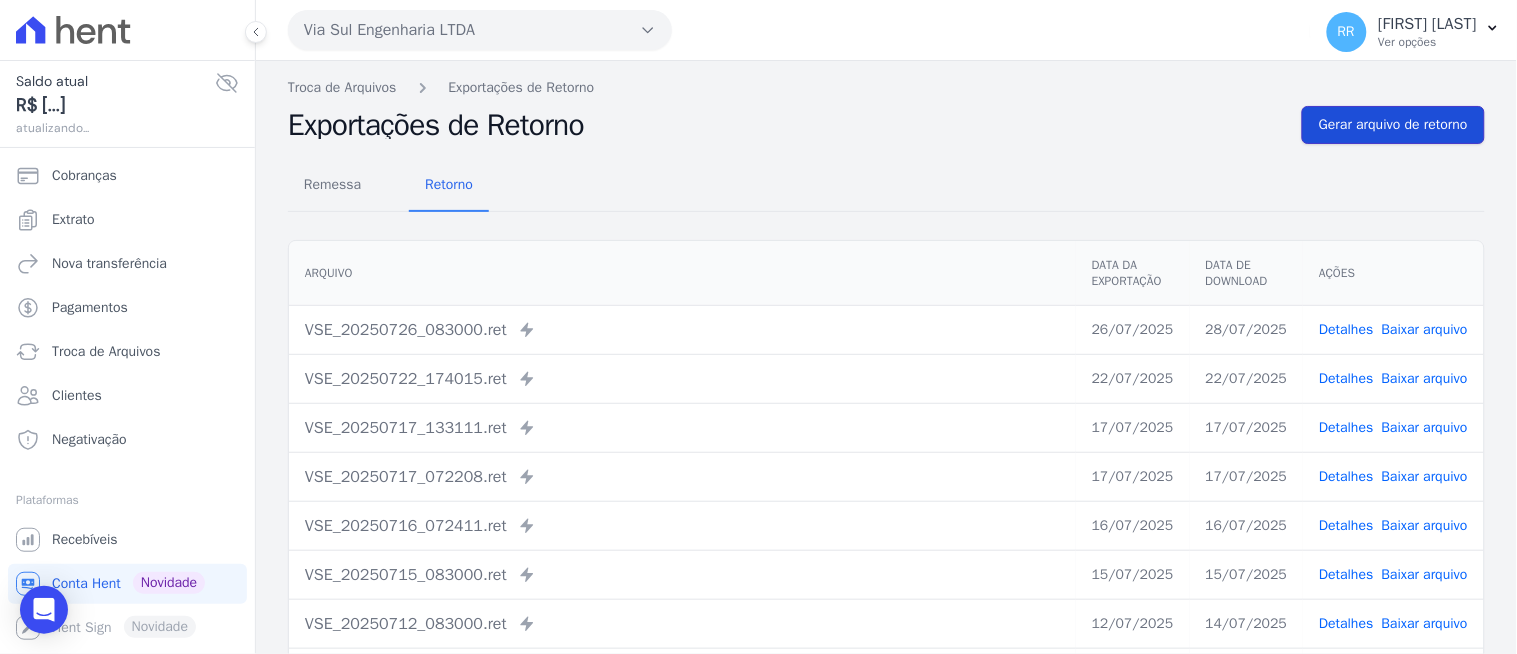 click on "Gerar arquivo de retorno" at bounding box center [1393, 125] 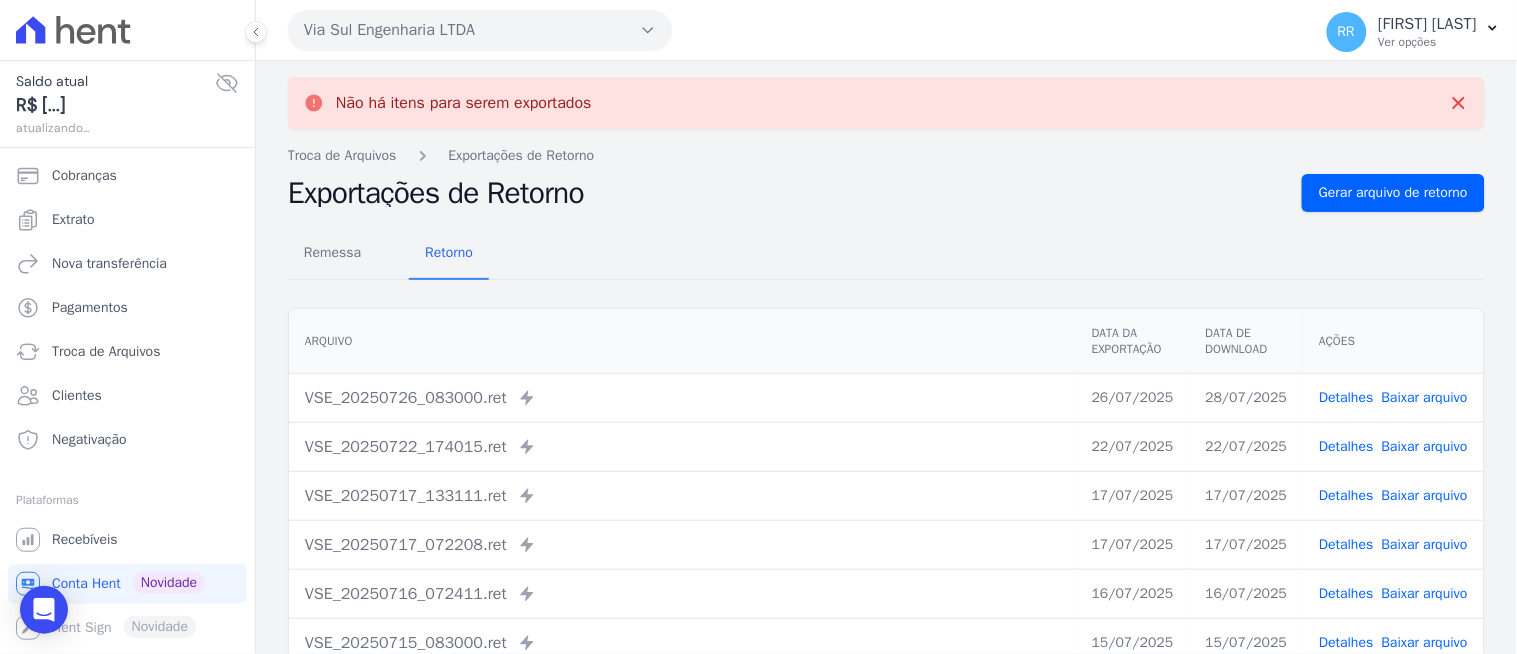 click on "Via Sul Engenharia LTDA" at bounding box center (480, 30) 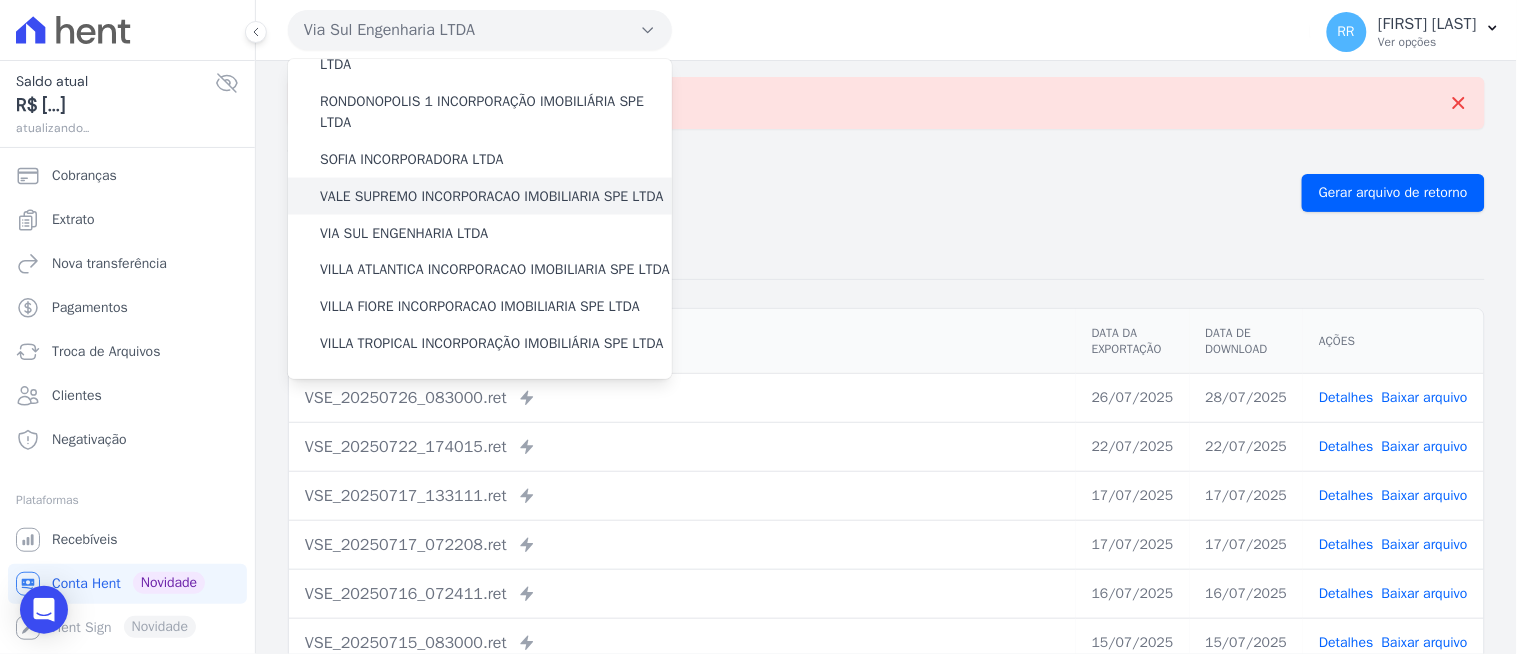 scroll, scrollTop: 893, scrollLeft: 0, axis: vertical 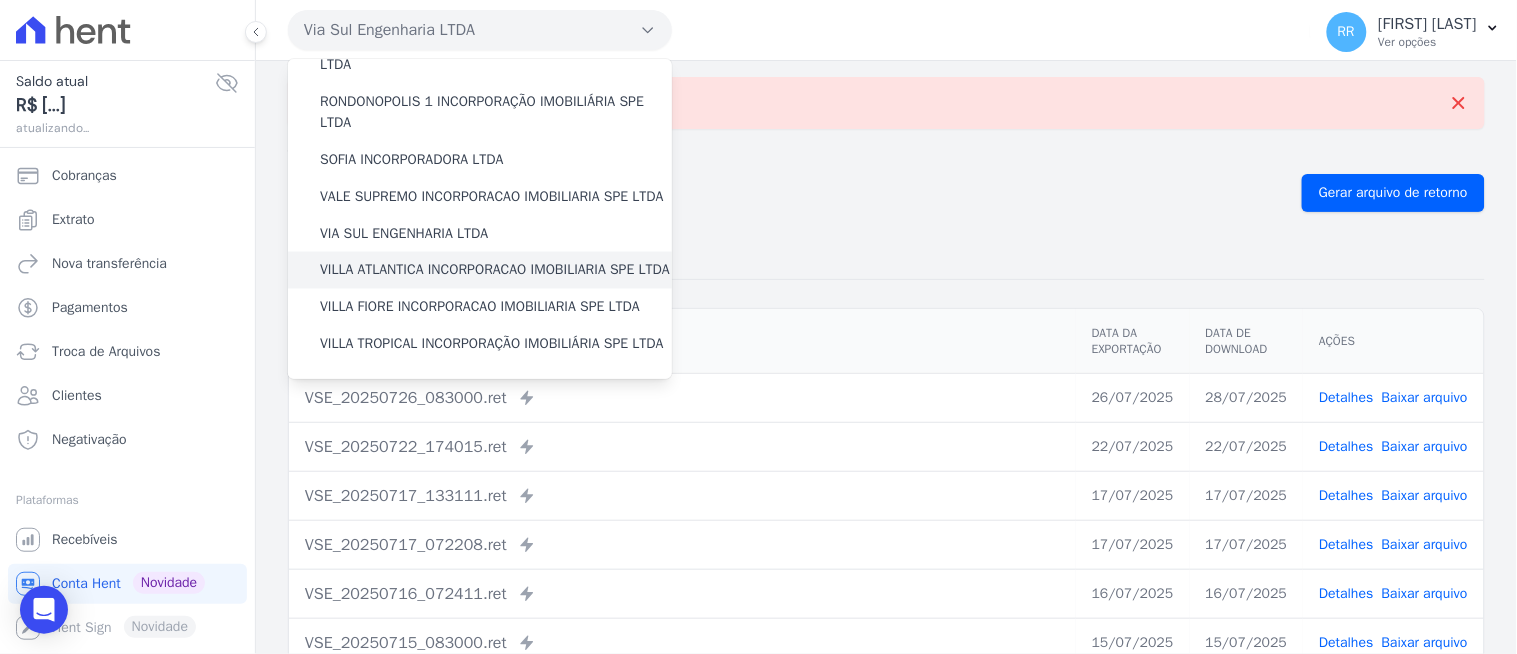 click on "VILLA ATLANTICA INCORPORACAO IMOBILIARIA SPE LTDA" at bounding box center (495, 270) 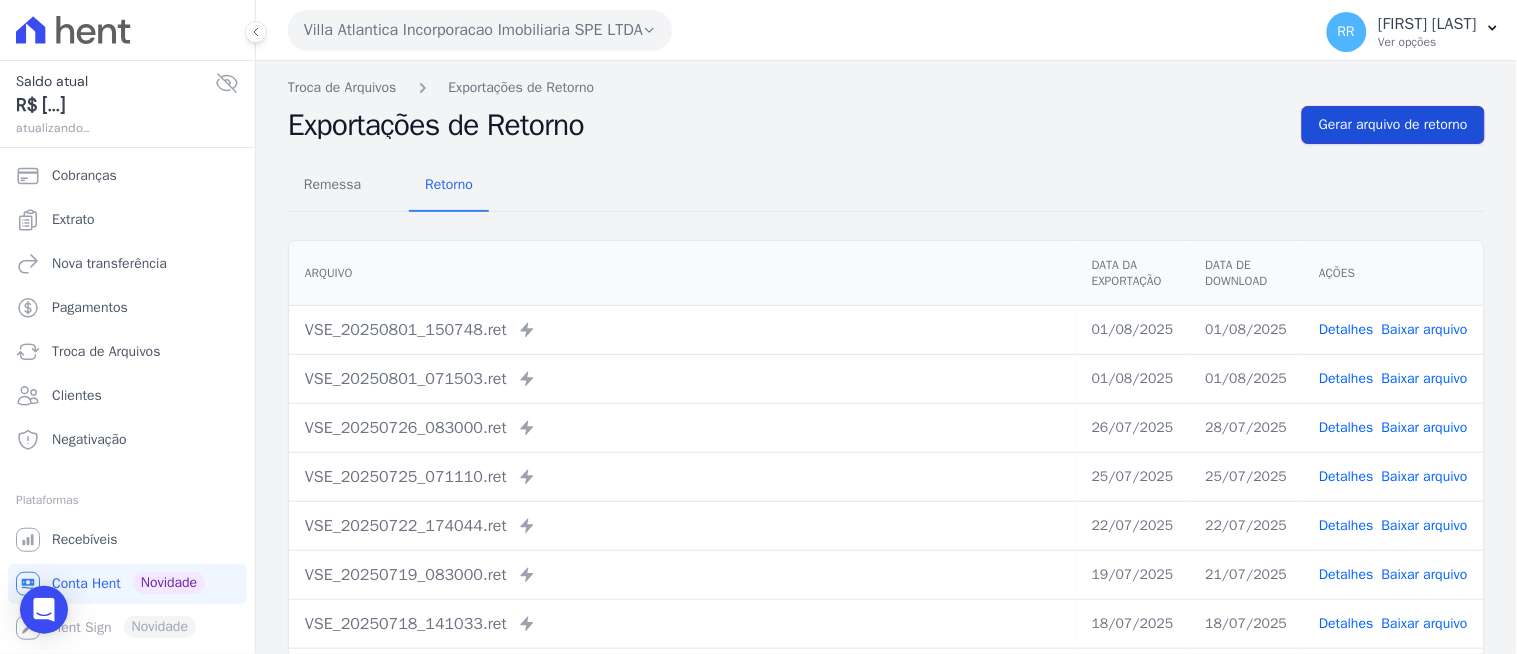 click on "Gerar arquivo de retorno" at bounding box center (1393, 125) 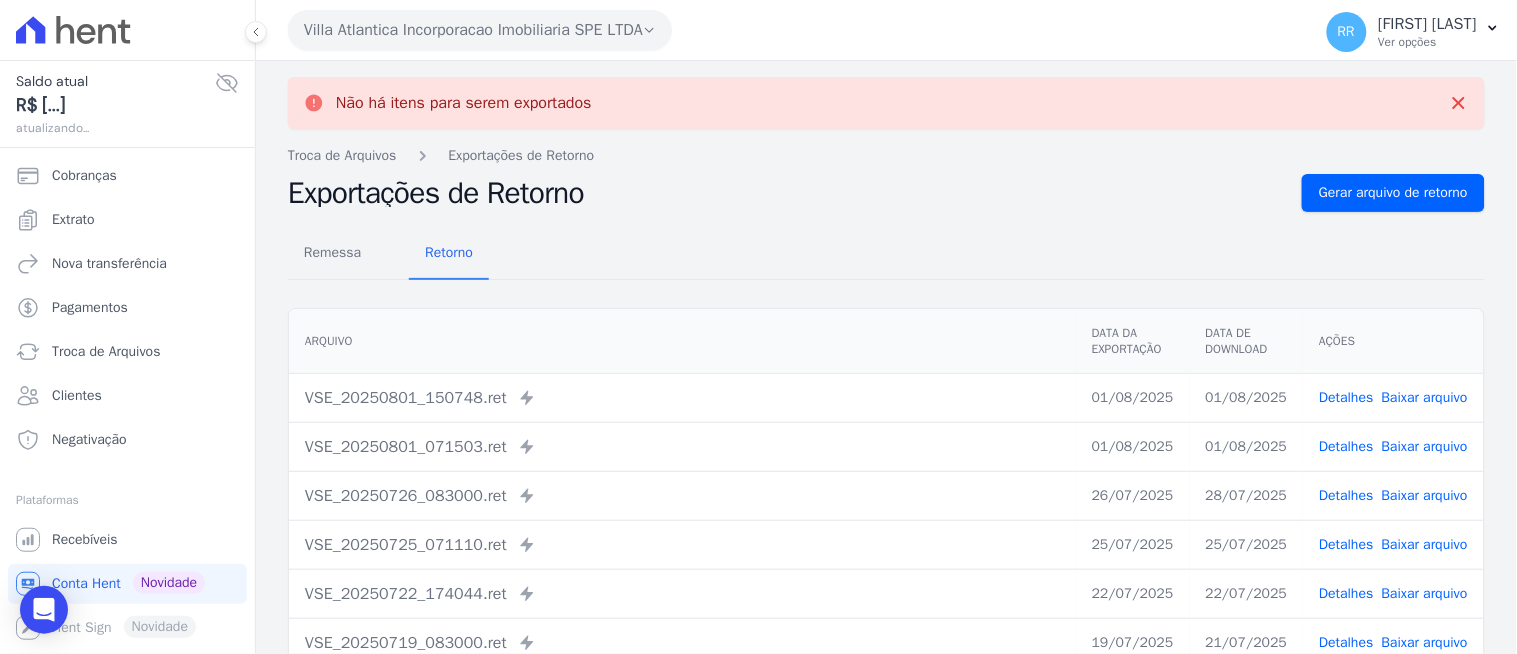 click on "Villa Atlantica Incorporacao Imobiliaria SPE LTDA
Via Sul Engenharia
AGUAS DE GUANABARA INCORPORACAO IMOBILIARIA SPE LTDA
AGUAS DO ALVORADA INCORPORACAO IMOBILIARIA SPE LTDA
ANANINDEUA 01 INCORPORACAO IMOBILIARIA SPE LTDA
AQUARELA CITY INCORPORACAO IMOBILIARIA LTDA" at bounding box center [795, 30] 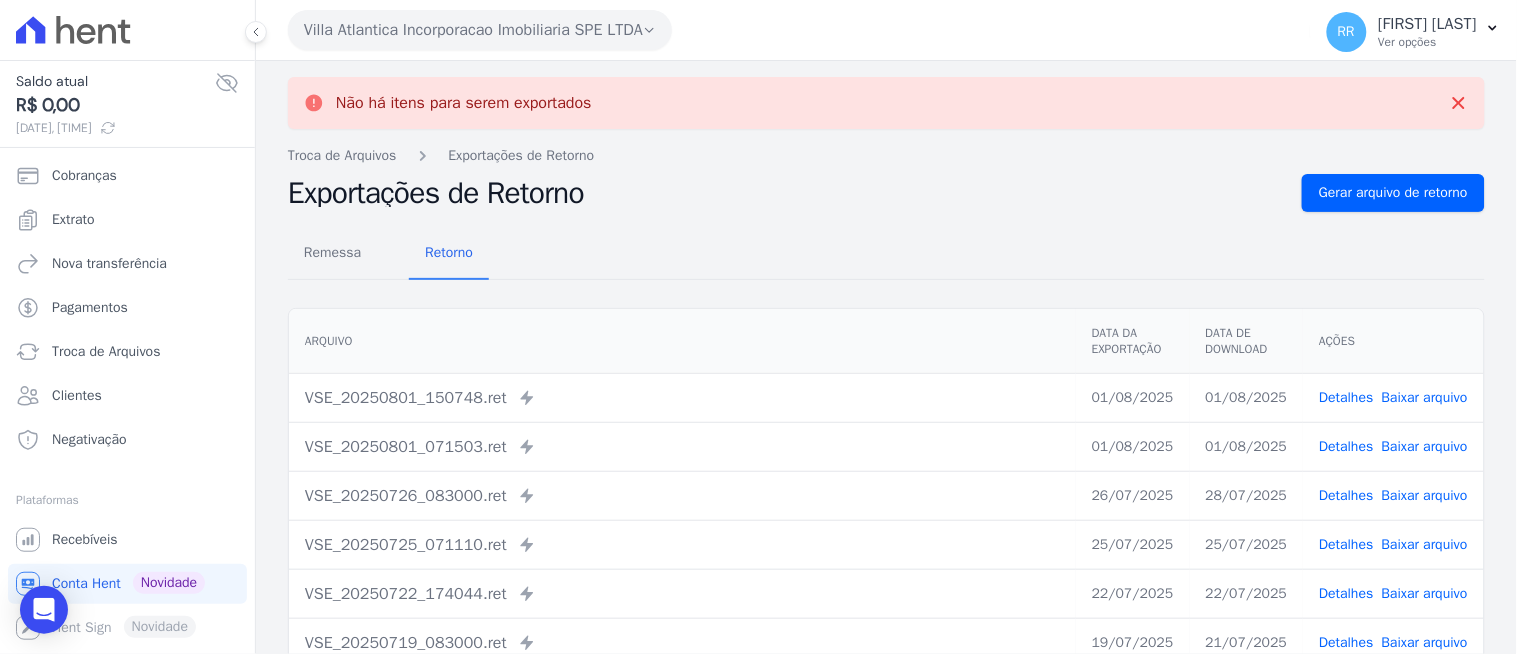 click on "Villa Atlantica Incorporacao Imobiliaria SPE LTDA" at bounding box center [480, 30] 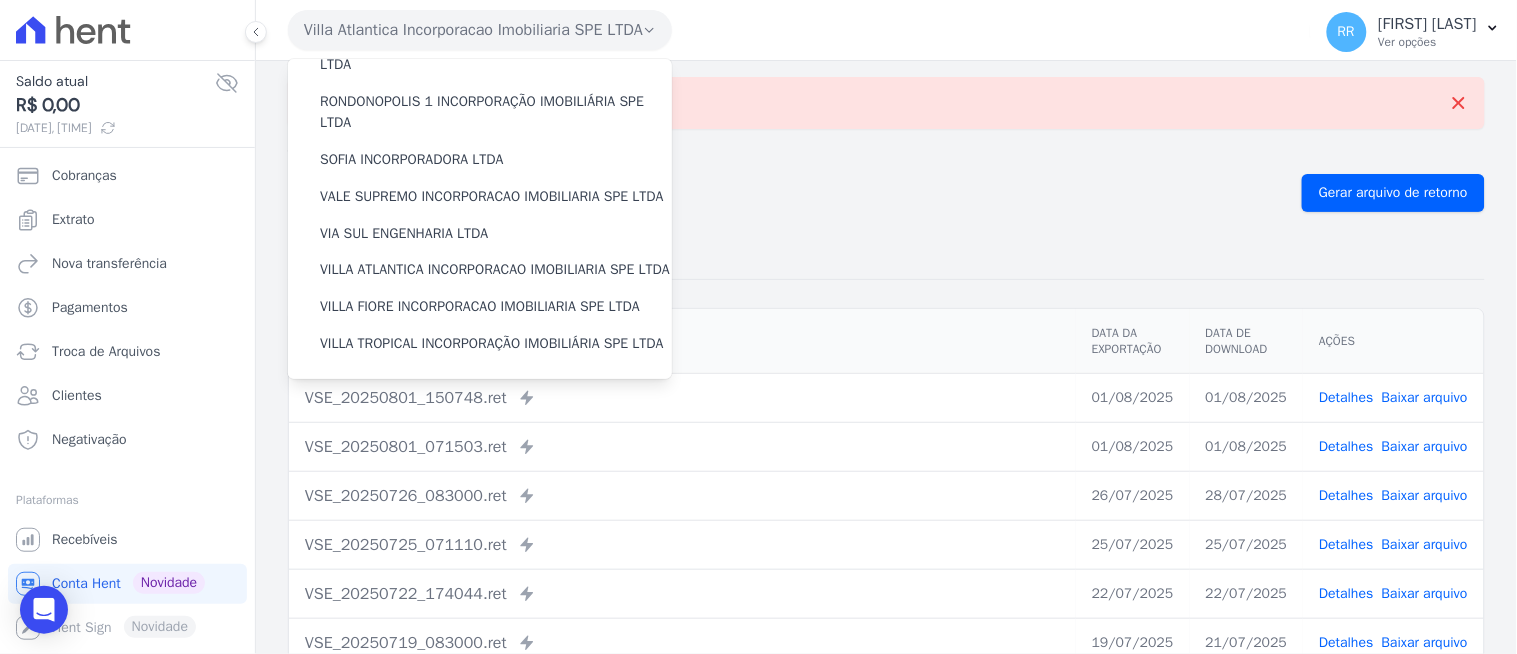 scroll, scrollTop: 893, scrollLeft: 0, axis: vertical 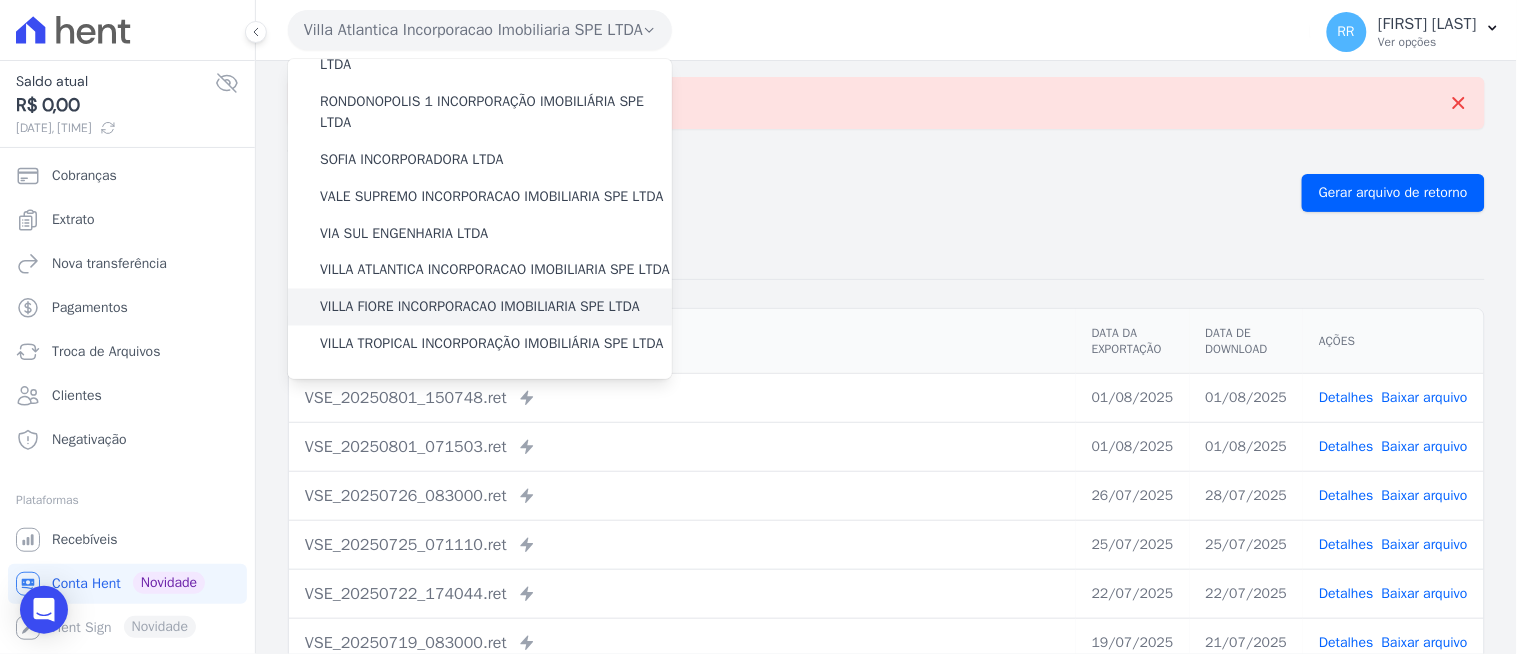 click on "VILLA FIORE INCORPORACAO IMOBILIARIA SPE LTDA" at bounding box center (480, 307) 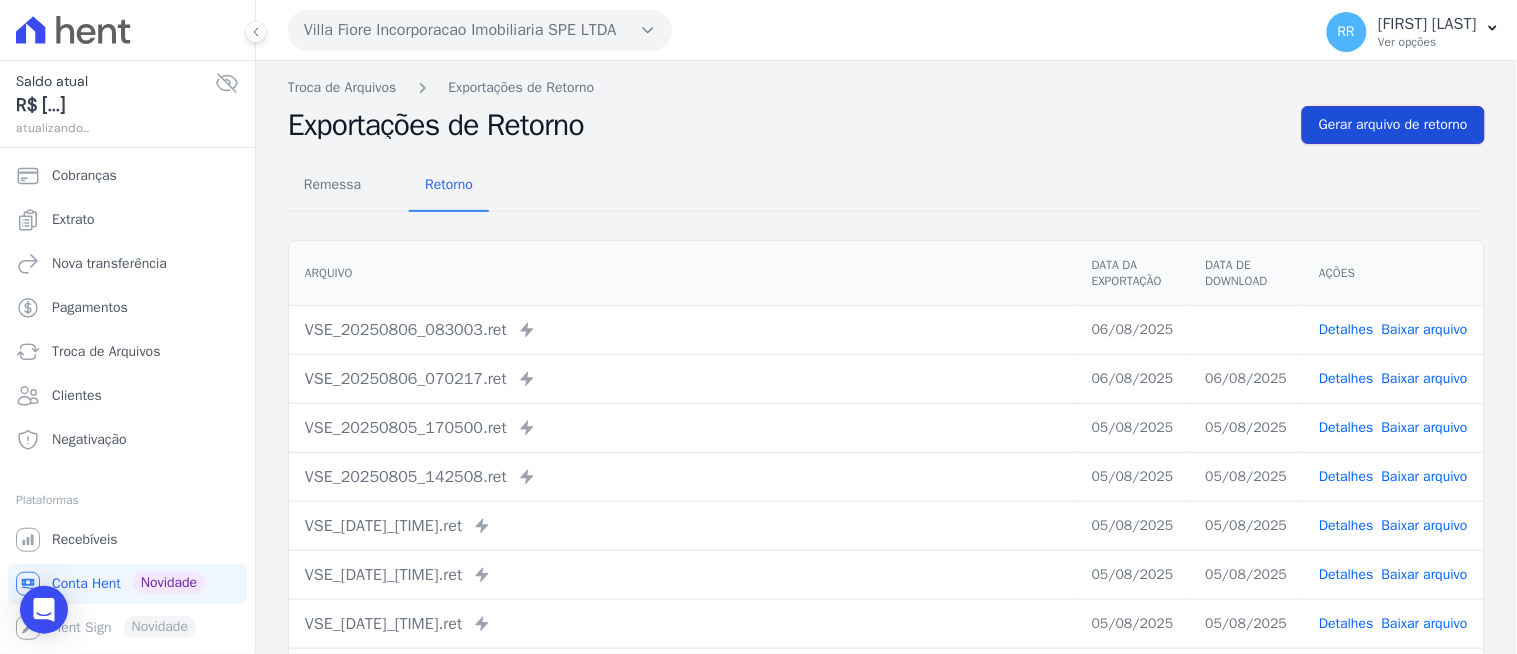 click on "Gerar arquivo de retorno" at bounding box center (1393, 125) 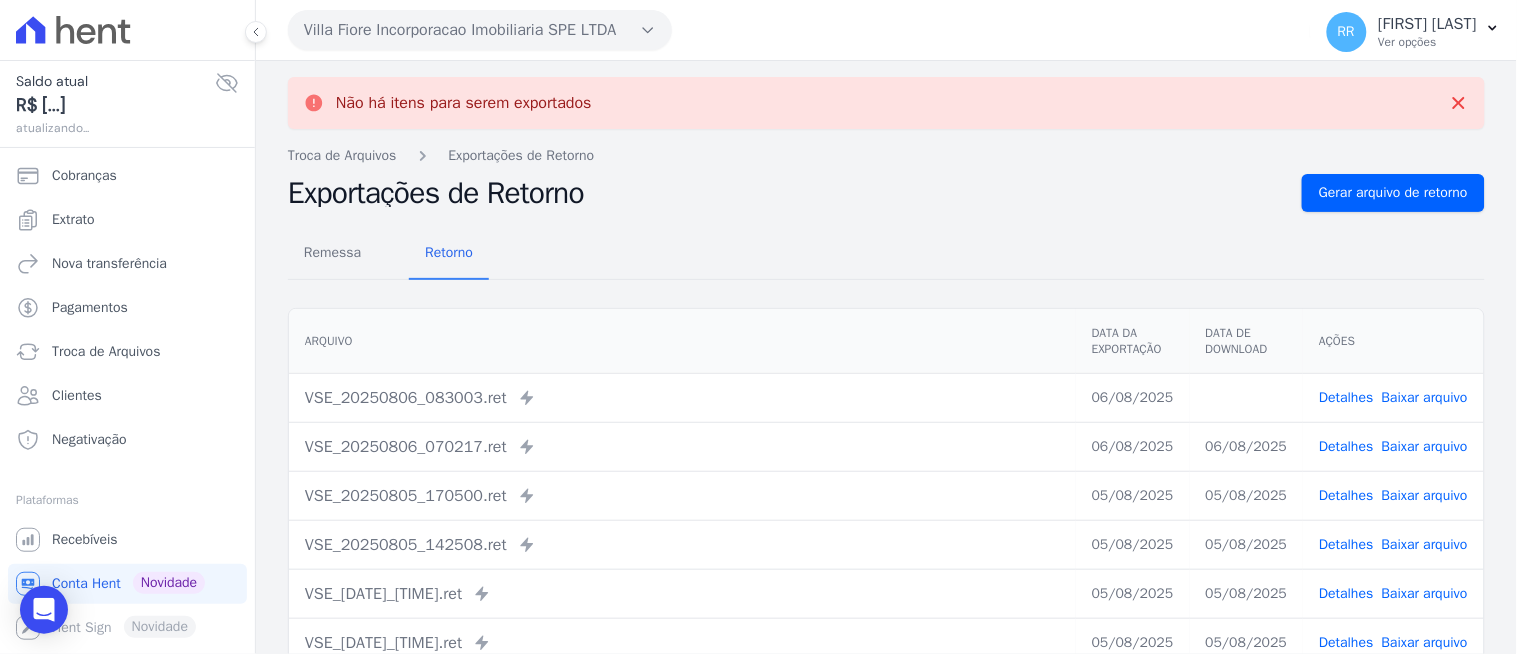 click on "Baixar arquivo" at bounding box center (1425, 397) 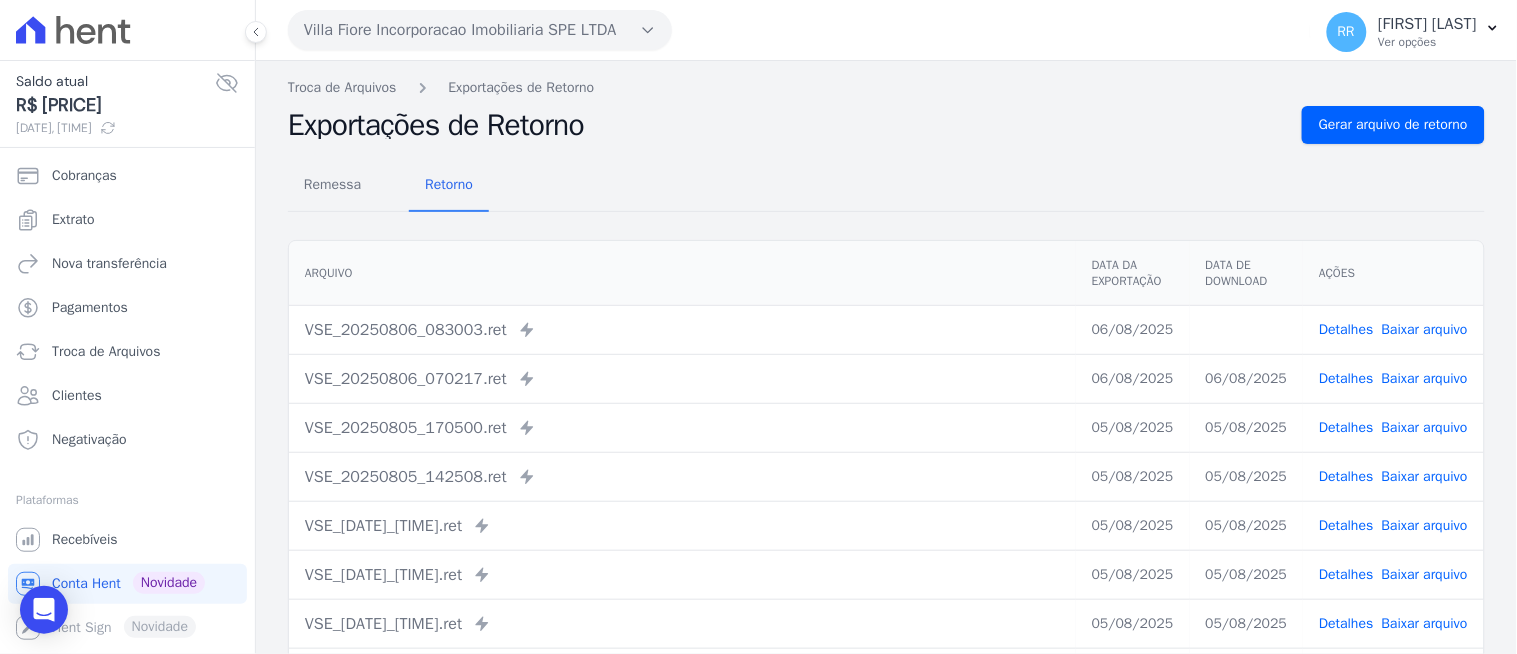 click on "Remessa
Retorno" at bounding box center [886, 186] 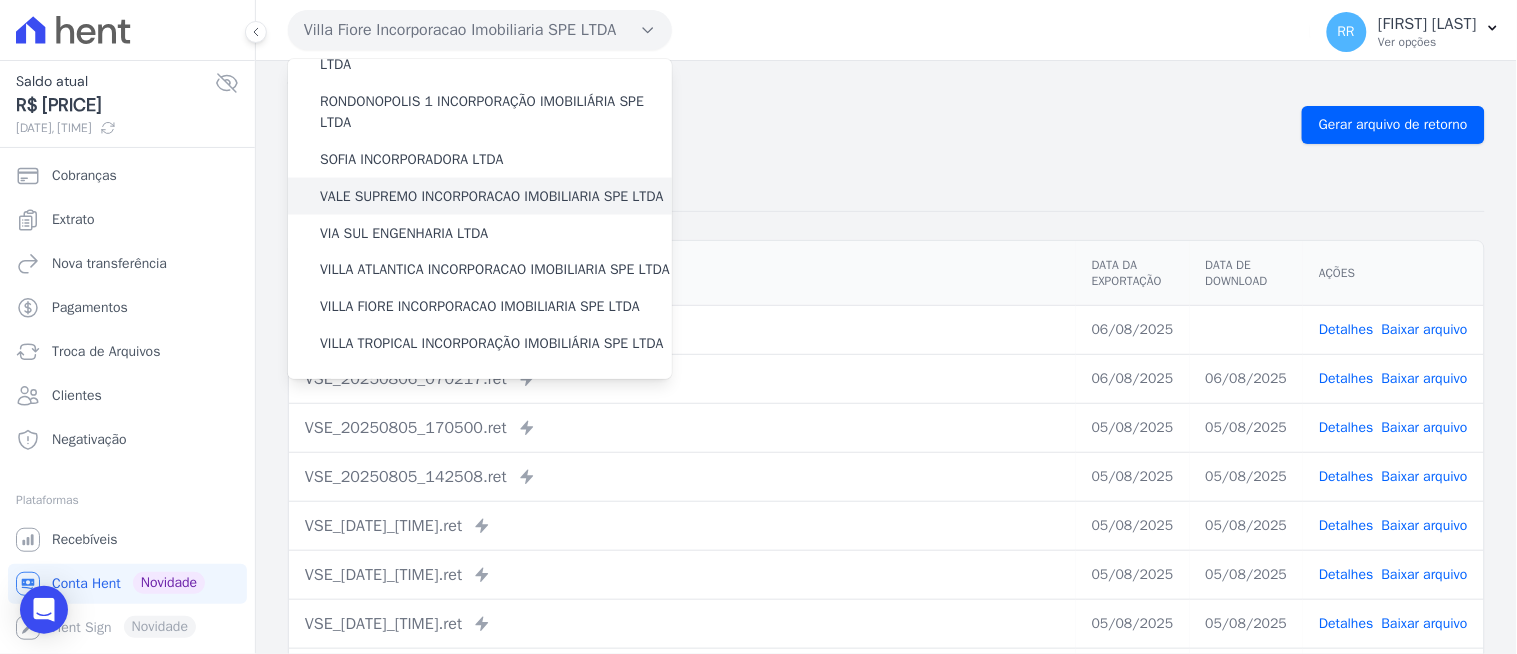 scroll, scrollTop: 893, scrollLeft: 0, axis: vertical 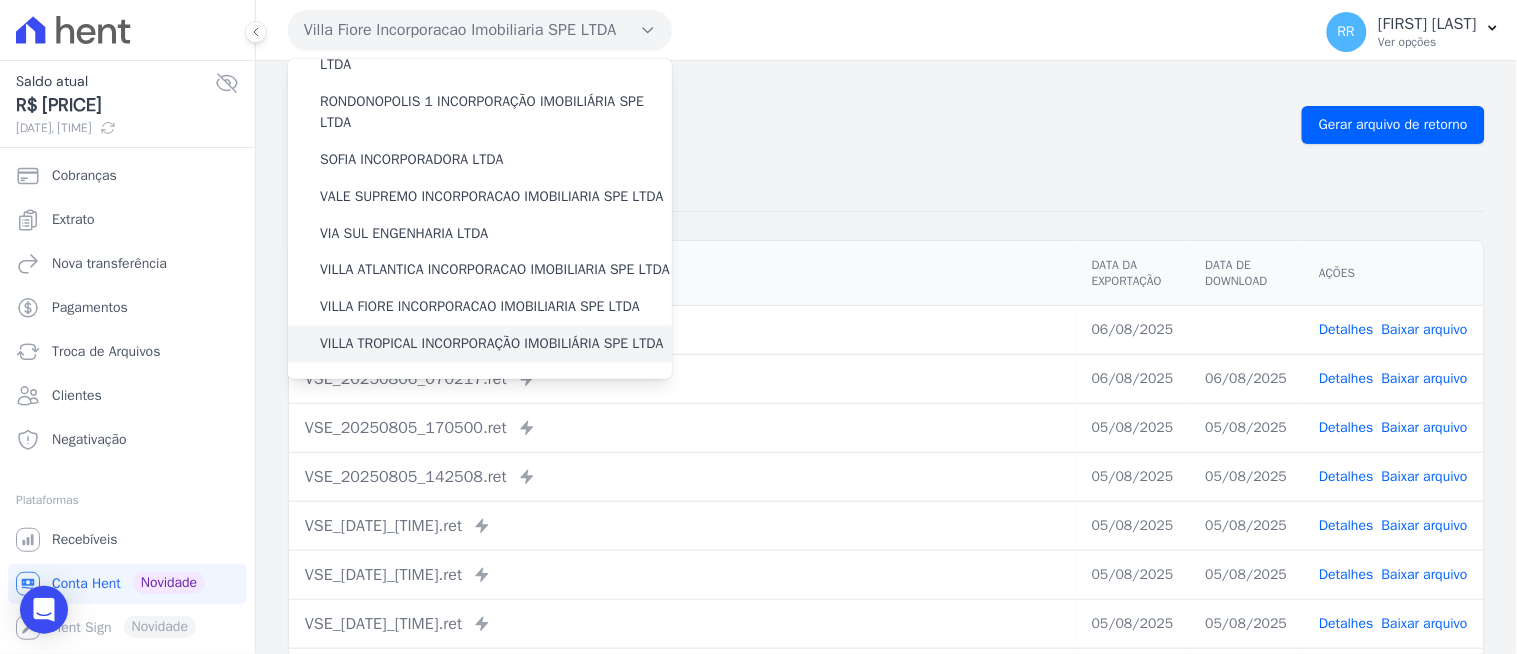 click on "VILLA TROPICAL INCORPORAÇÃO IMOBILIÁRIA SPE LTDA" at bounding box center (492, 344) 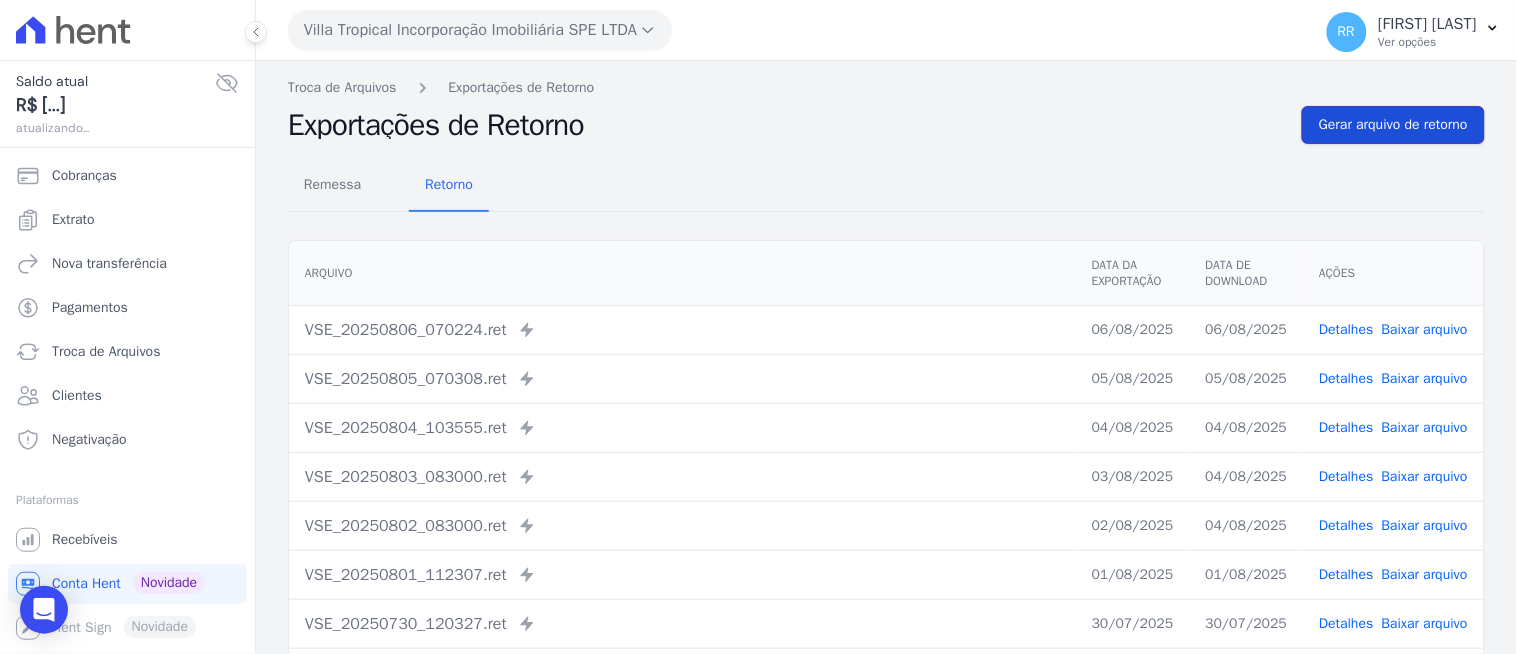 click on "Gerar arquivo de retorno" at bounding box center [1393, 125] 